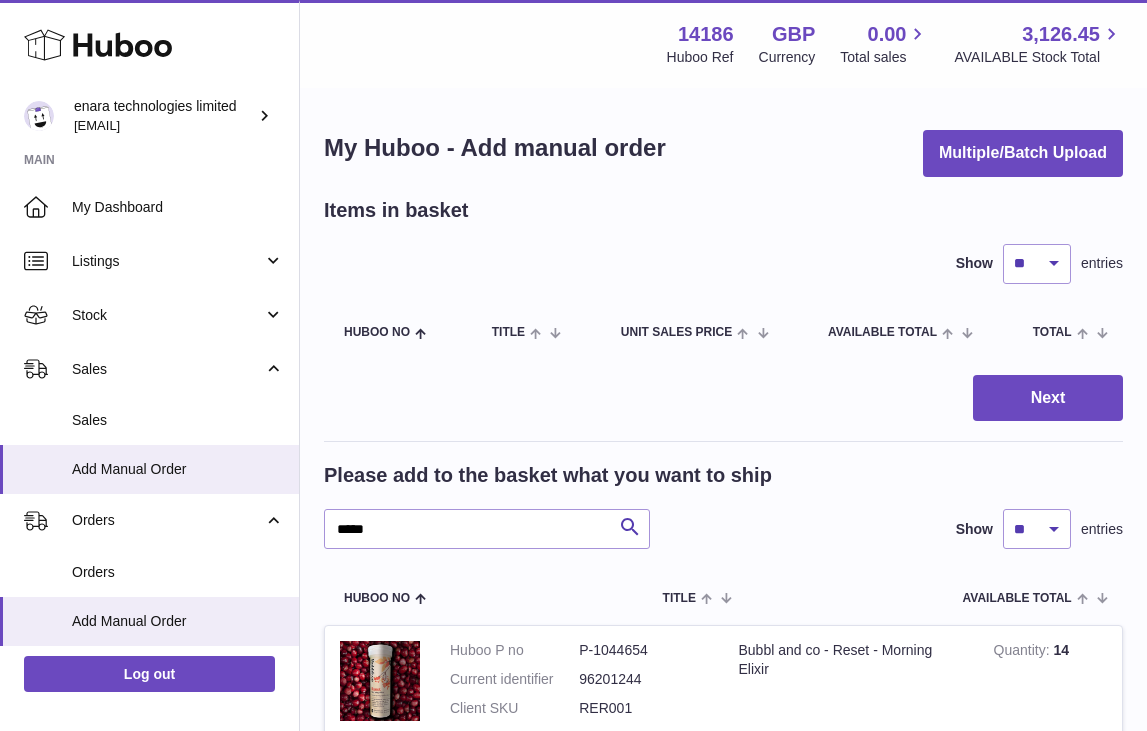 scroll, scrollTop: 1413, scrollLeft: 0, axis: vertical 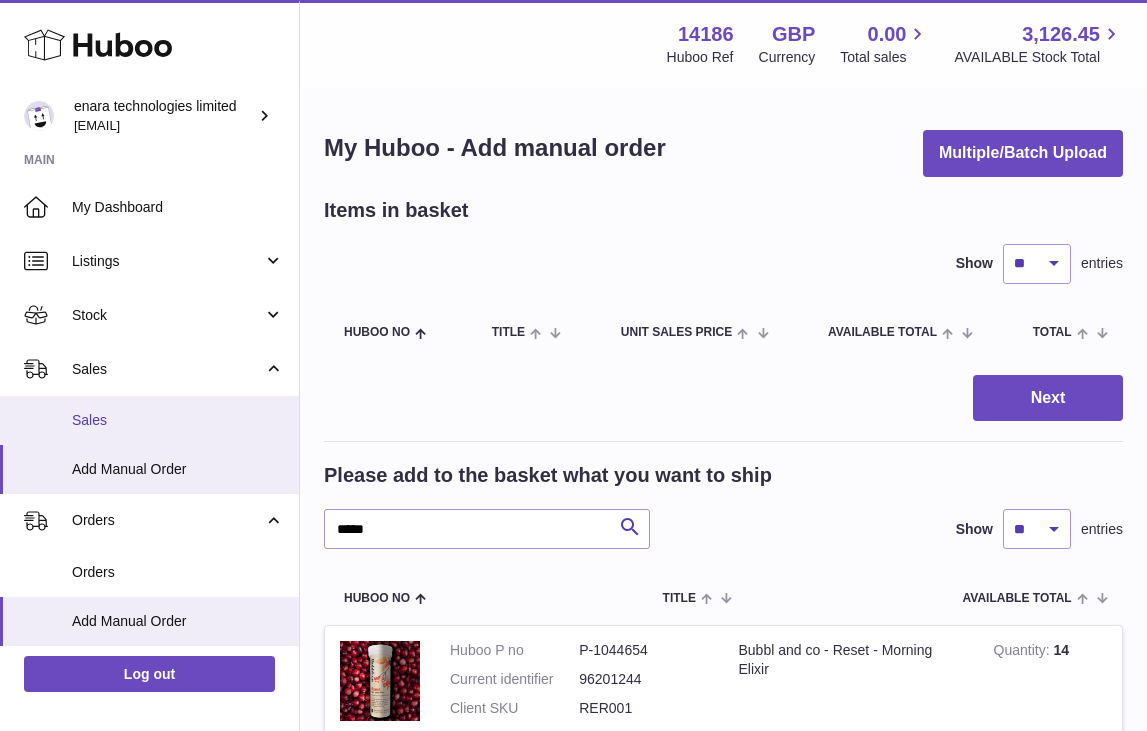 click on "Sales" at bounding box center [149, 420] 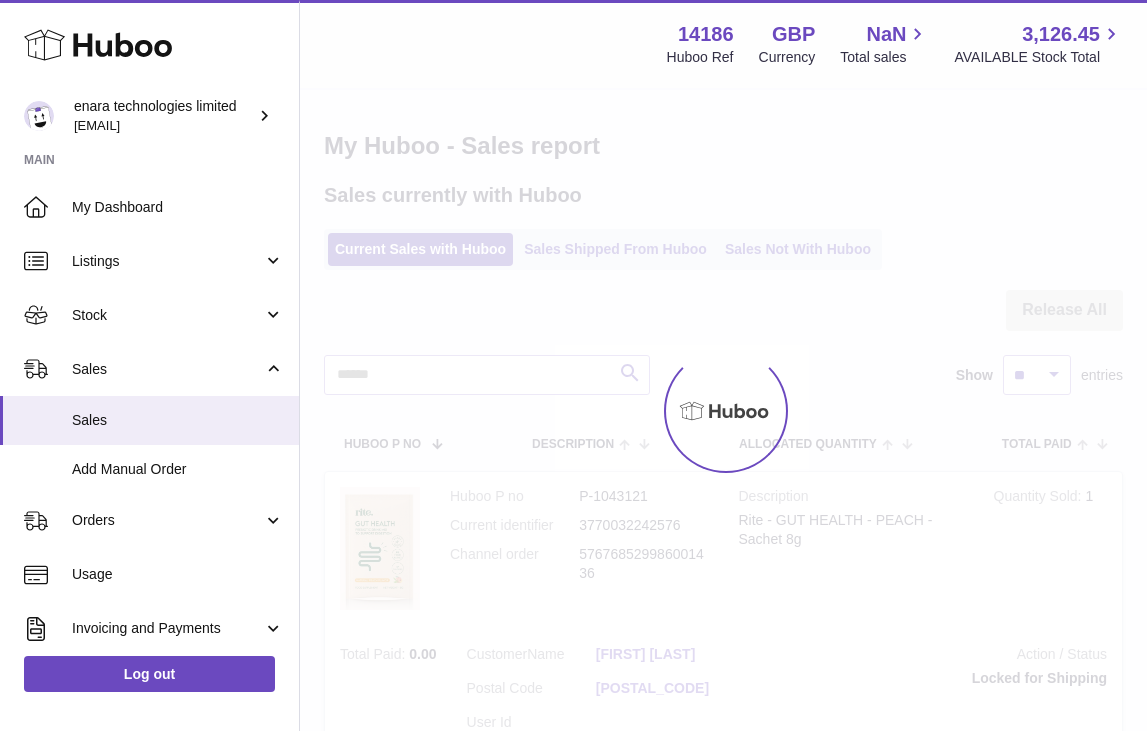 scroll, scrollTop: 0, scrollLeft: 0, axis: both 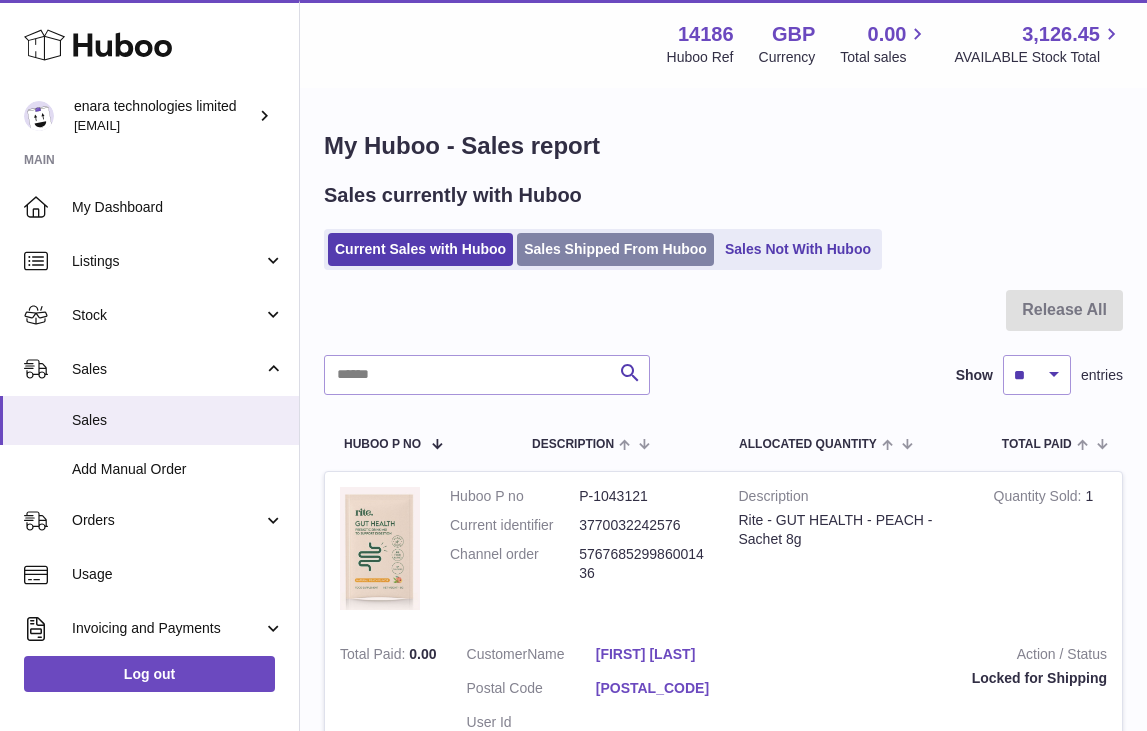 click on "Sales Shipped From Huboo" at bounding box center (615, 249) 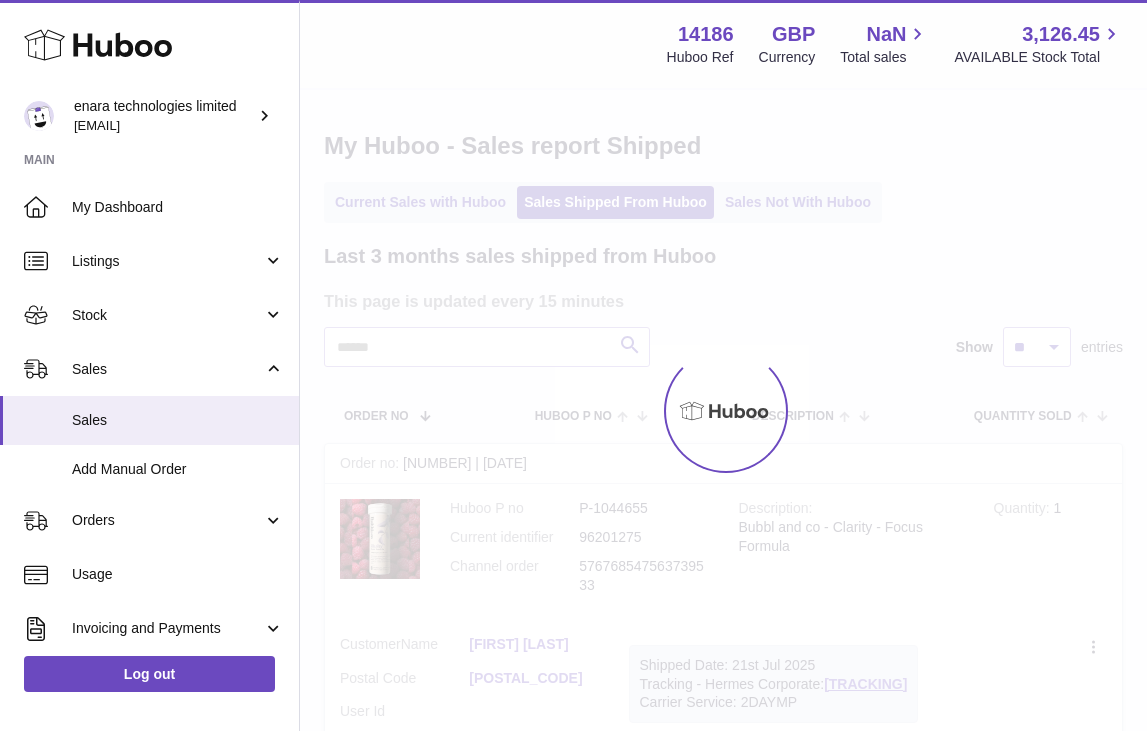 scroll, scrollTop: 0, scrollLeft: 0, axis: both 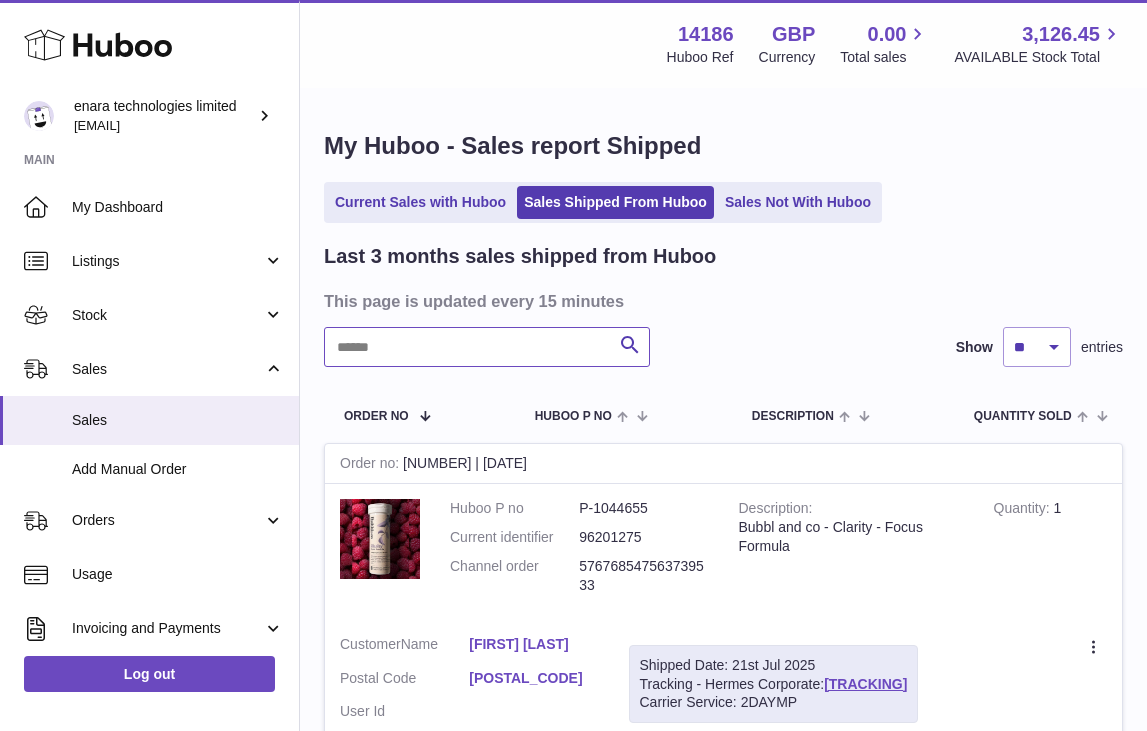 click at bounding box center (487, 347) 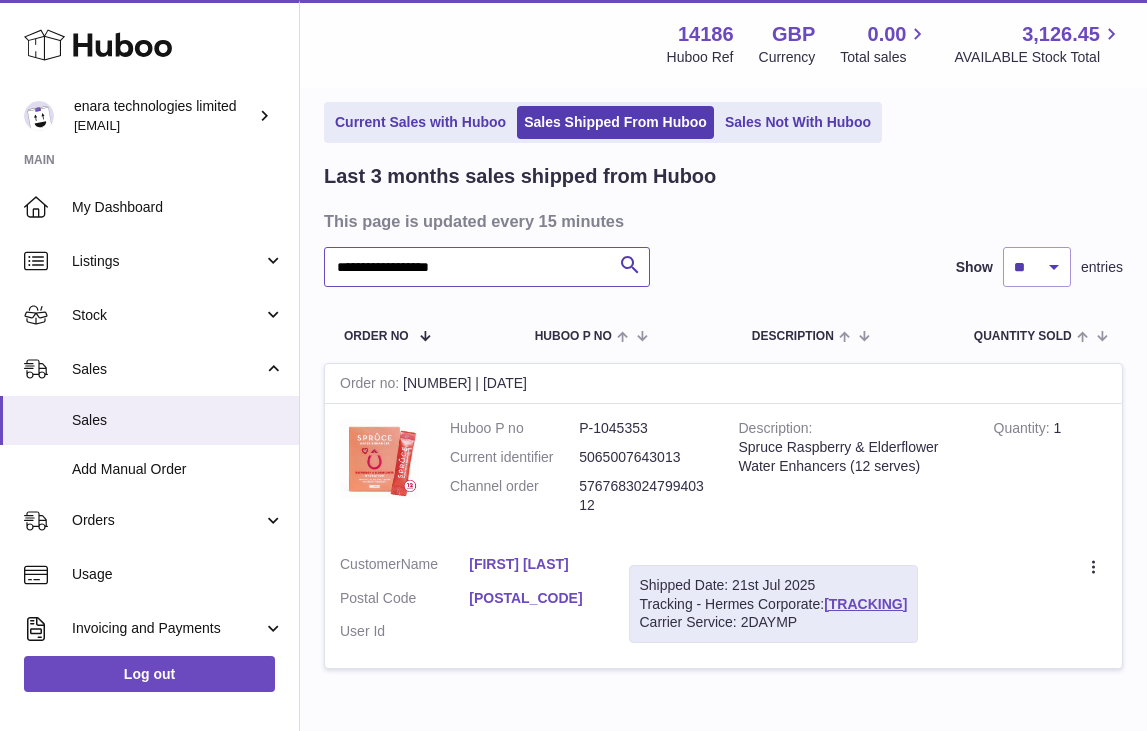 scroll, scrollTop: 92, scrollLeft: 0, axis: vertical 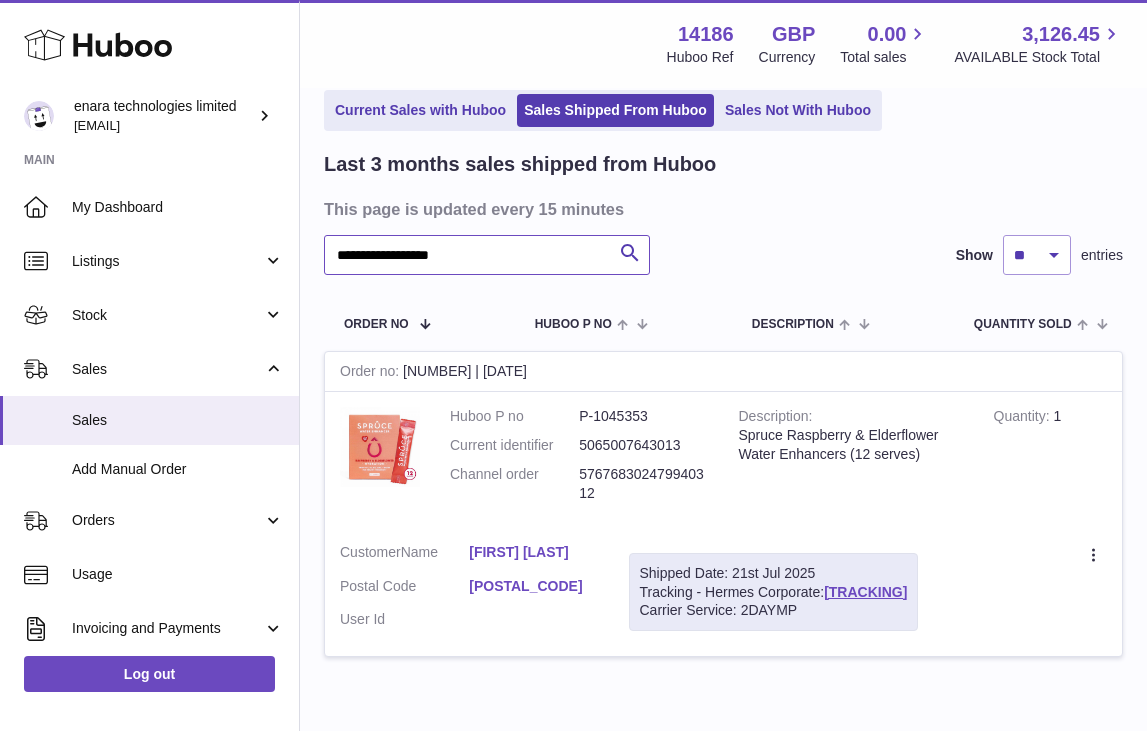 type on "**********" 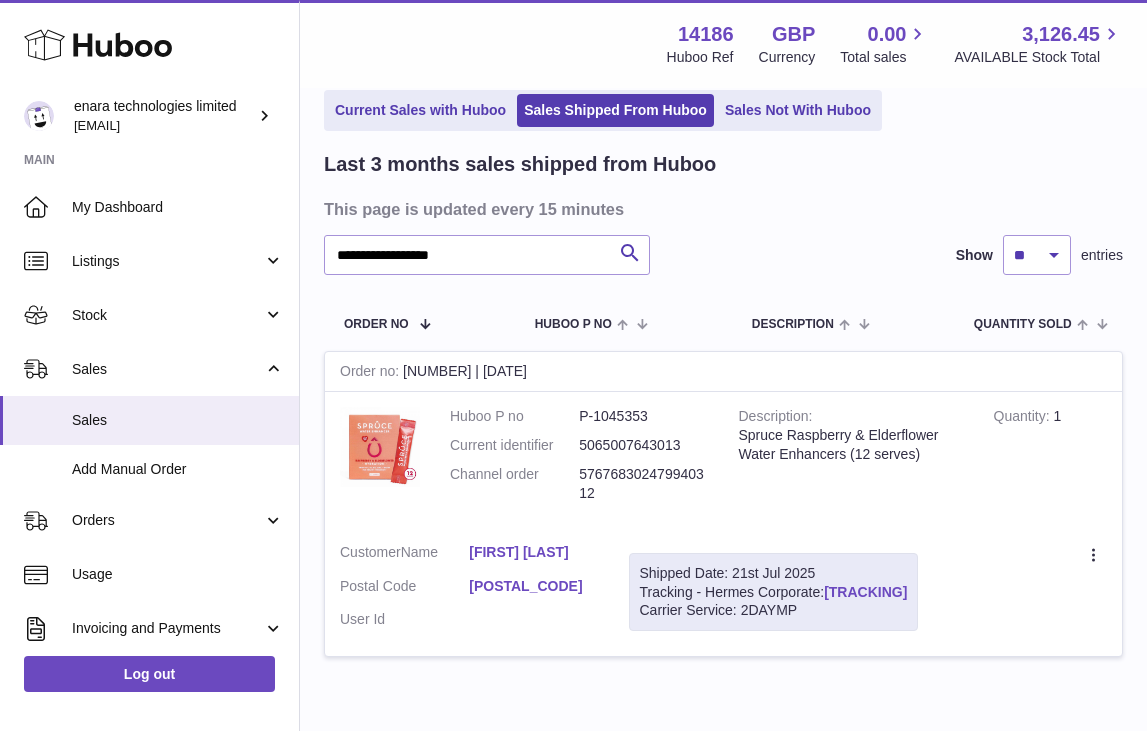drag, startPoint x: 962, startPoint y: 582, endPoint x: 829, endPoint y: 591, distance: 133.30417 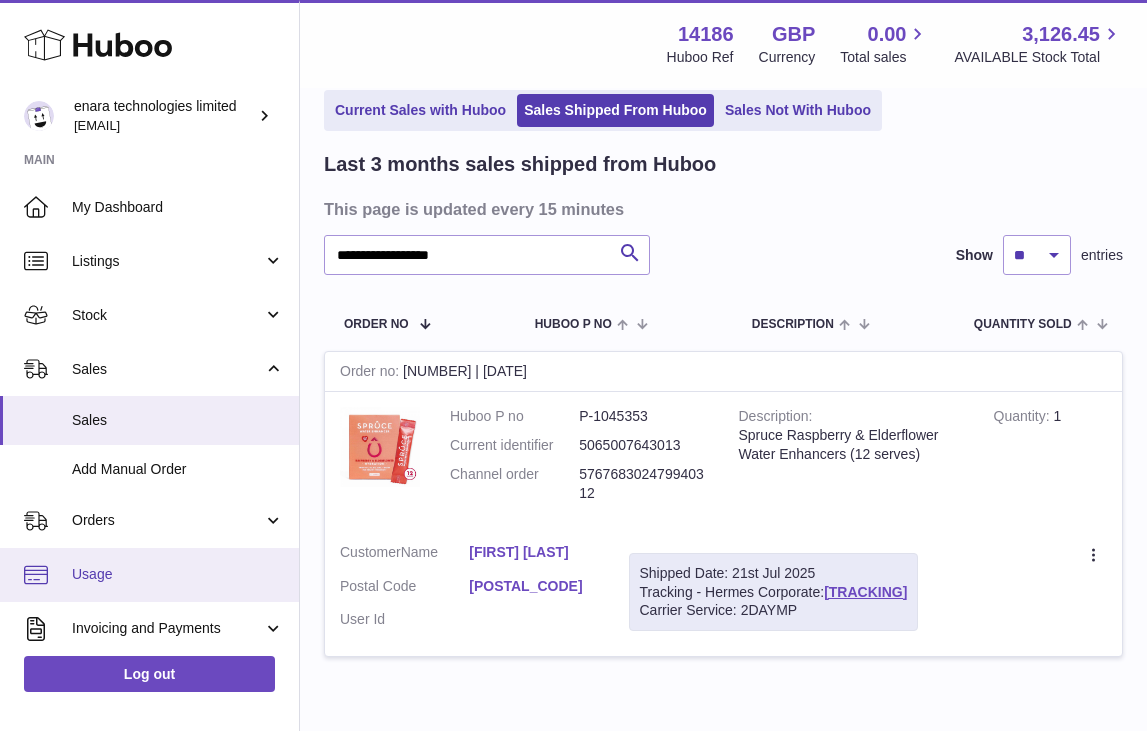 copy on "H01HYA0050436119" 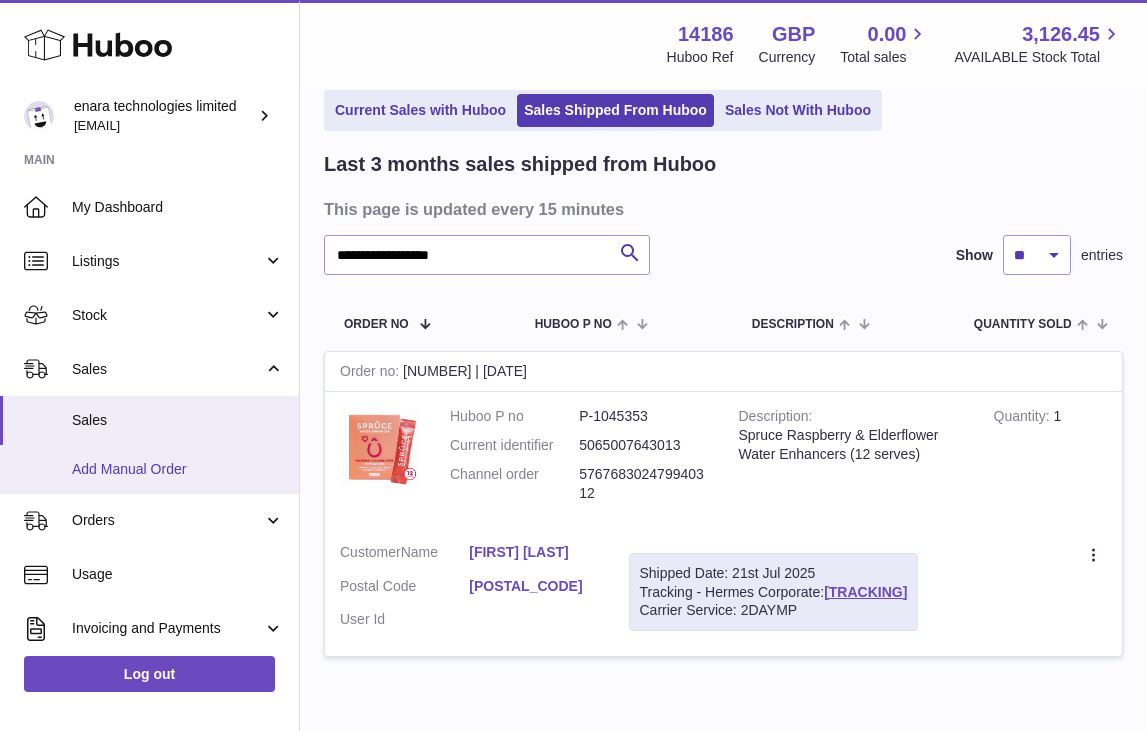 click on "Add Manual Order" at bounding box center [149, 469] 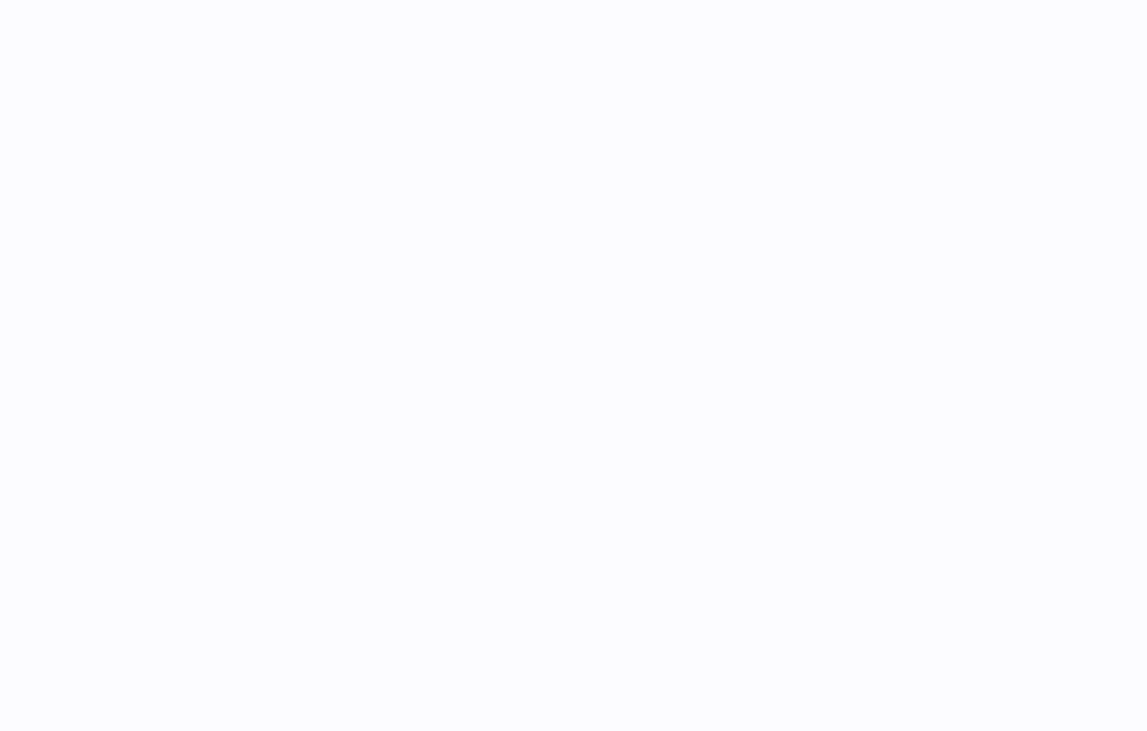 scroll, scrollTop: 0, scrollLeft: 0, axis: both 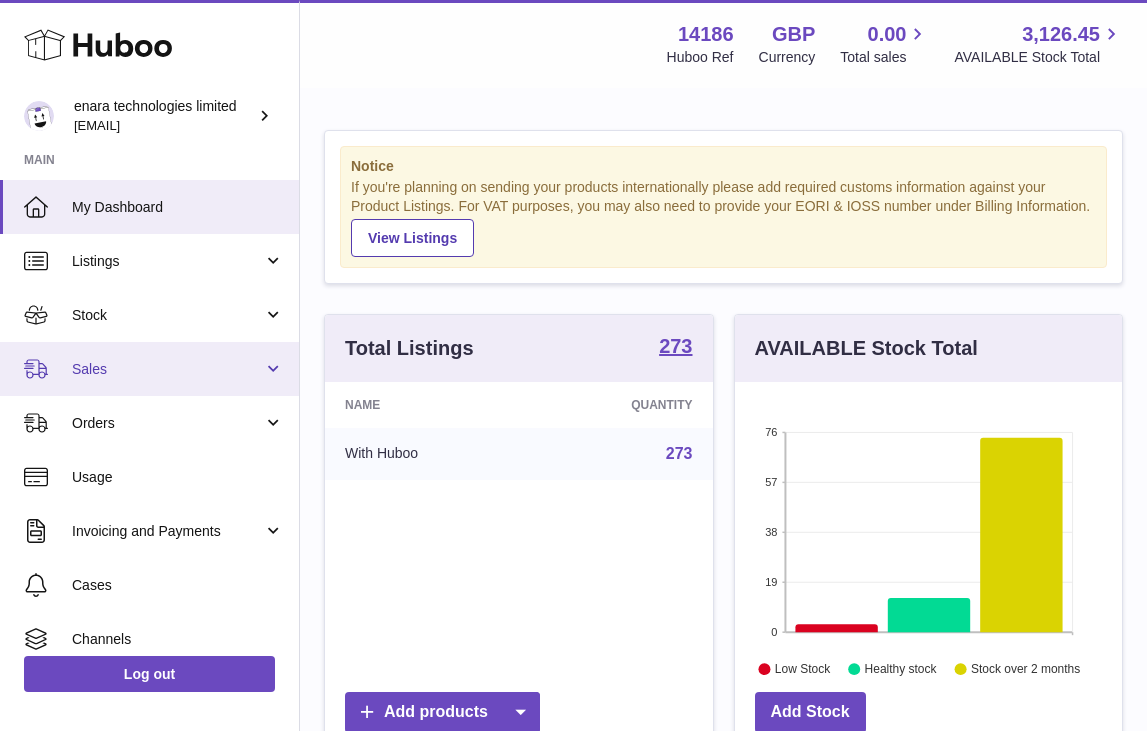 click on "Sales" at bounding box center (167, 369) 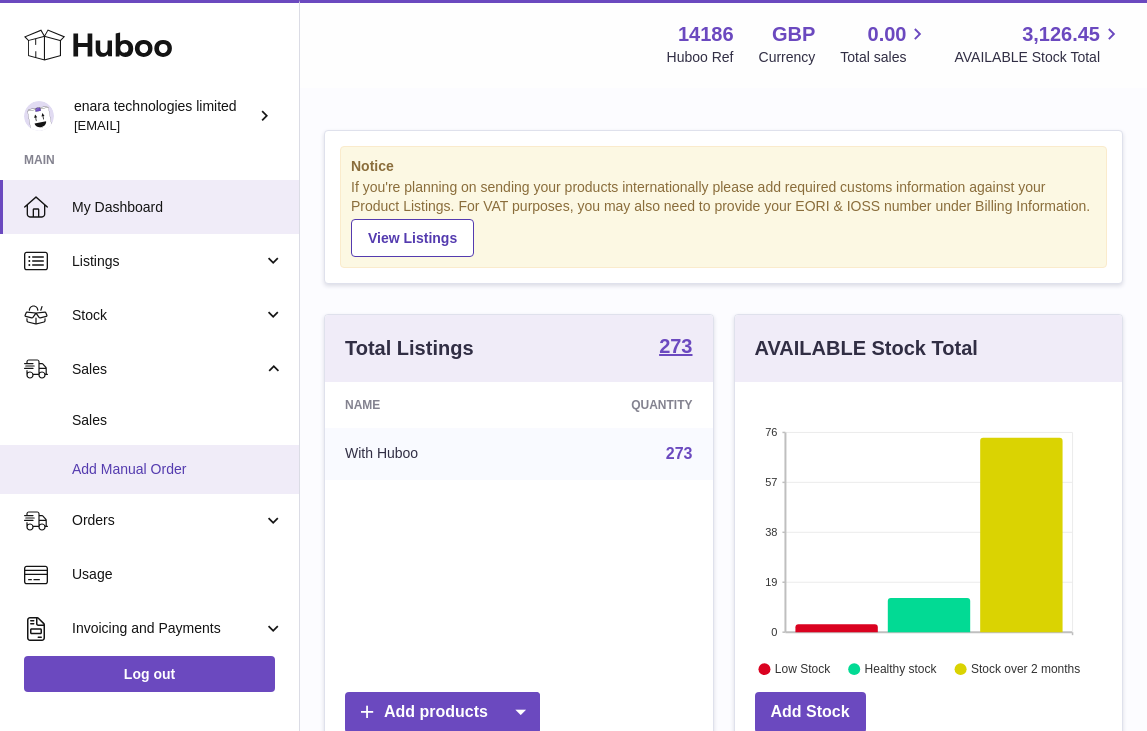 click on "Add Manual Order" at bounding box center (178, 469) 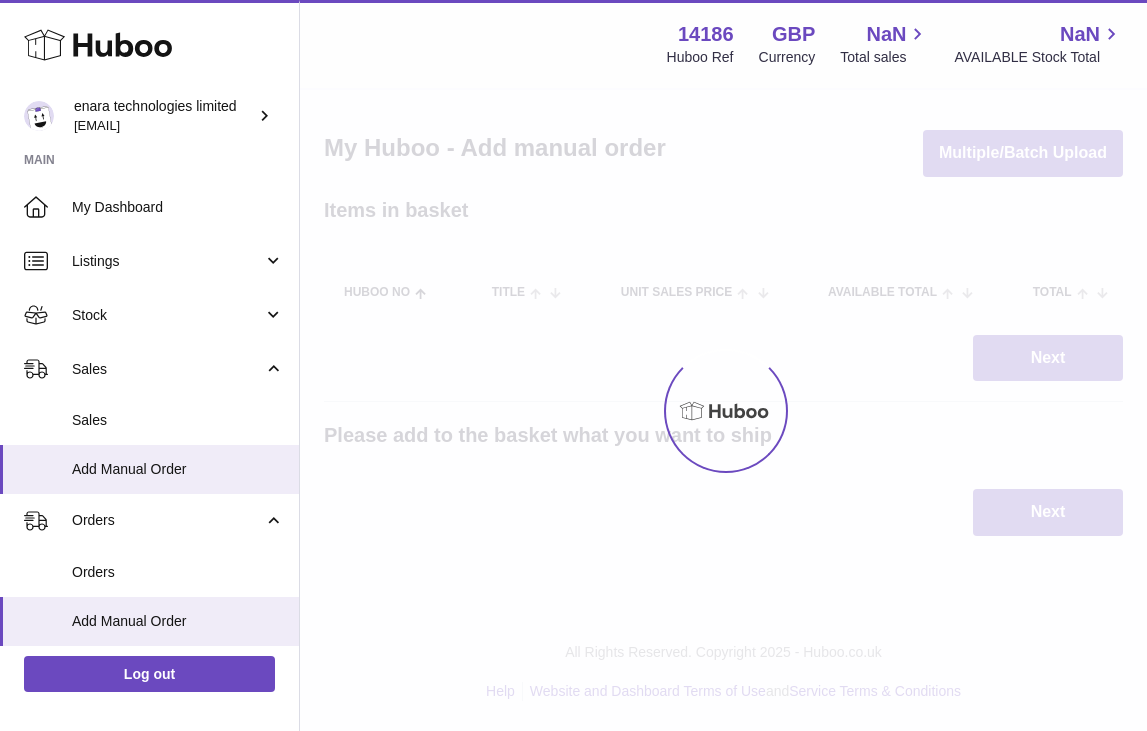 scroll, scrollTop: 0, scrollLeft: 0, axis: both 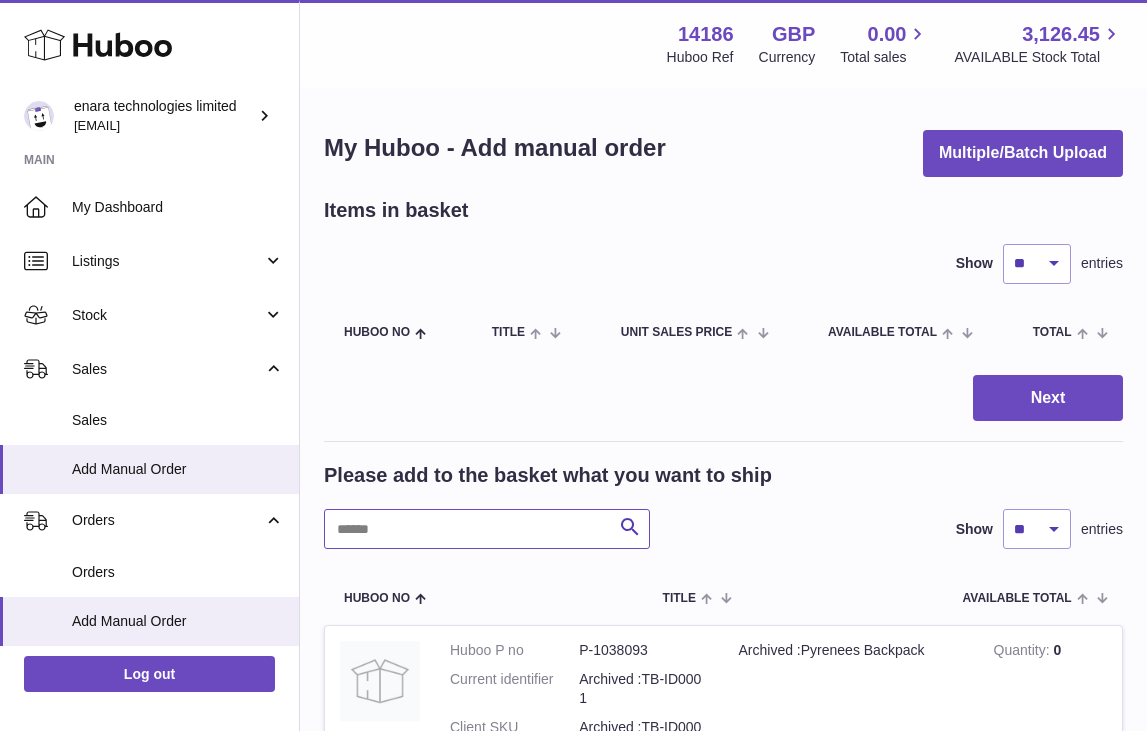 click at bounding box center [487, 529] 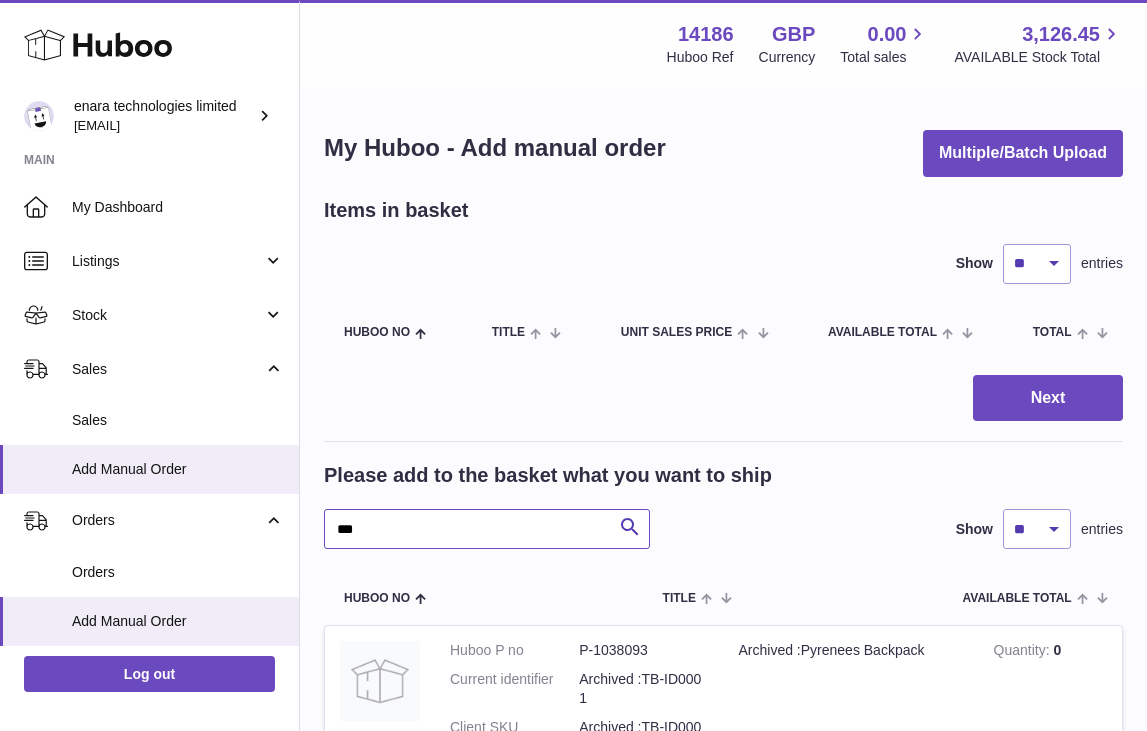 type on "***" 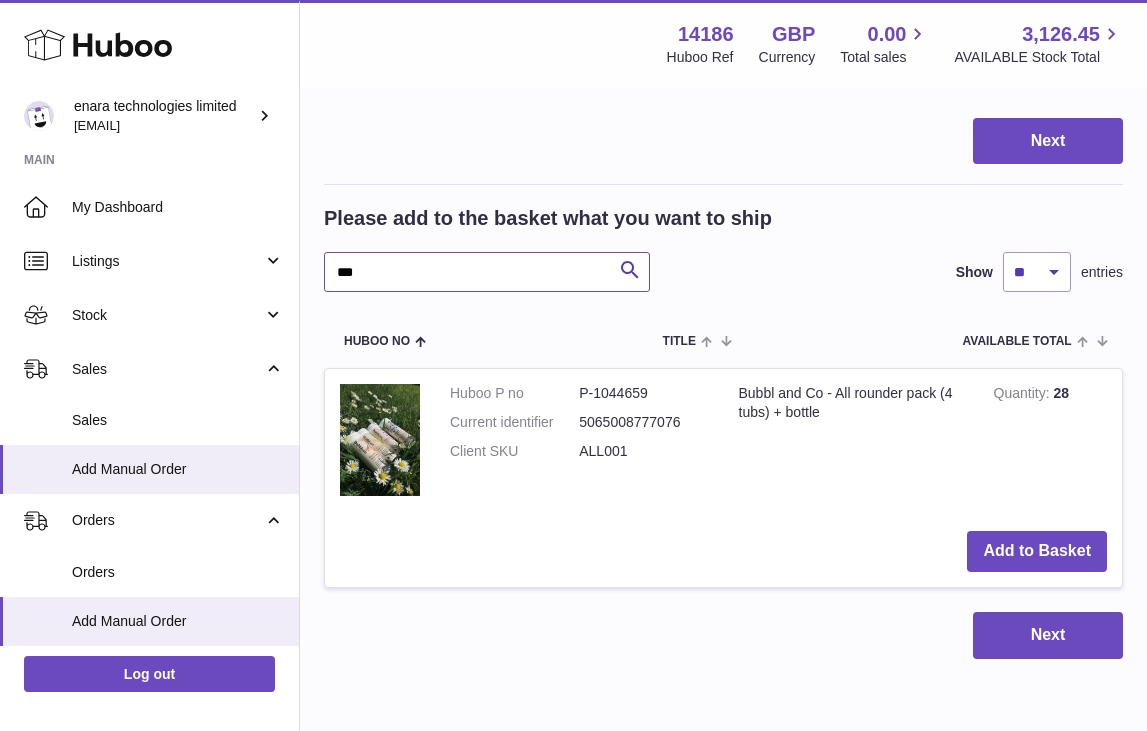 scroll, scrollTop: 309, scrollLeft: 0, axis: vertical 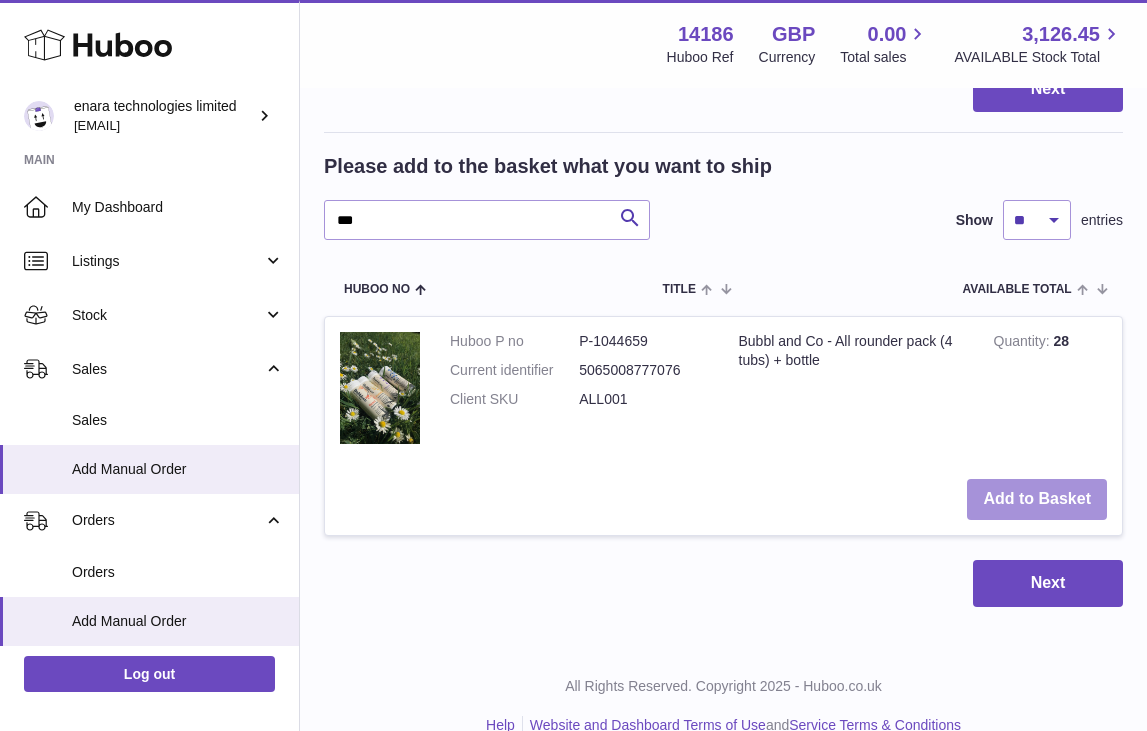 click on "Add to Basket" at bounding box center [1037, 499] 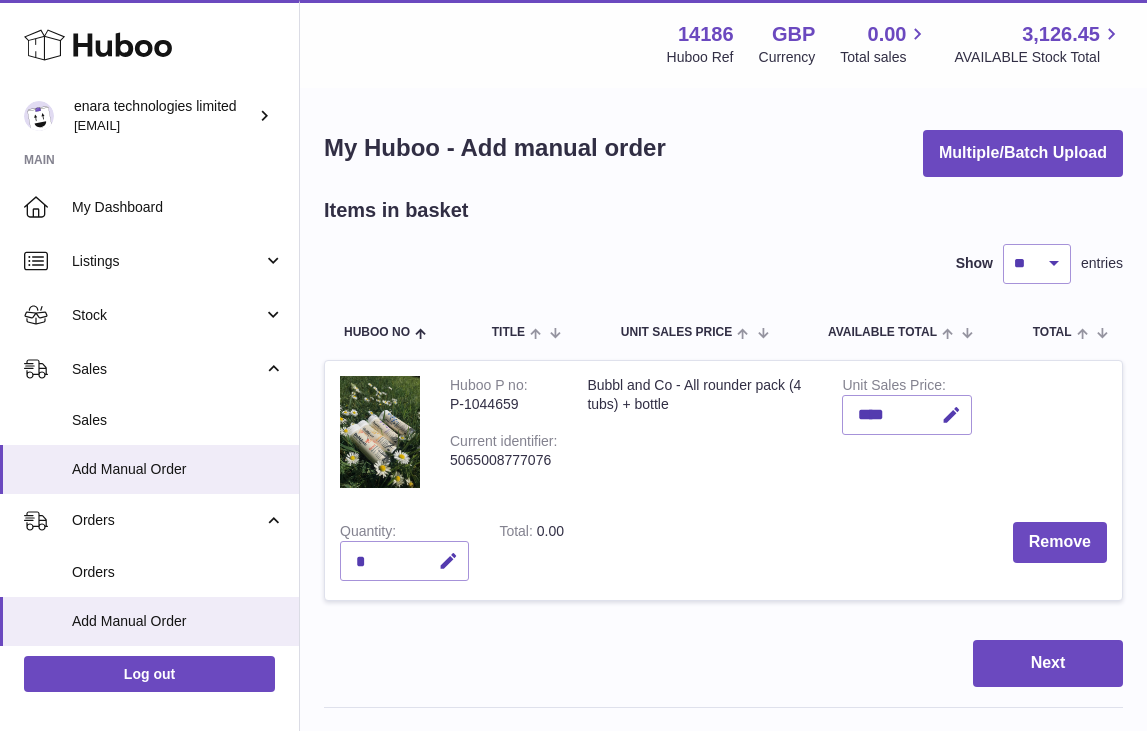 scroll, scrollTop: 0, scrollLeft: 0, axis: both 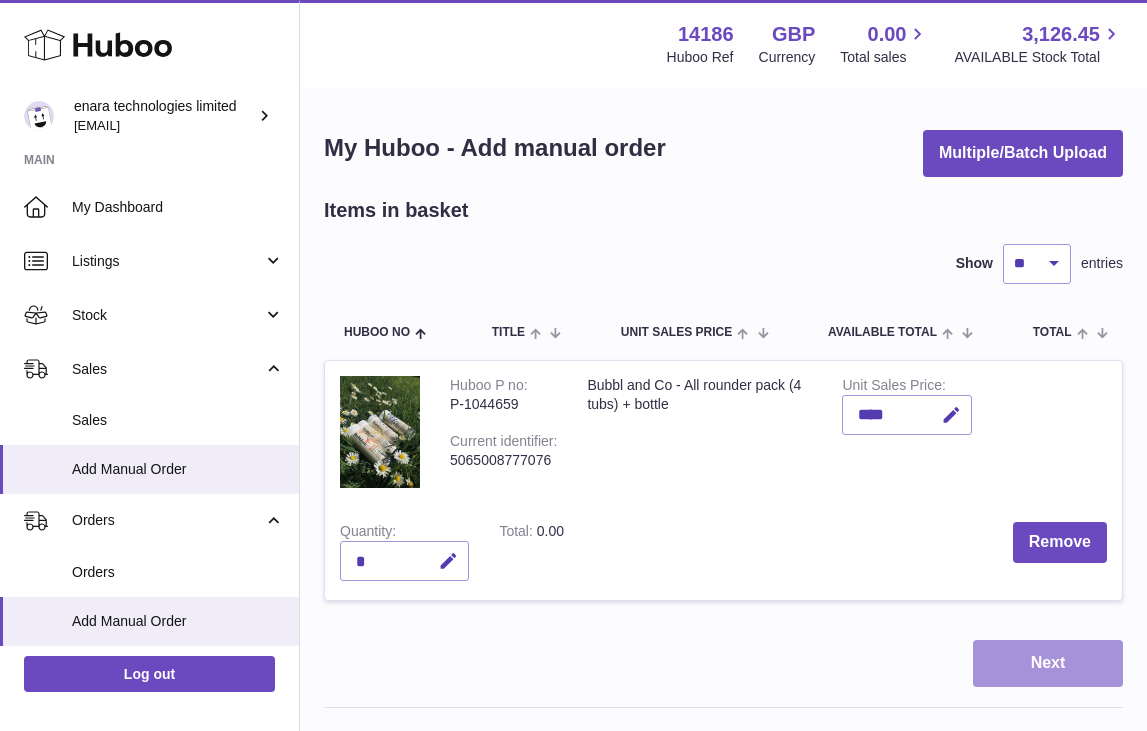 click on "Next" at bounding box center (1048, 663) 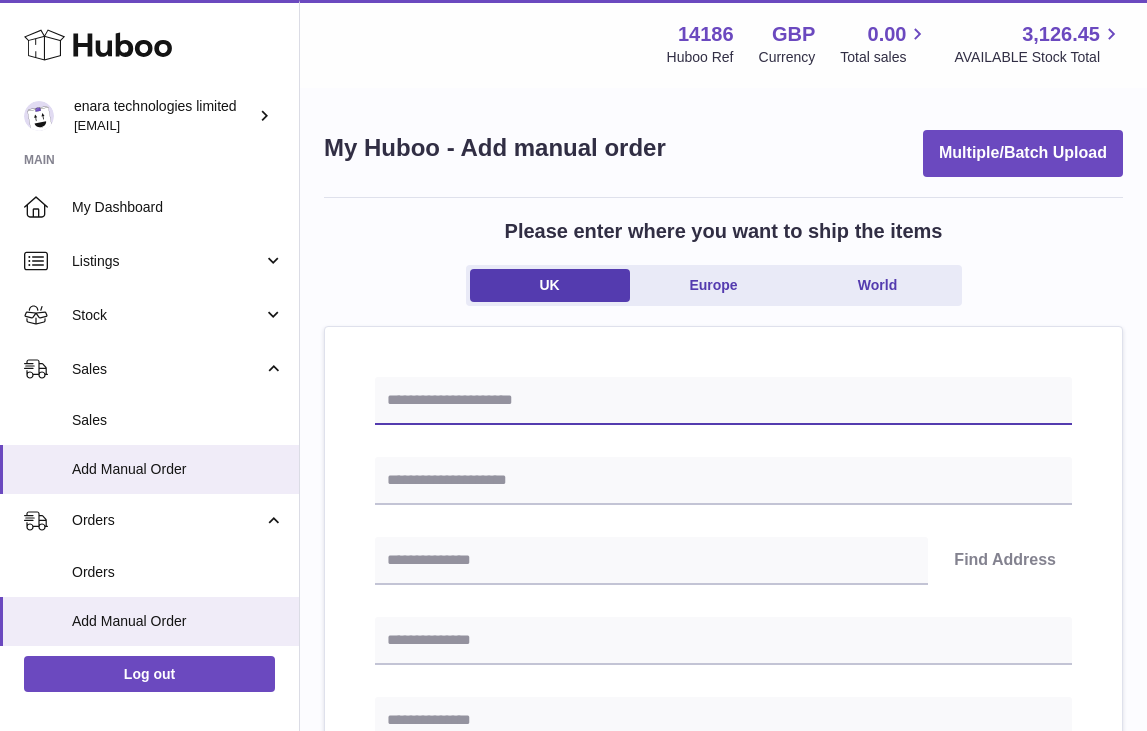 click at bounding box center (723, 401) 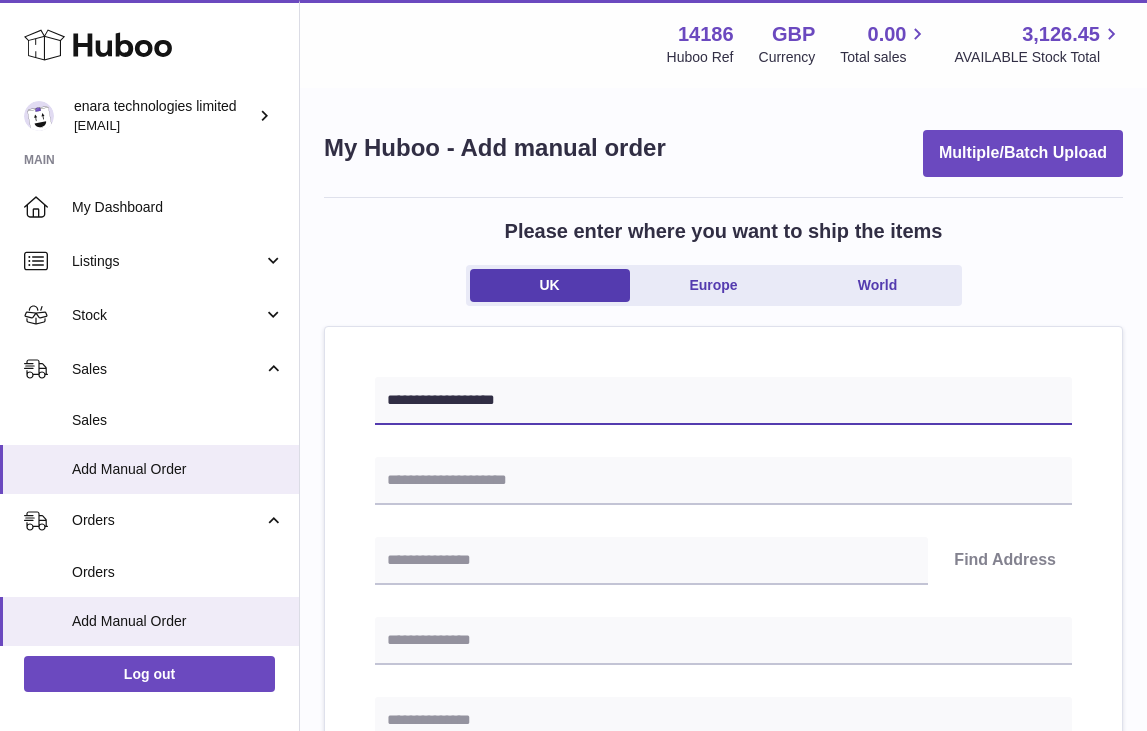 type on "**********" 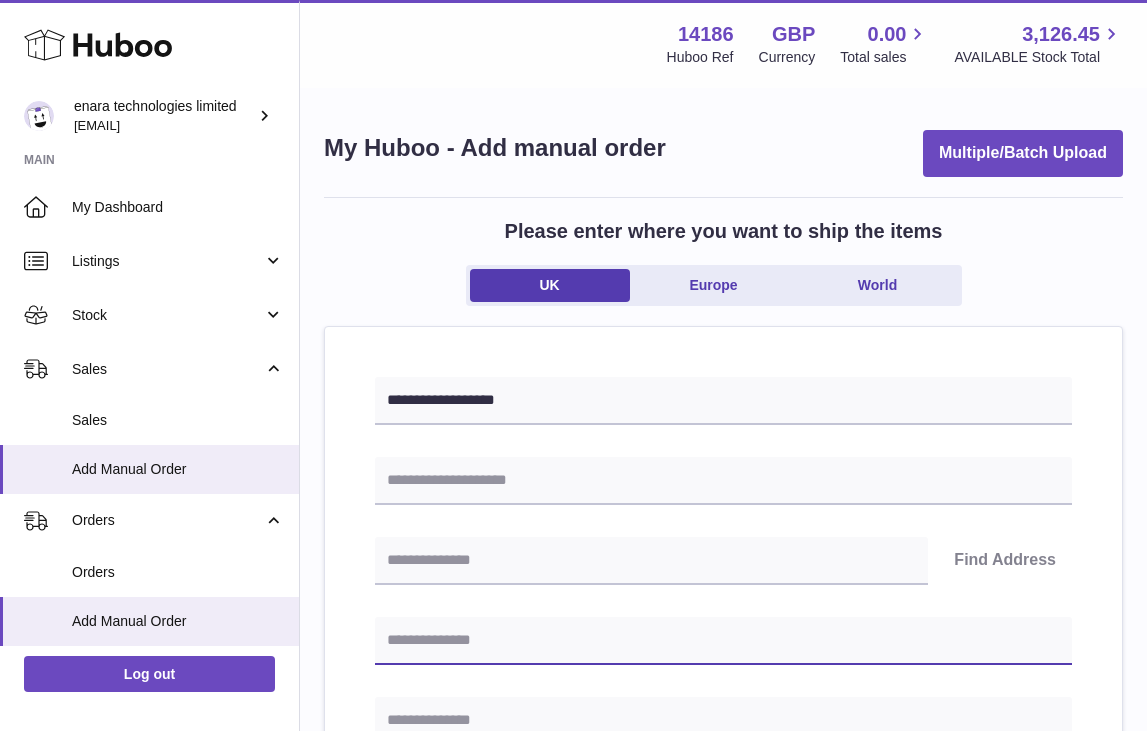 paste on "**********" 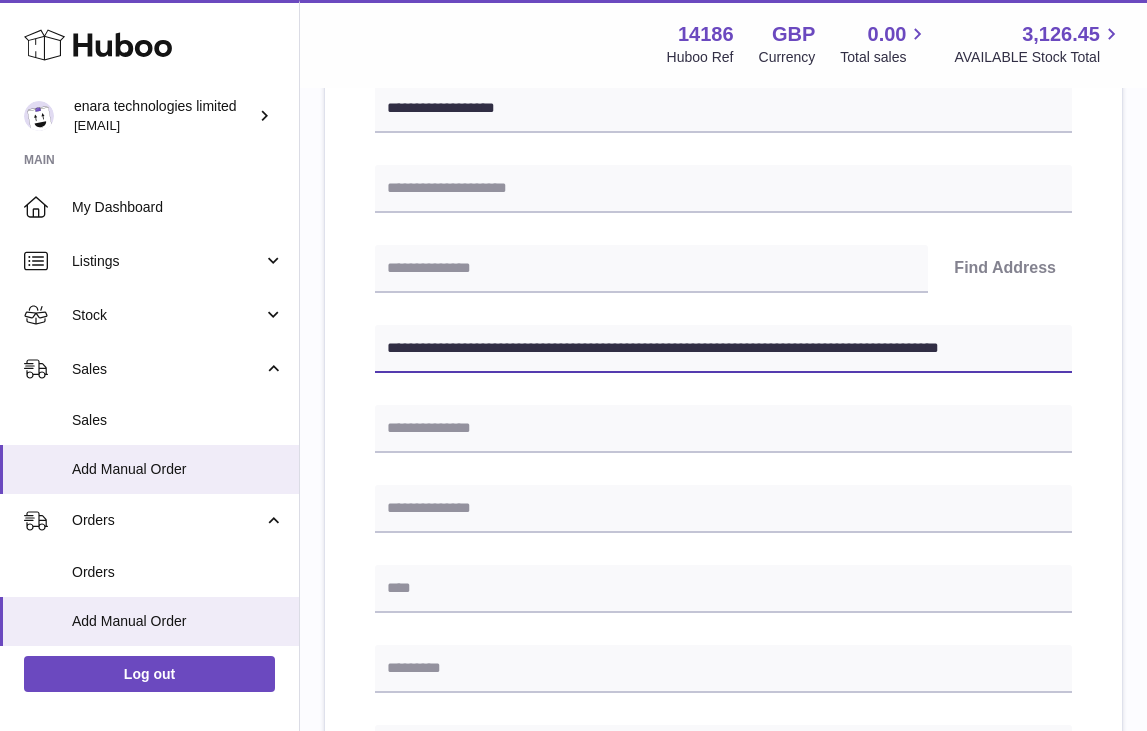 scroll, scrollTop: 293, scrollLeft: 0, axis: vertical 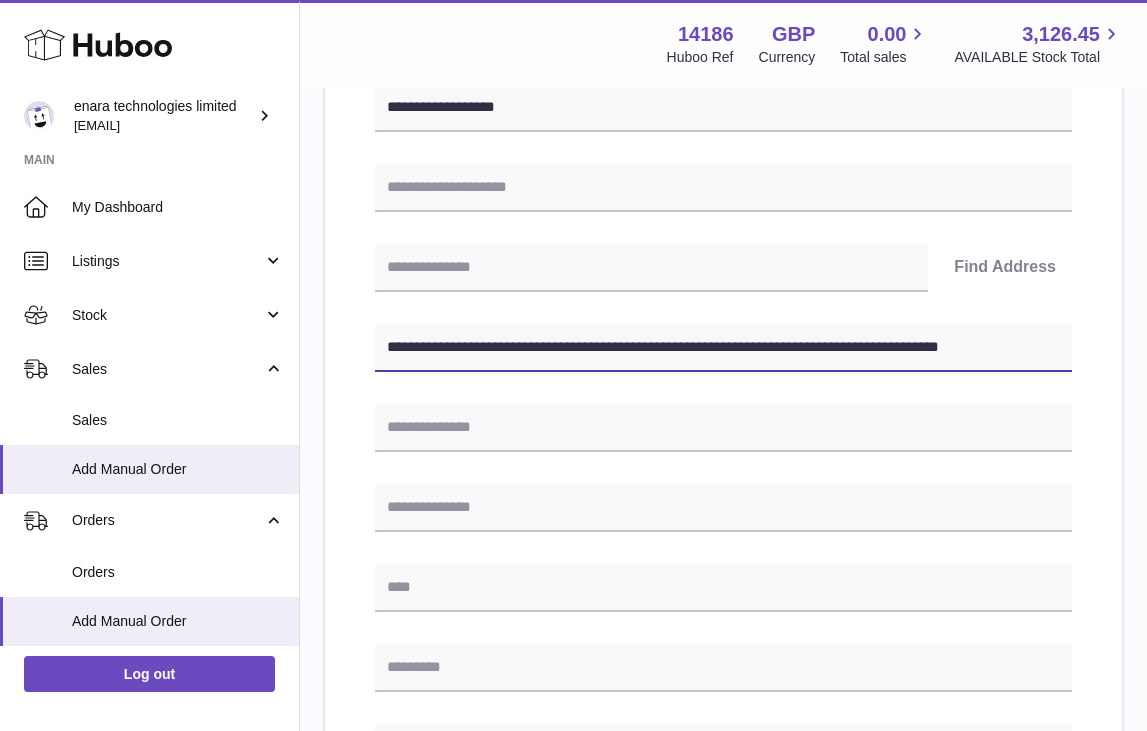 drag, startPoint x: 683, startPoint y: 343, endPoint x: 1220, endPoint y: 411, distance: 541.28827 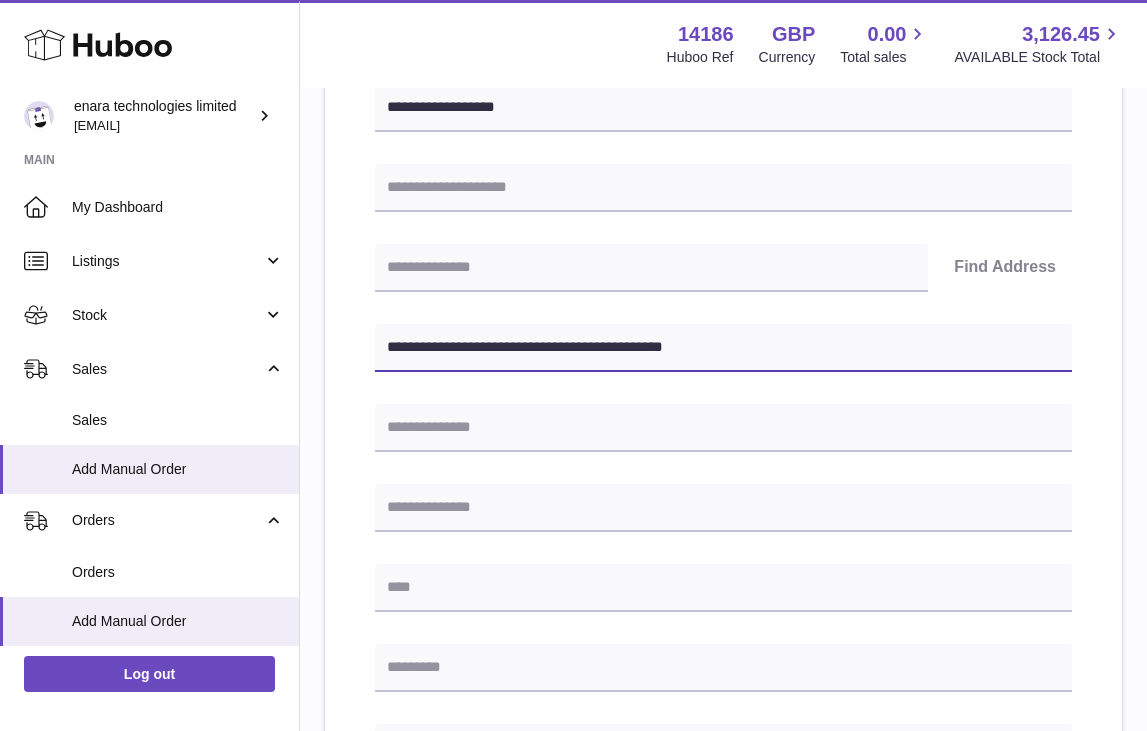 type on "**********" 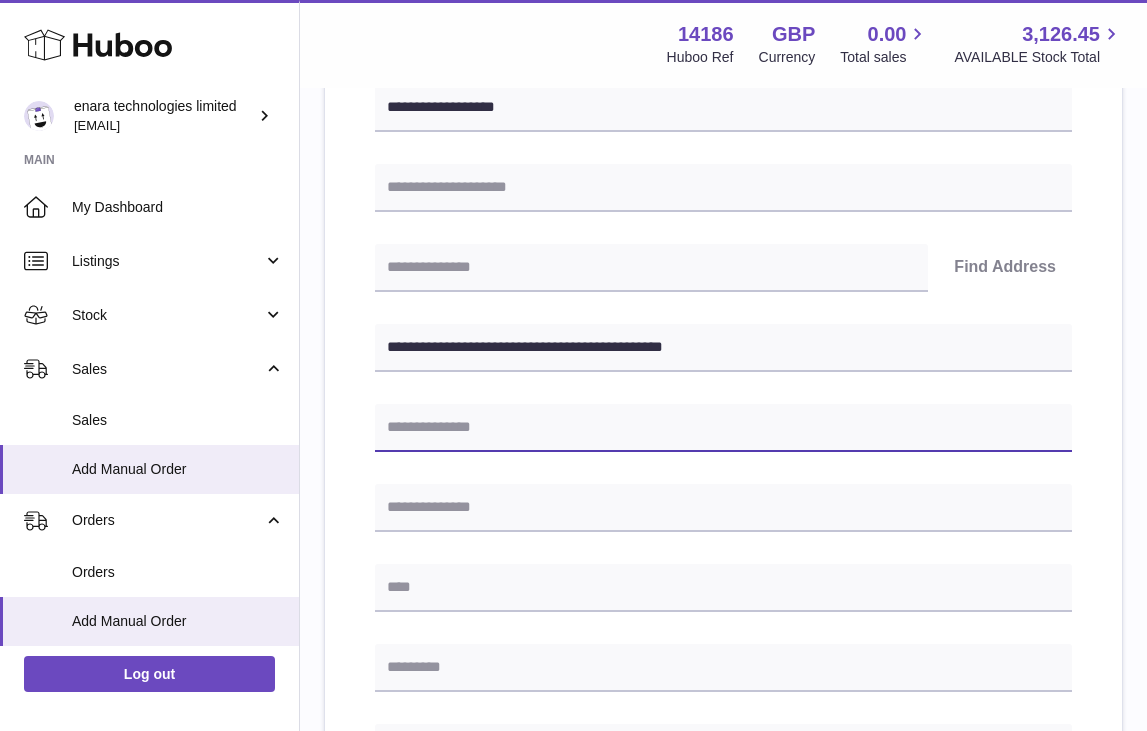 paste on "**********" 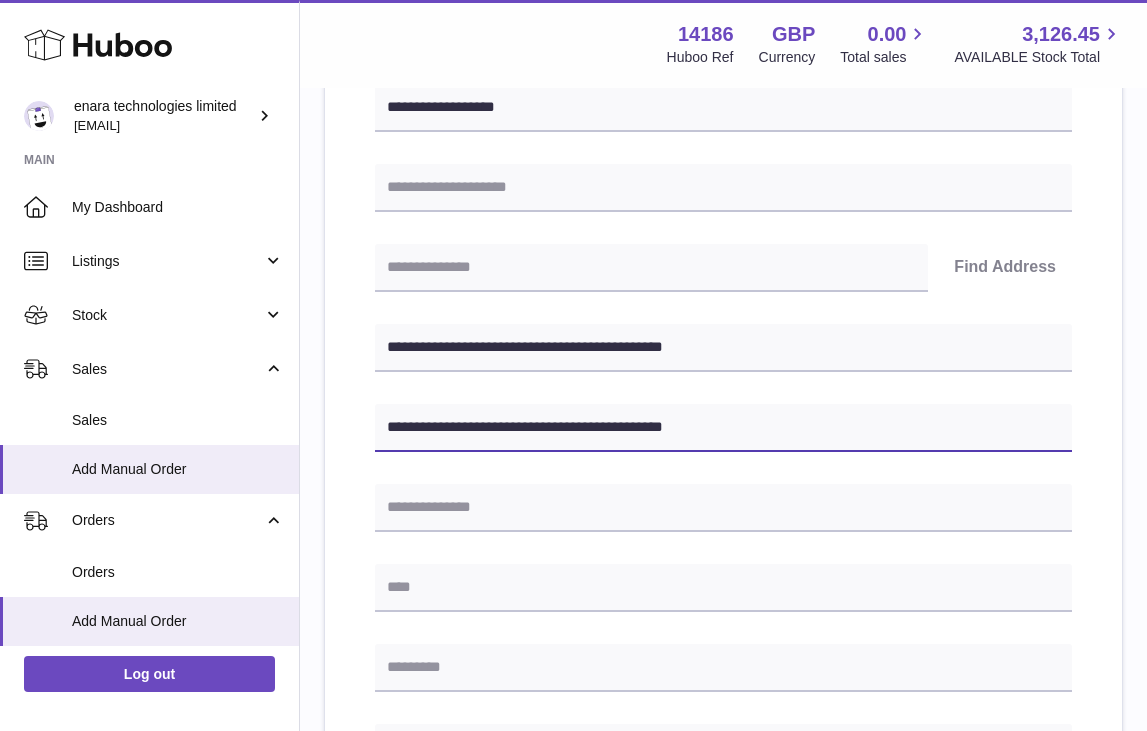 type on "**********" 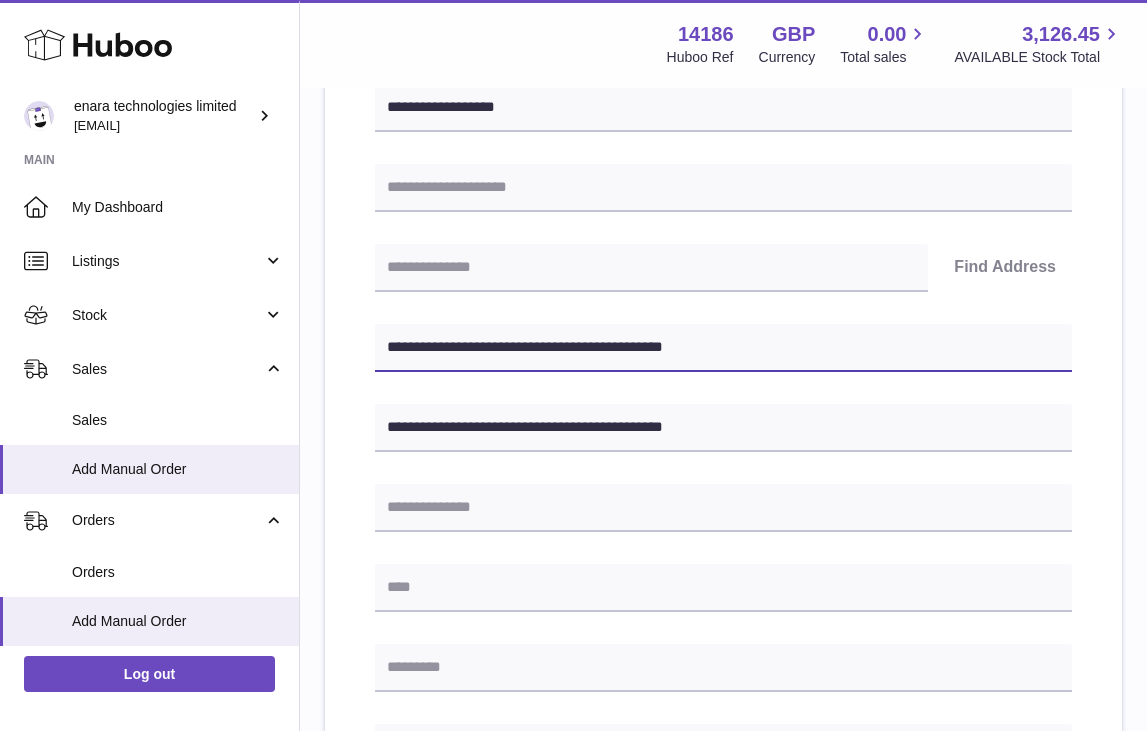 drag, startPoint x: 468, startPoint y: 350, endPoint x: 394, endPoint y: 350, distance: 74 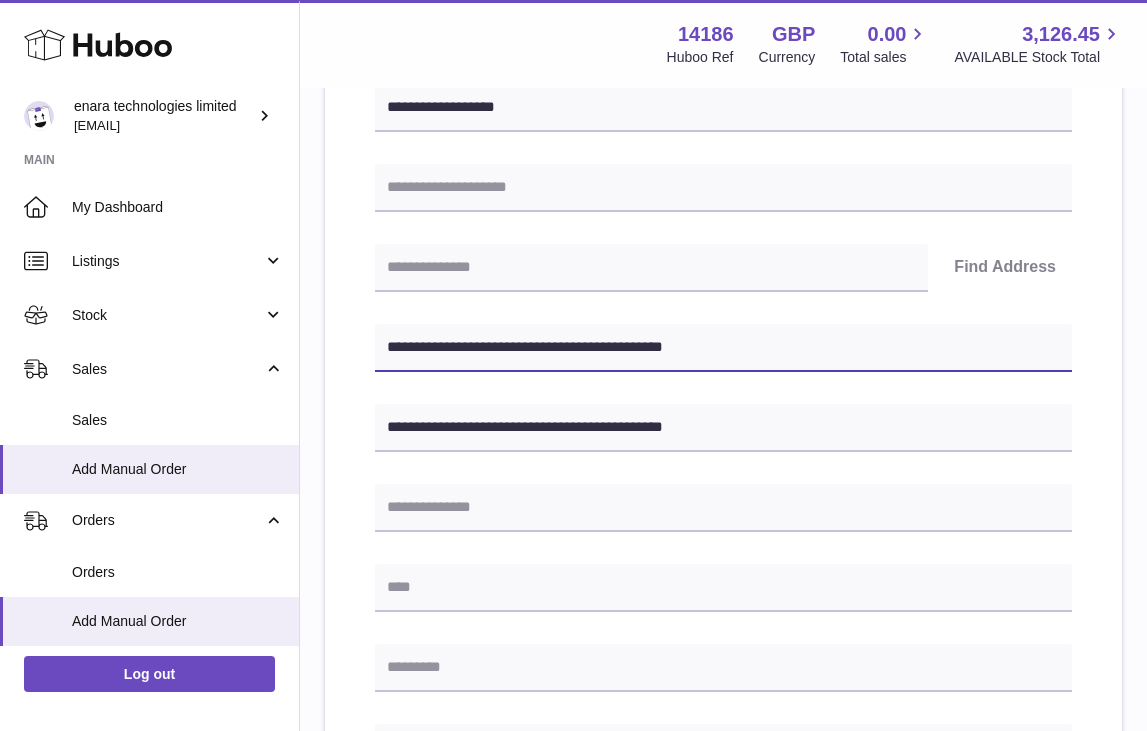click on "**********" at bounding box center [723, 348] 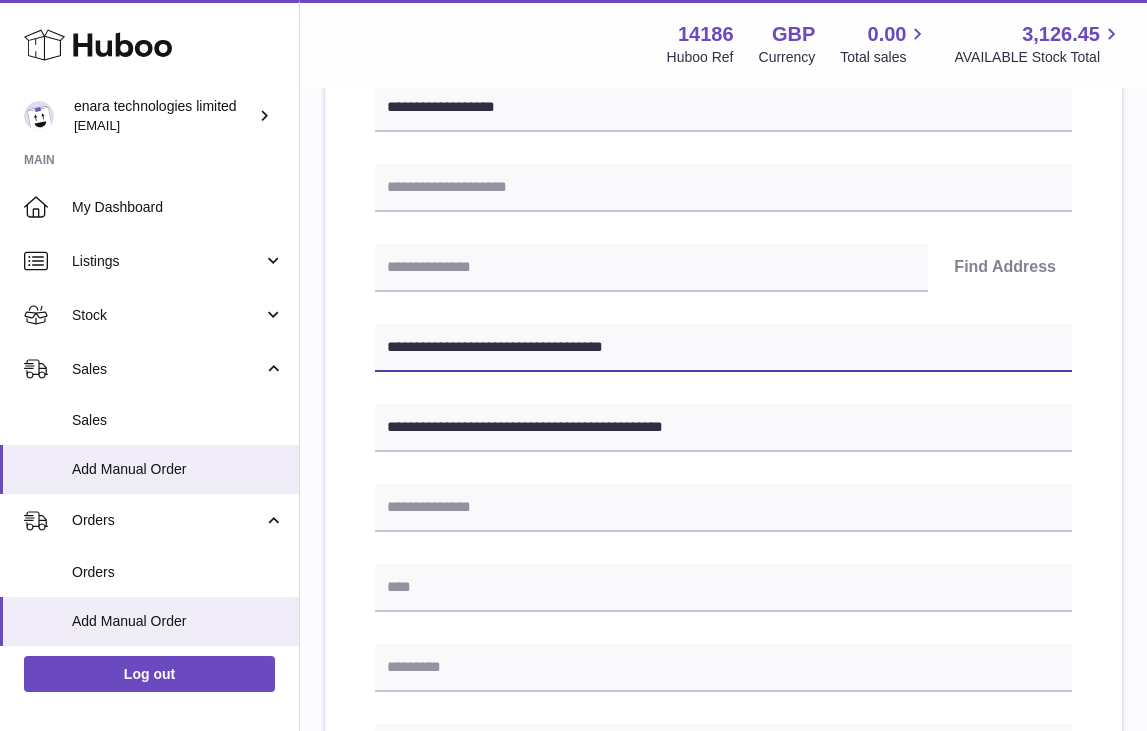 type on "**********" 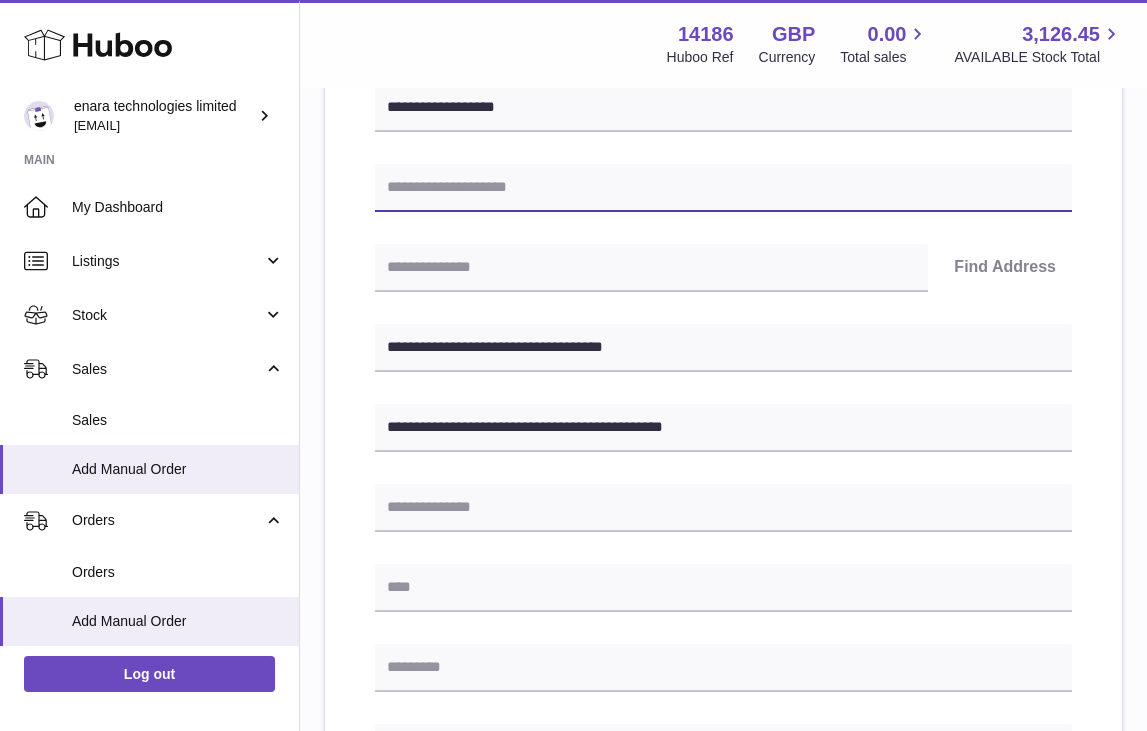 paste on "**********" 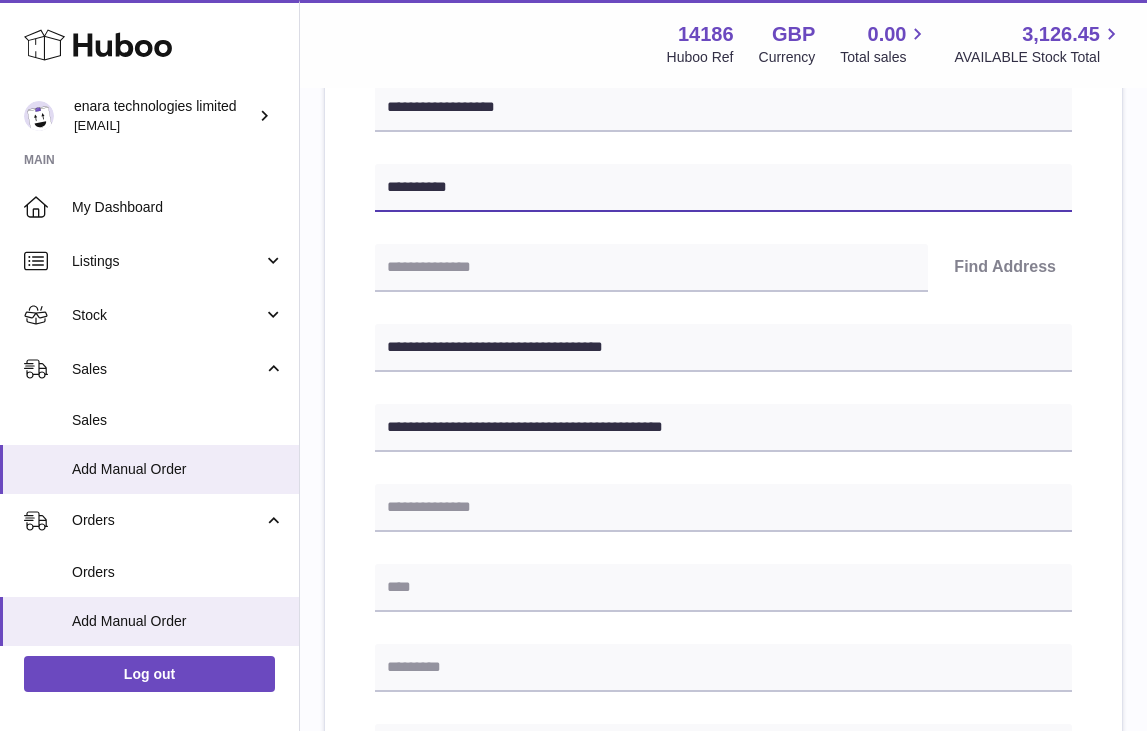type on "**********" 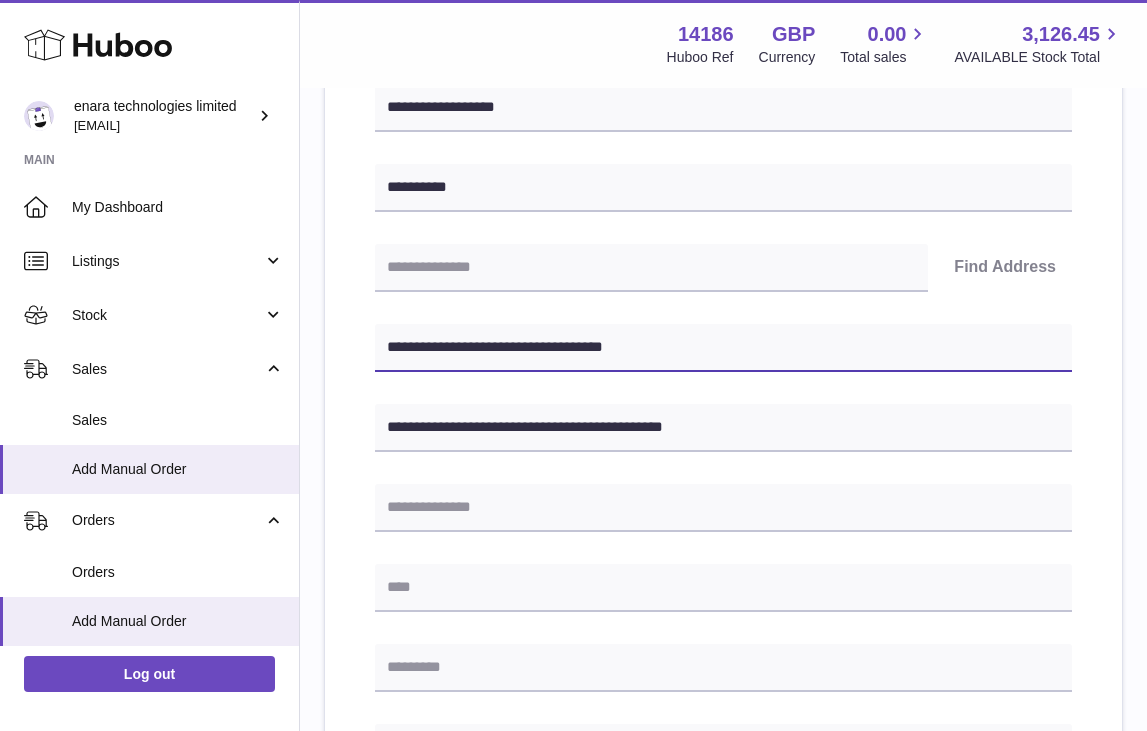 click on "**********" at bounding box center [723, 348] 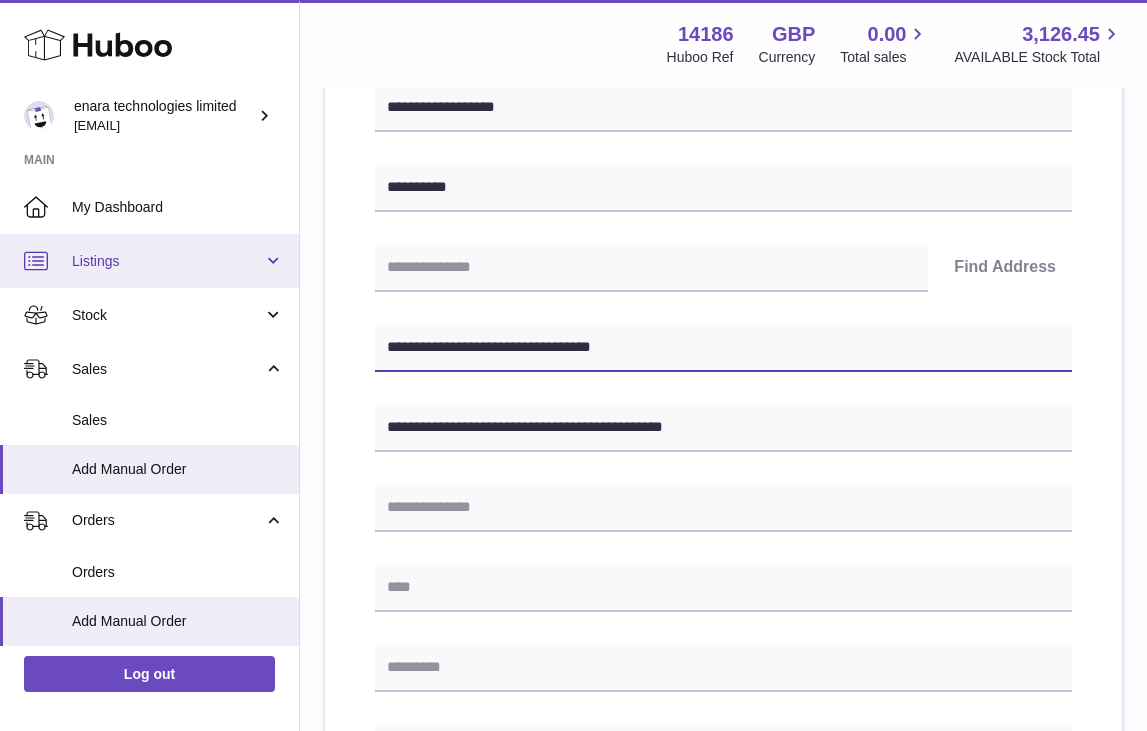 drag, startPoint x: 506, startPoint y: 345, endPoint x: 81, endPoint y: 276, distance: 430.56476 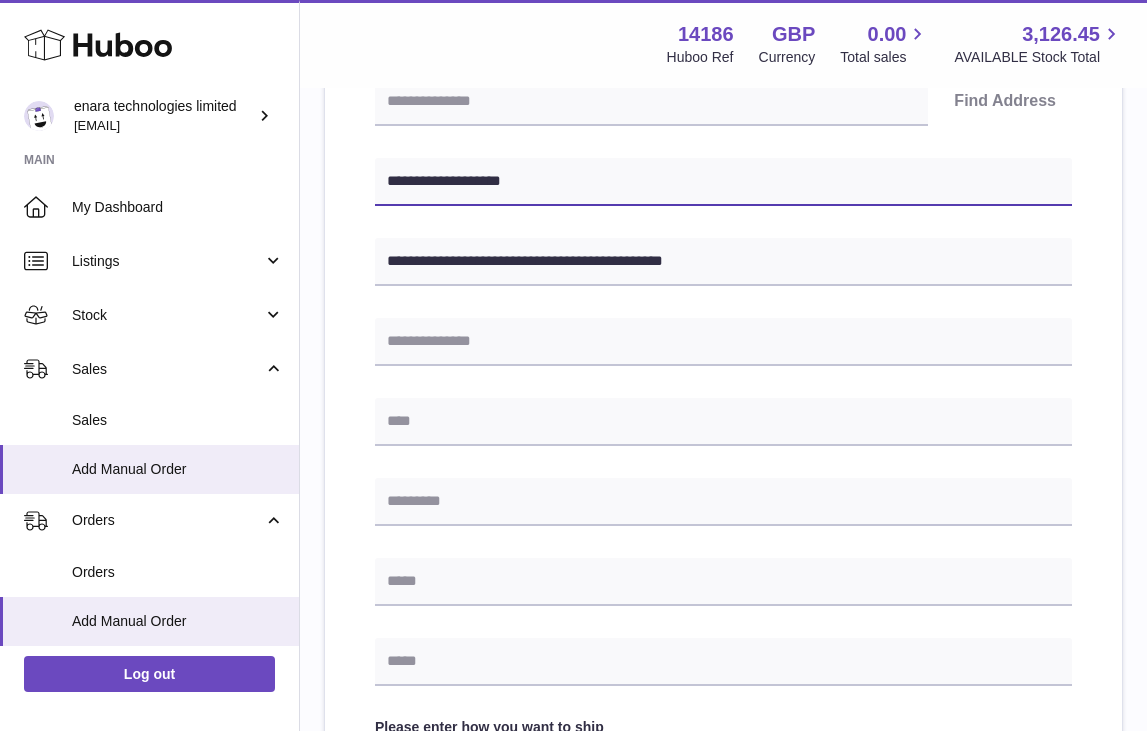 scroll, scrollTop: 512, scrollLeft: 0, axis: vertical 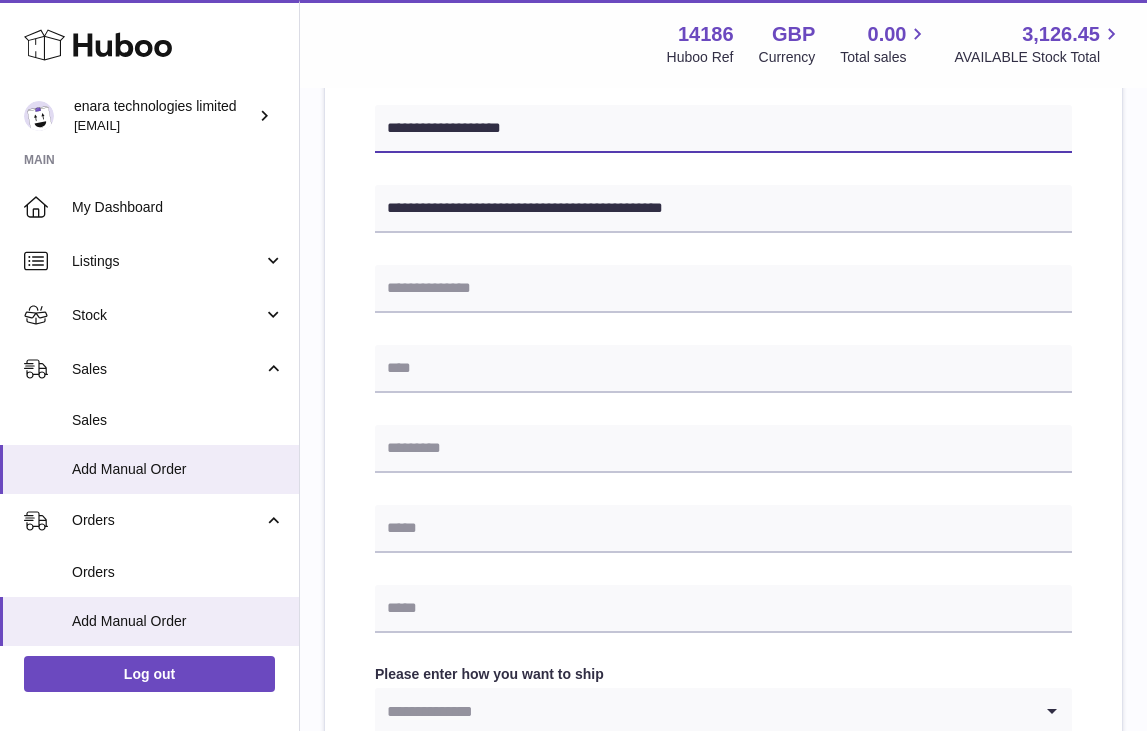 type on "**********" 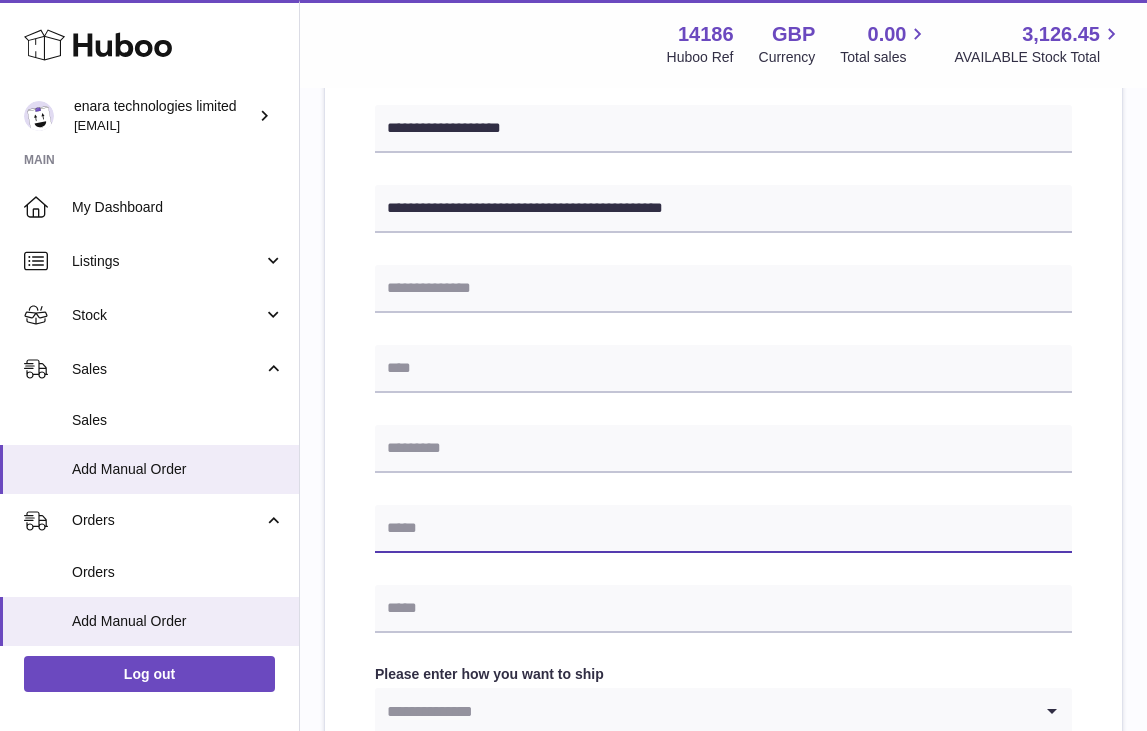 paste on "**********" 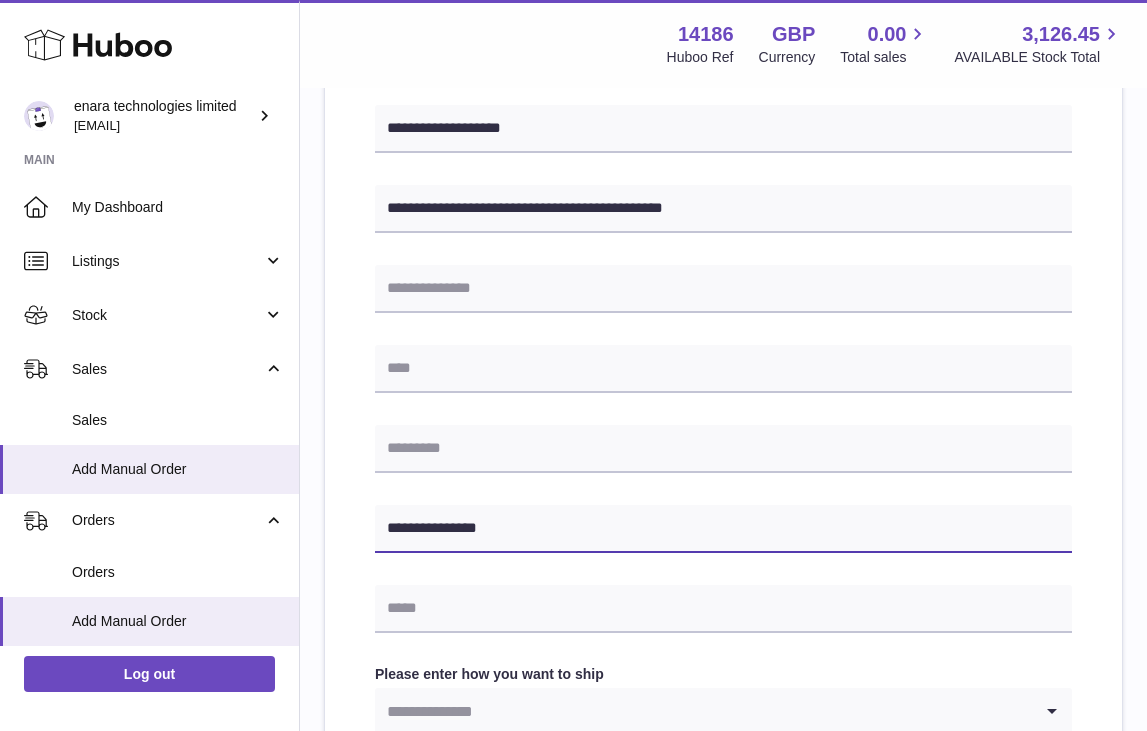 type on "**********" 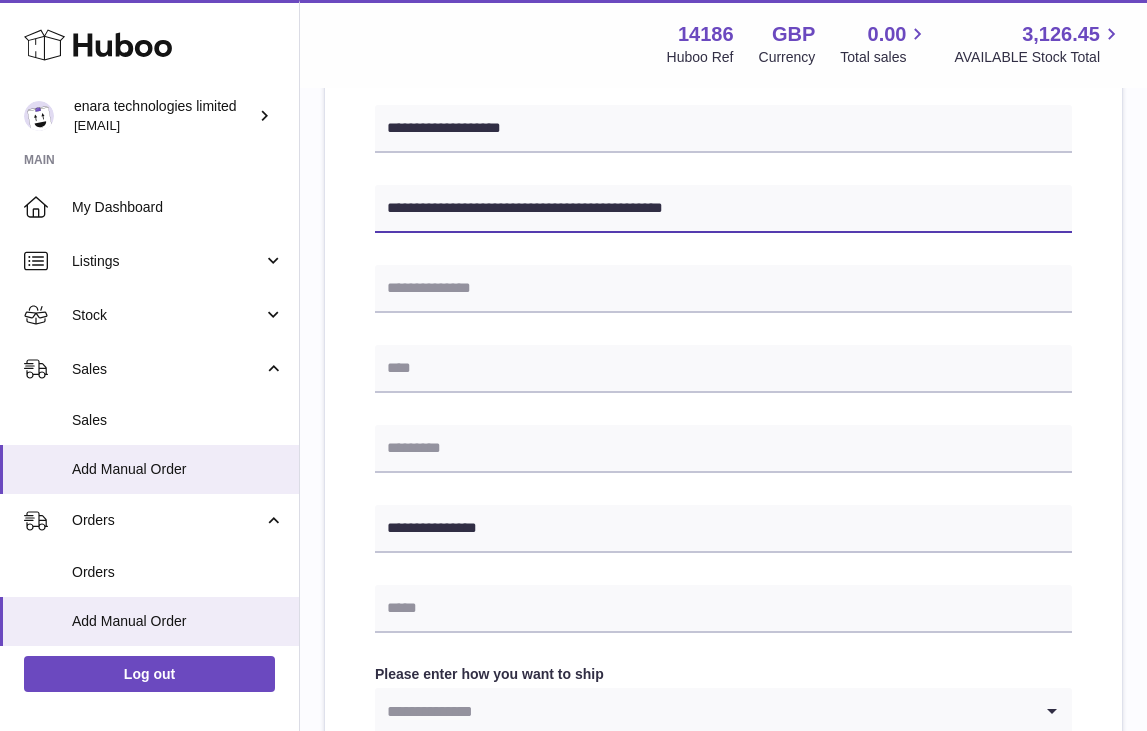 drag, startPoint x: 620, startPoint y: 206, endPoint x: 555, endPoint y: 206, distance: 65 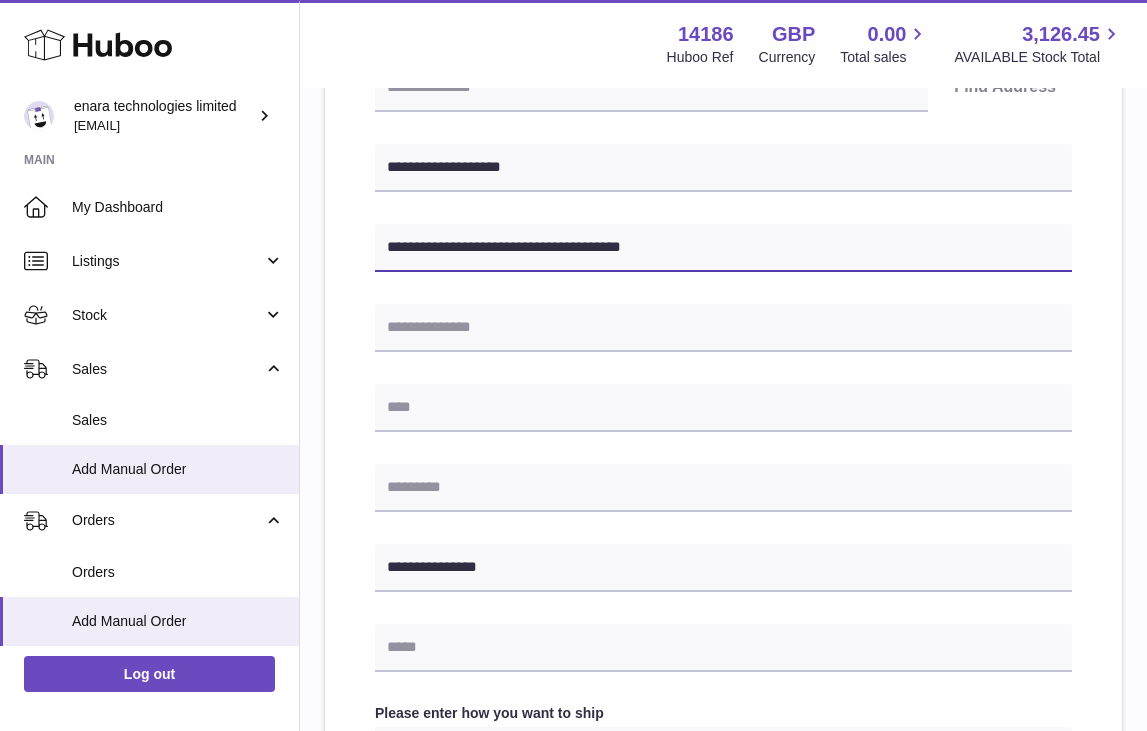 scroll, scrollTop: 463, scrollLeft: 0, axis: vertical 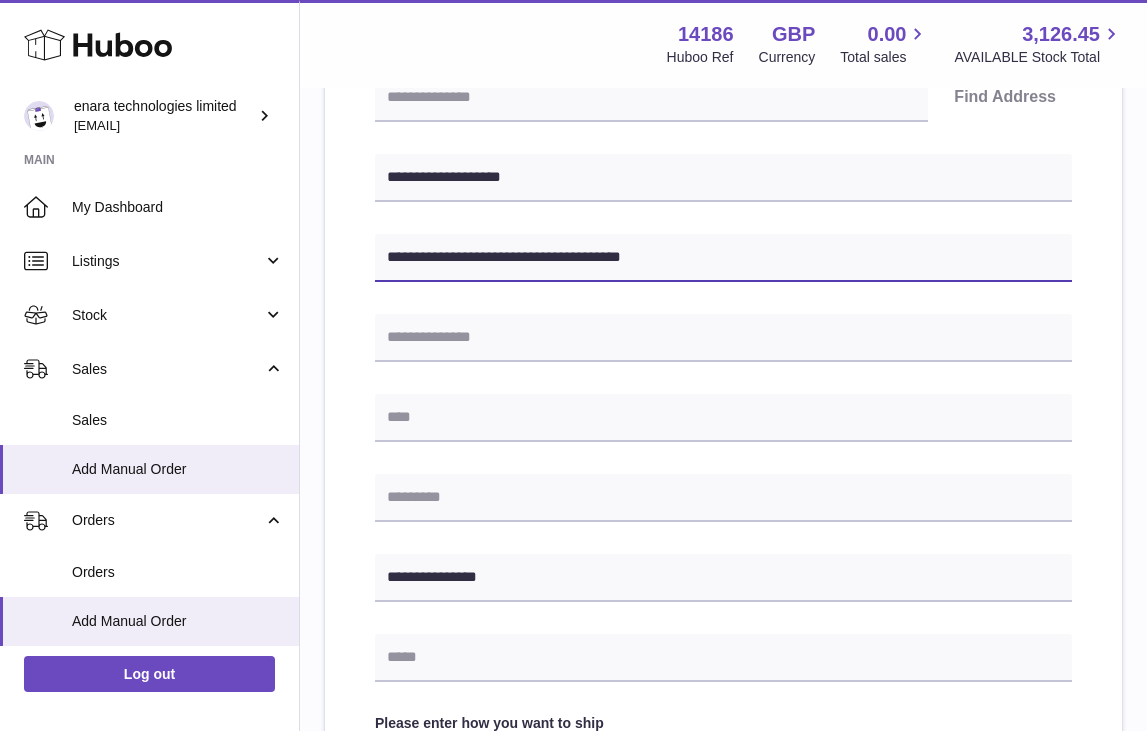 type on "**********" 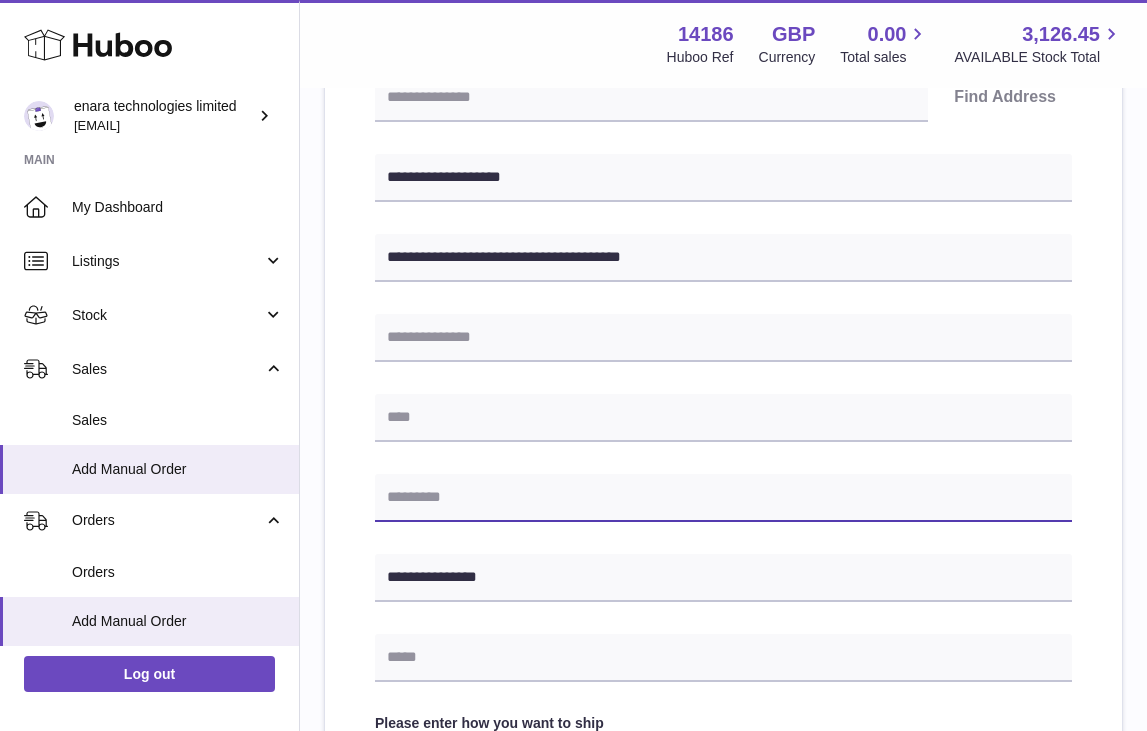 paste on "*******" 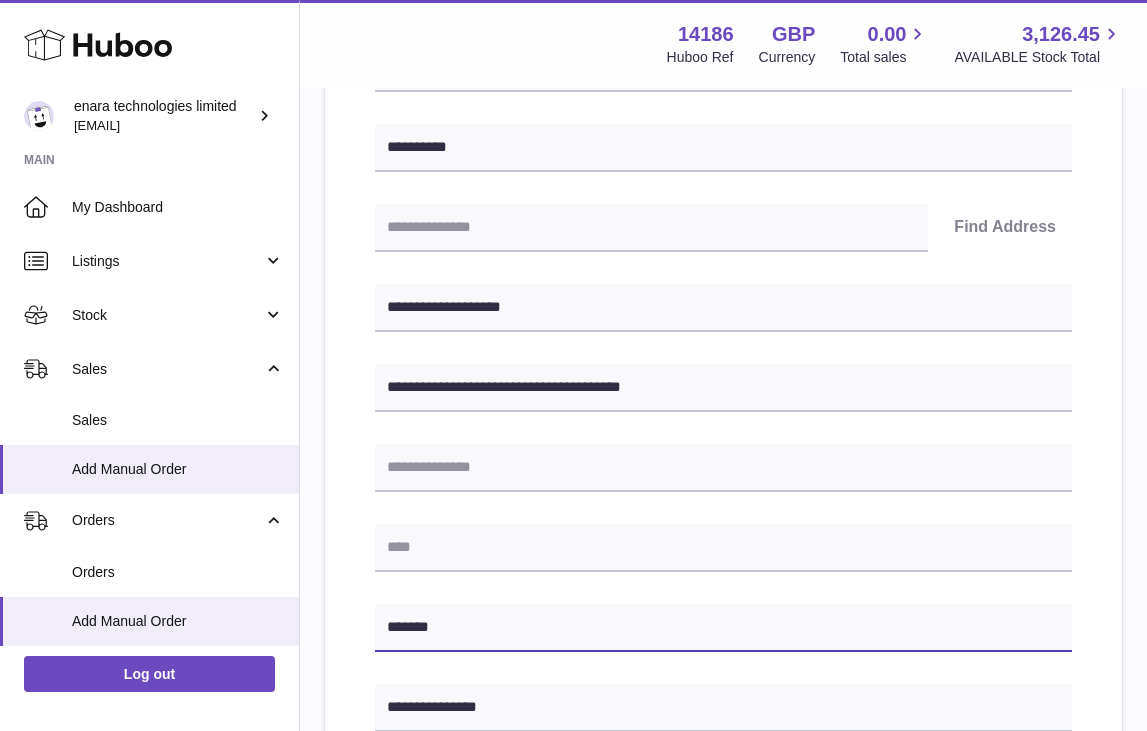 scroll, scrollTop: 322, scrollLeft: 0, axis: vertical 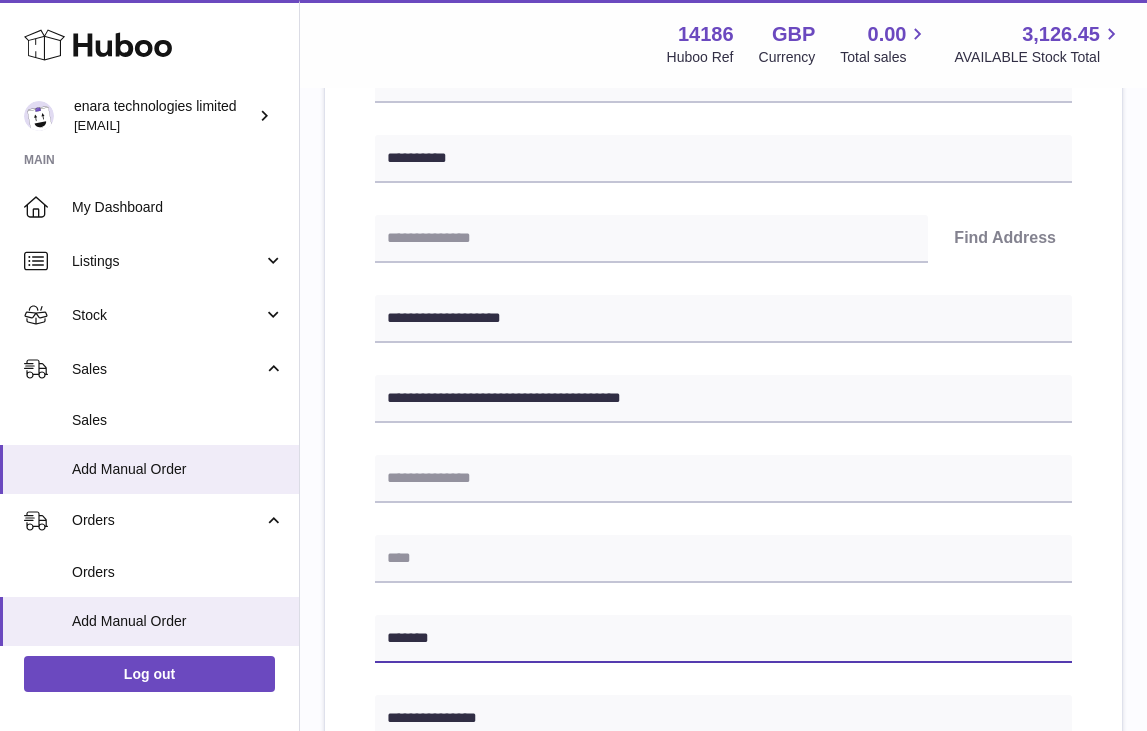 type on "*******" 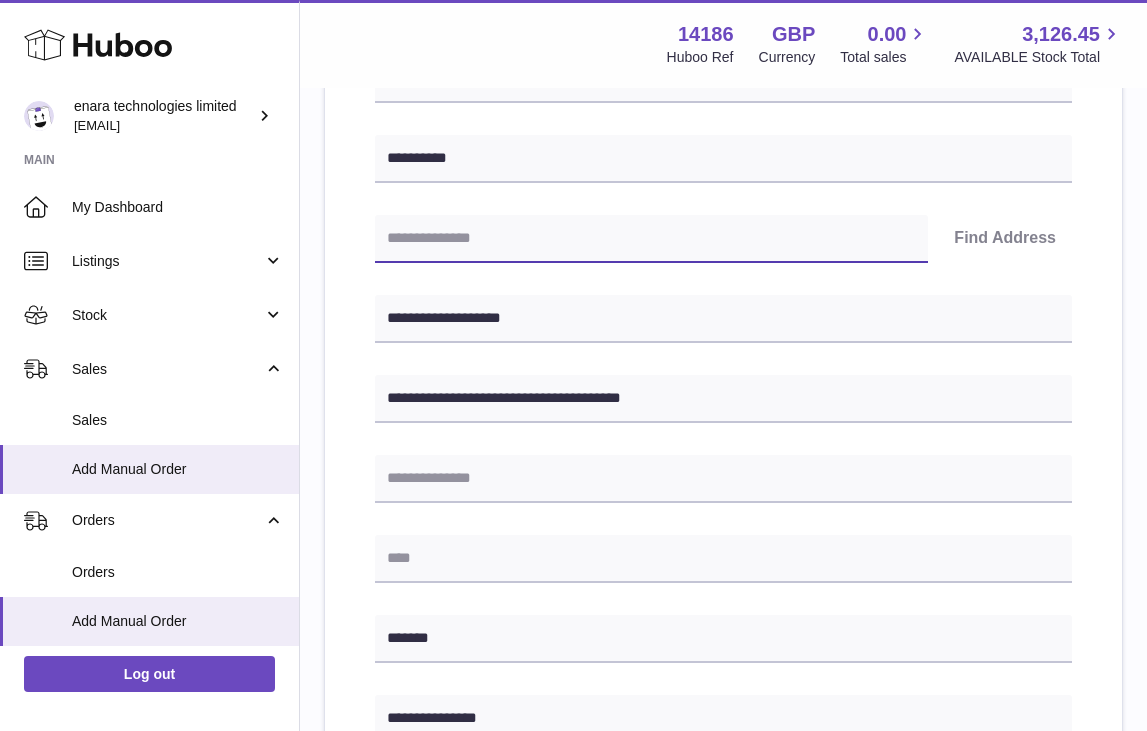 paste on "*******" 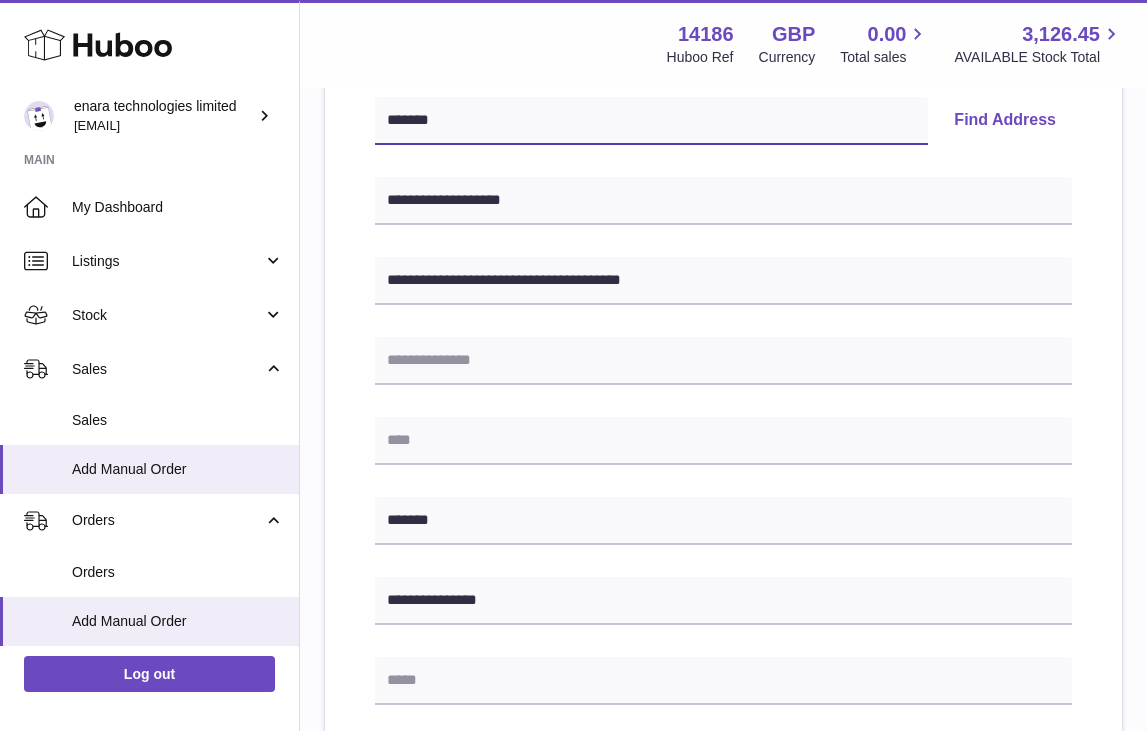 scroll, scrollTop: 483, scrollLeft: 0, axis: vertical 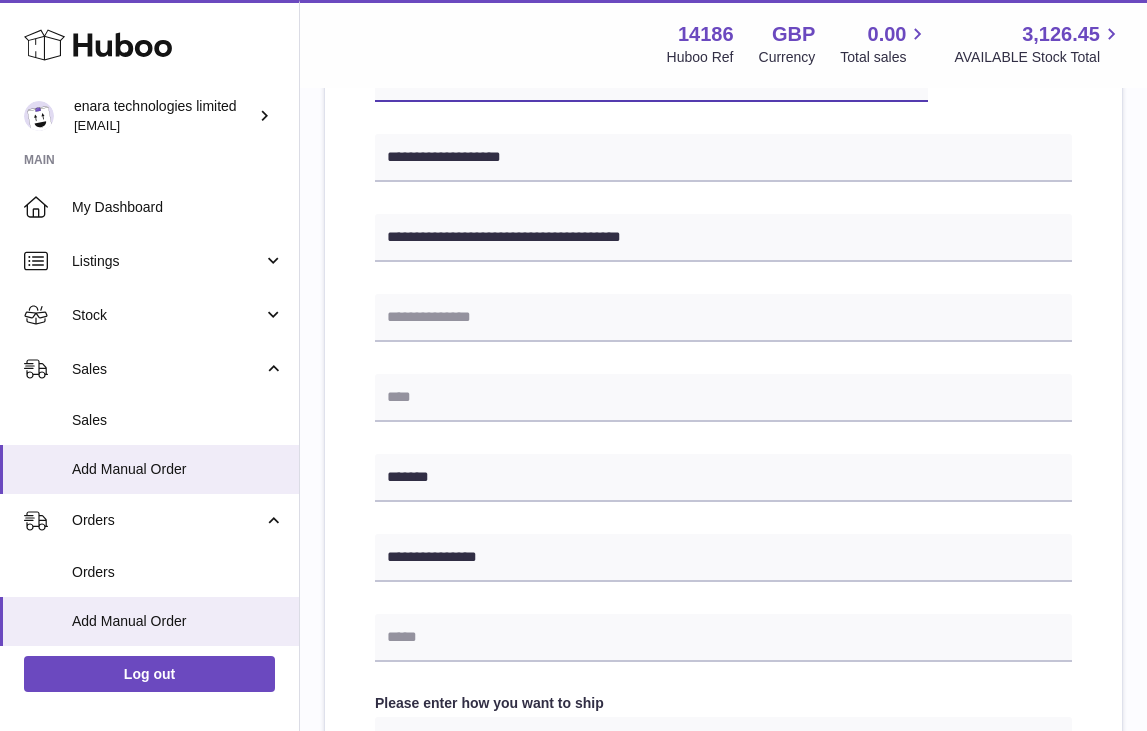 type on "*******" 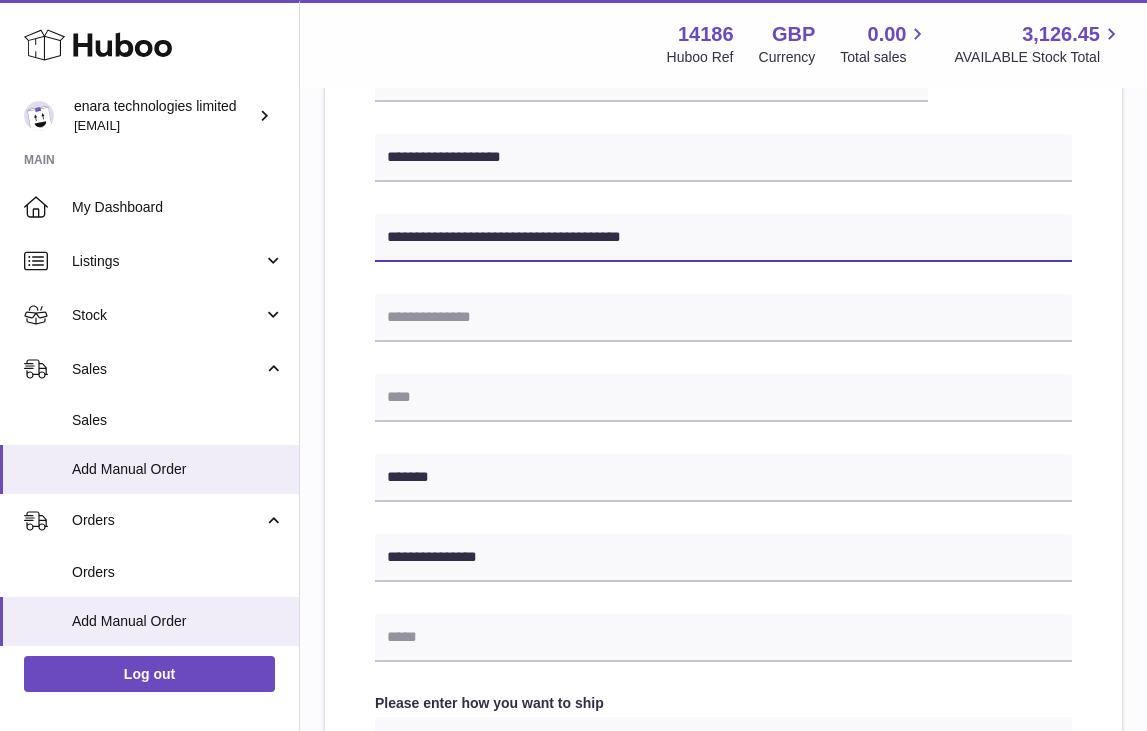 drag, startPoint x: 559, startPoint y: 234, endPoint x: 859, endPoint y: 263, distance: 301.3984 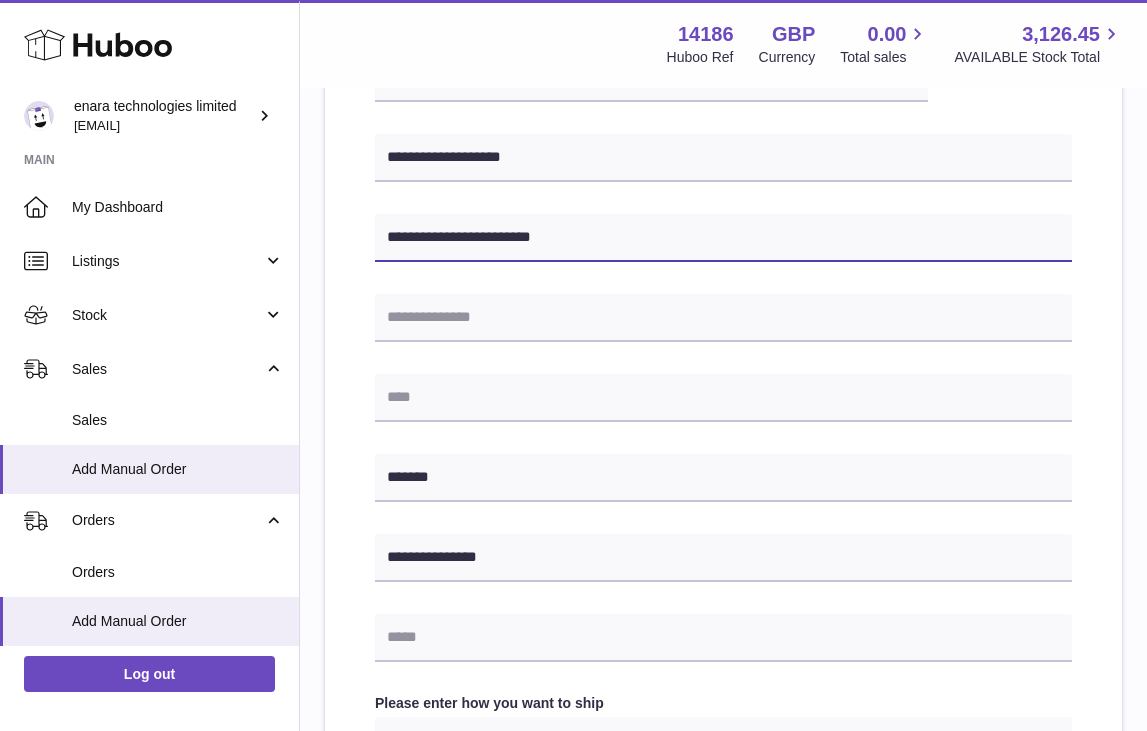type on "**********" 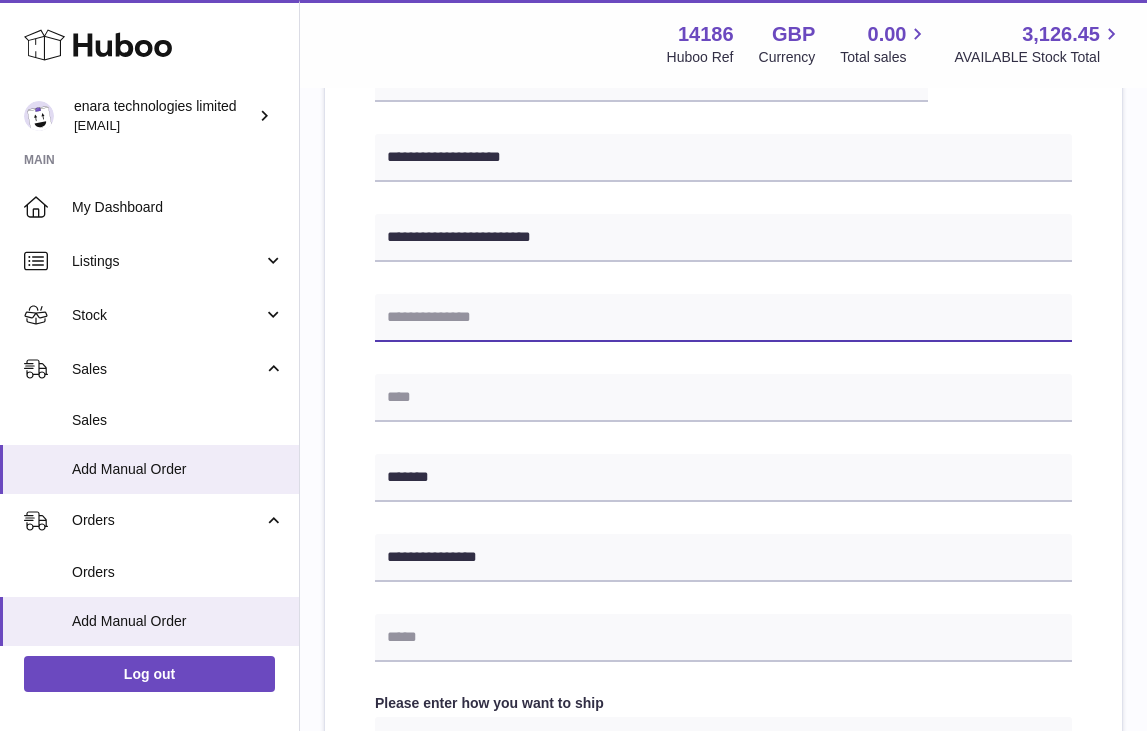 paste on "**********" 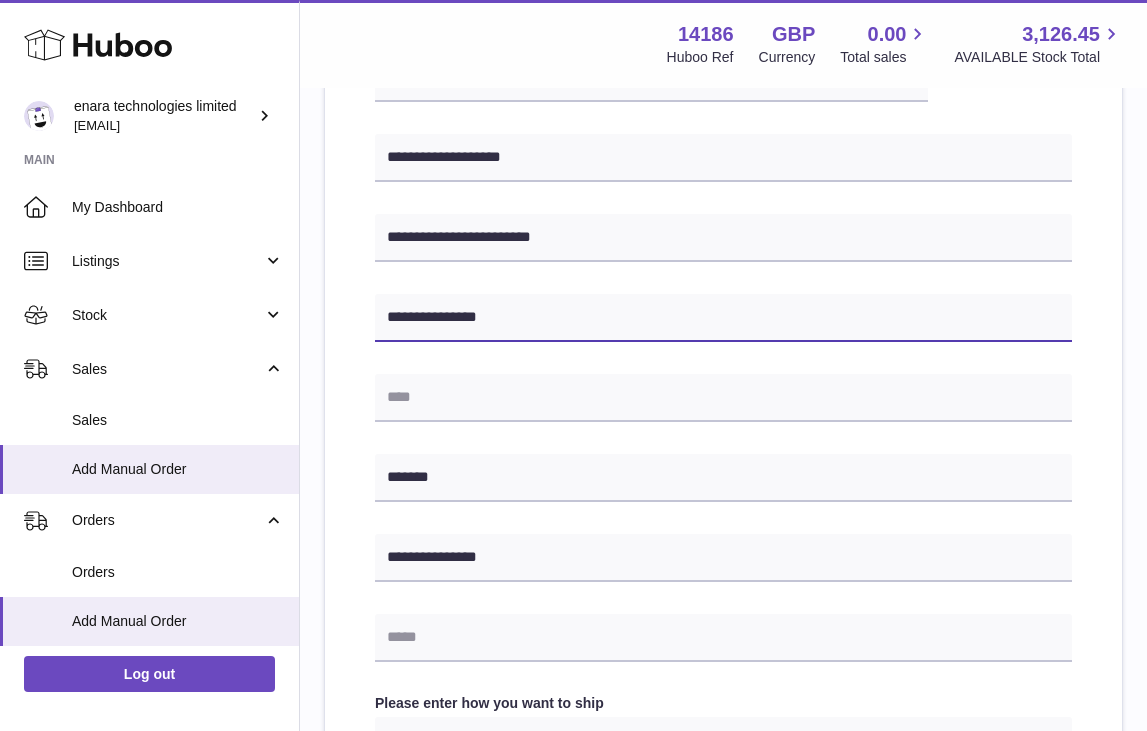 type on "**********" 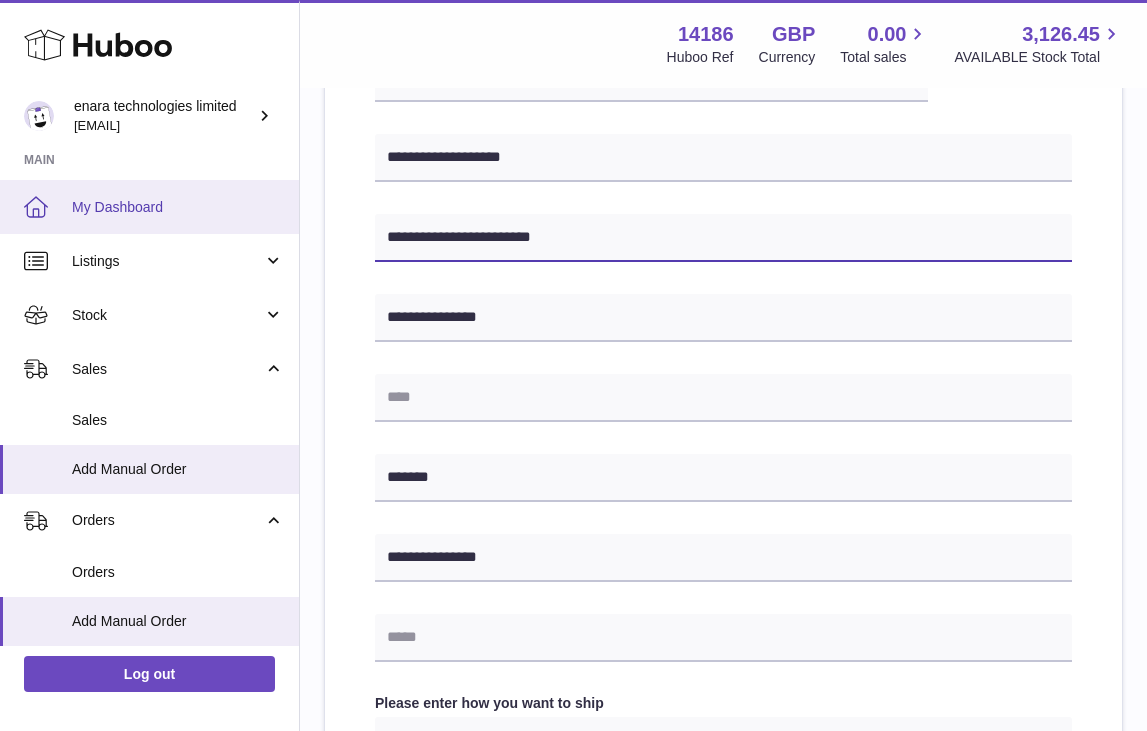 drag, startPoint x: 596, startPoint y: 242, endPoint x: 255, endPoint y: 218, distance: 341.84354 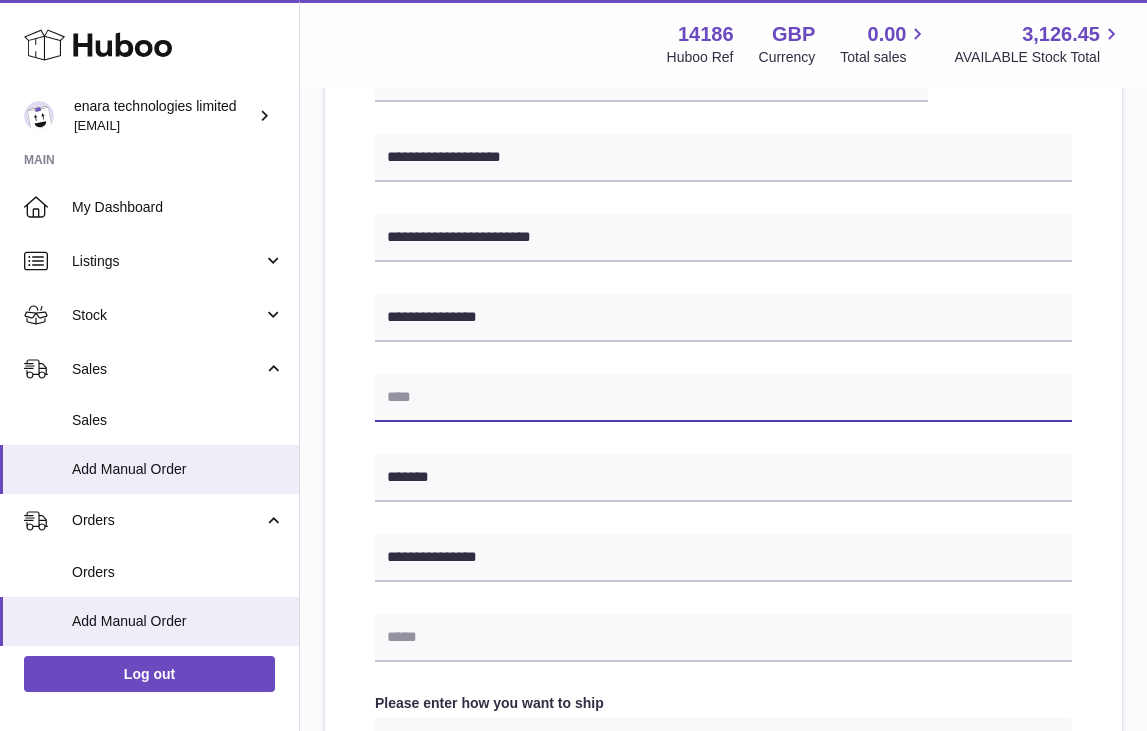 click at bounding box center [723, 398] 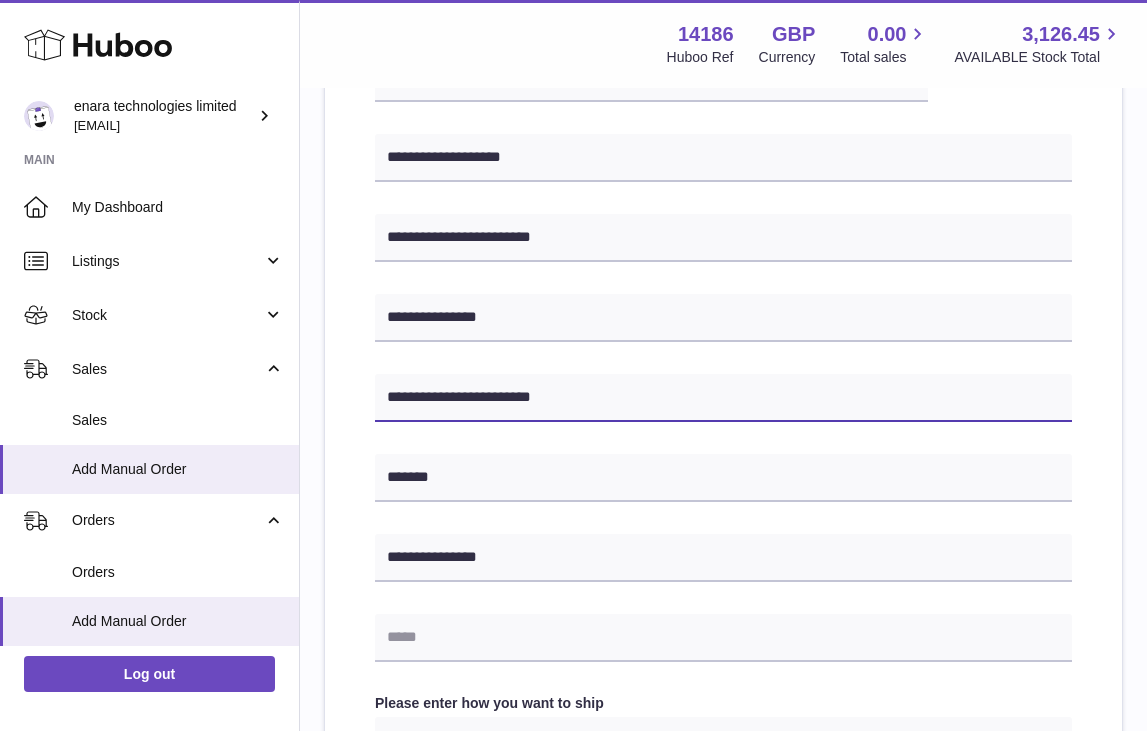 type on "**********" 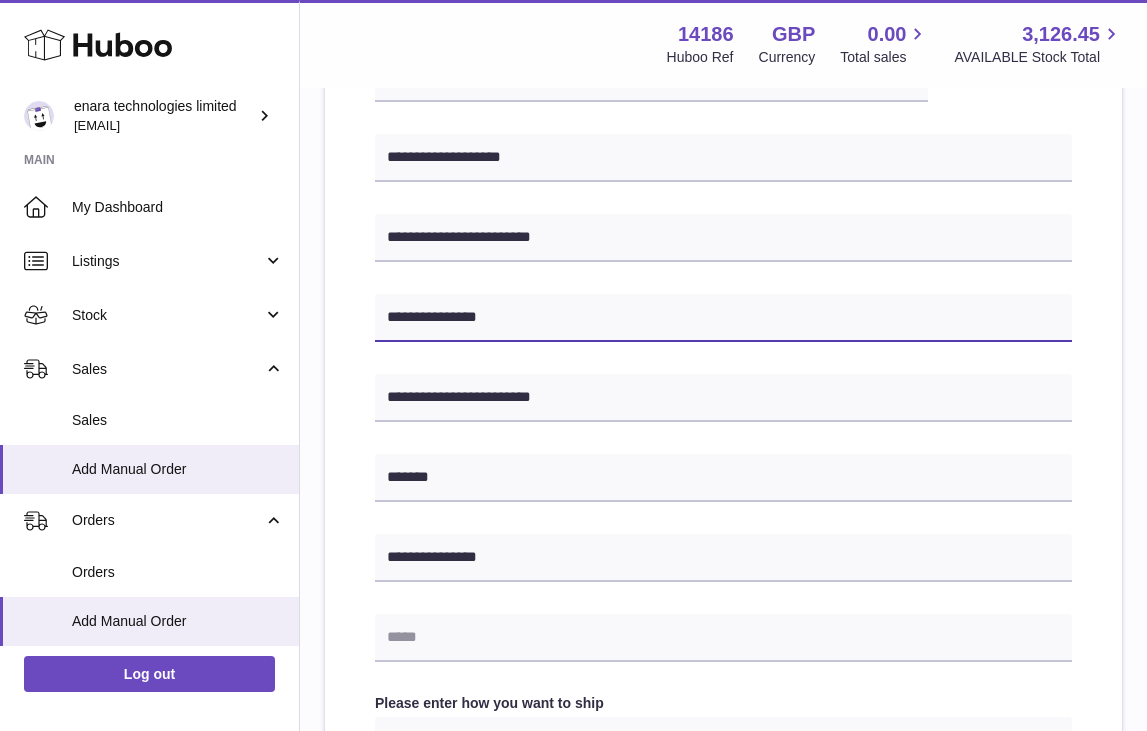click on "**********" at bounding box center [723, 318] 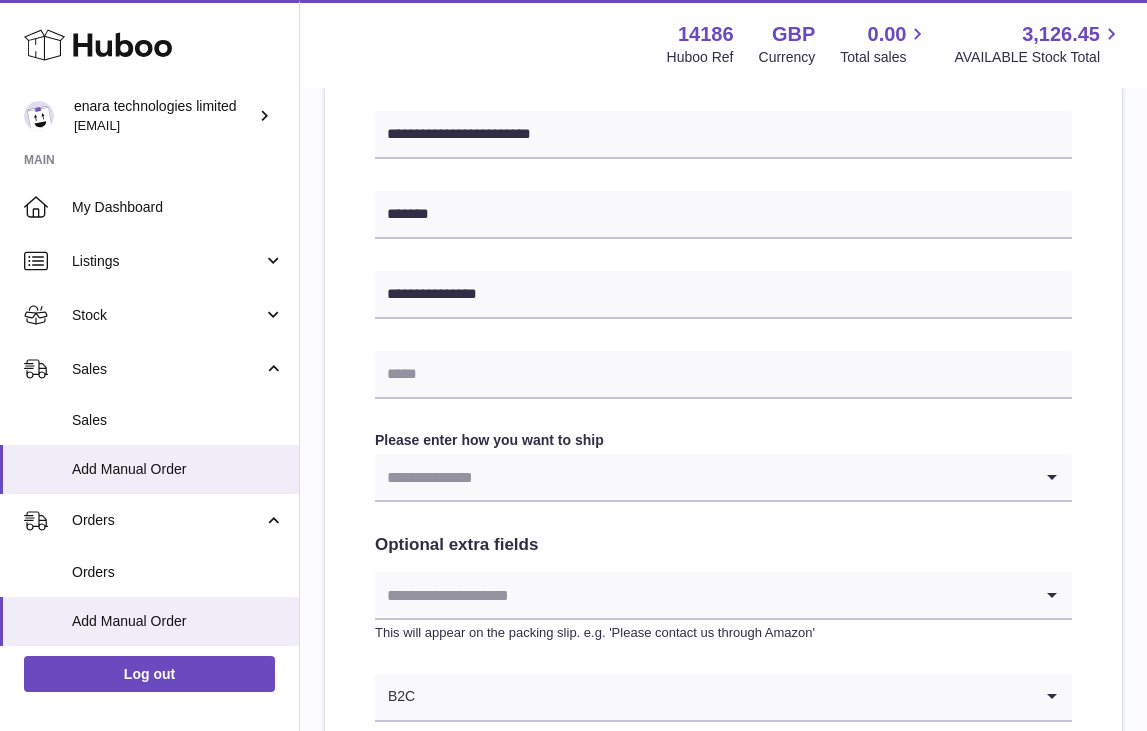 scroll, scrollTop: 761, scrollLeft: 0, axis: vertical 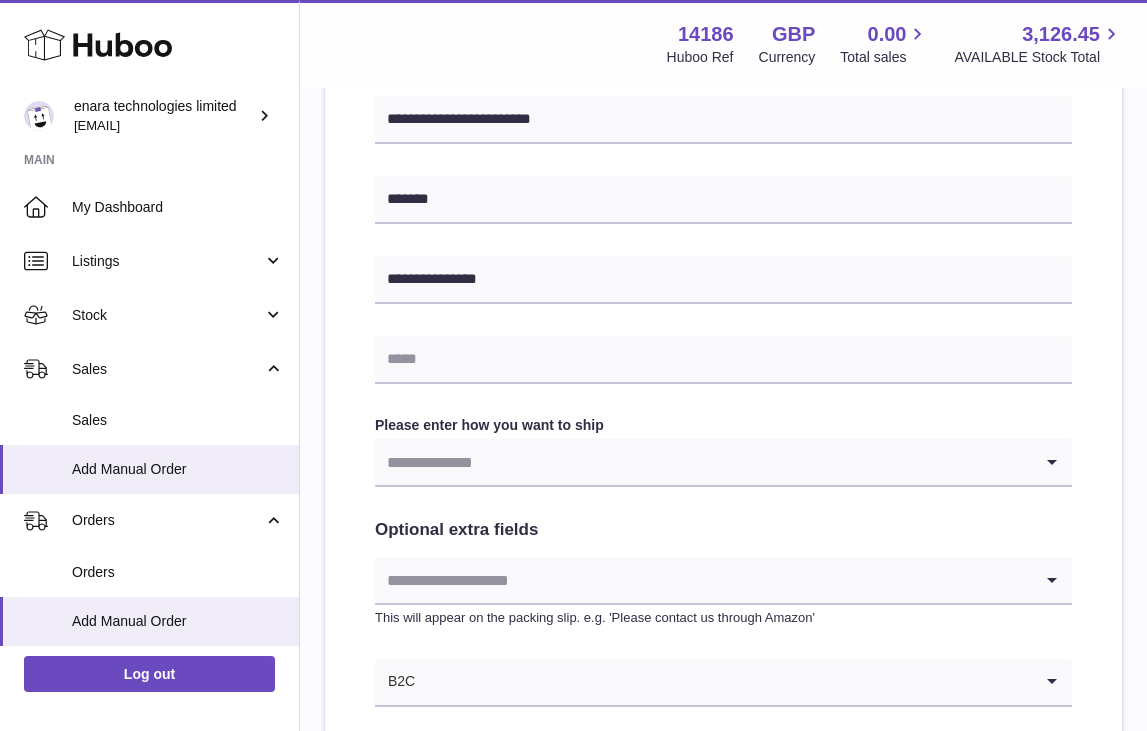 type on "**********" 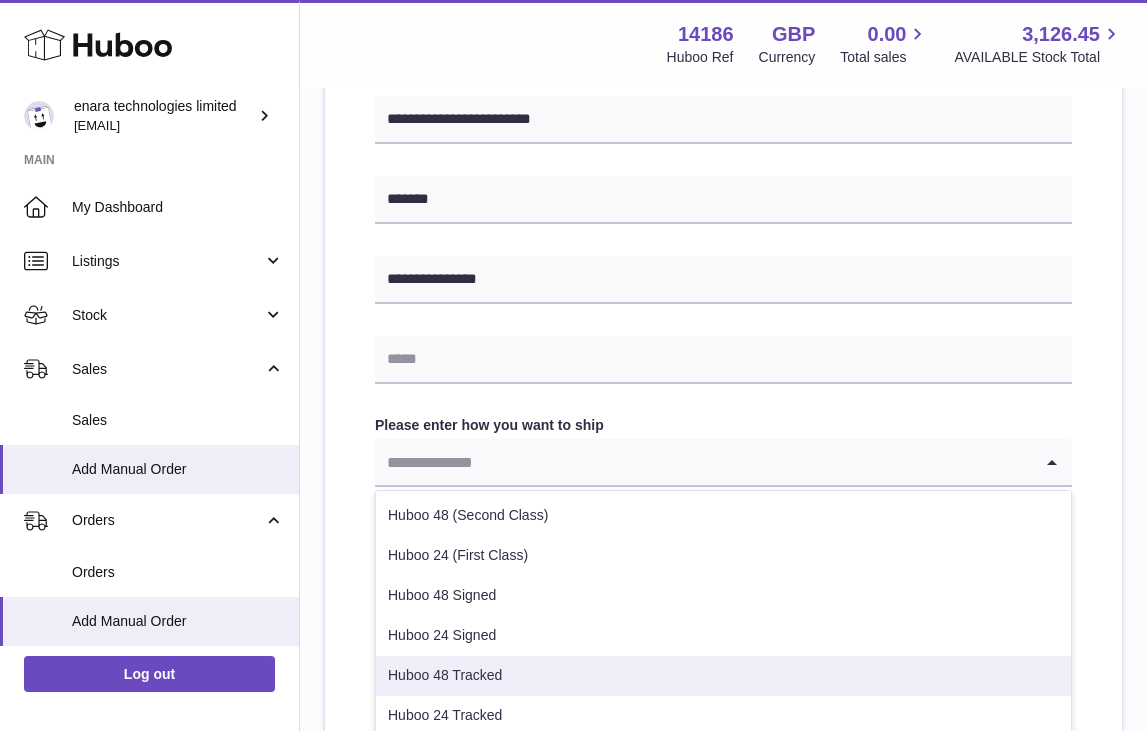 click on "Huboo 48 Tracked" at bounding box center [723, 676] 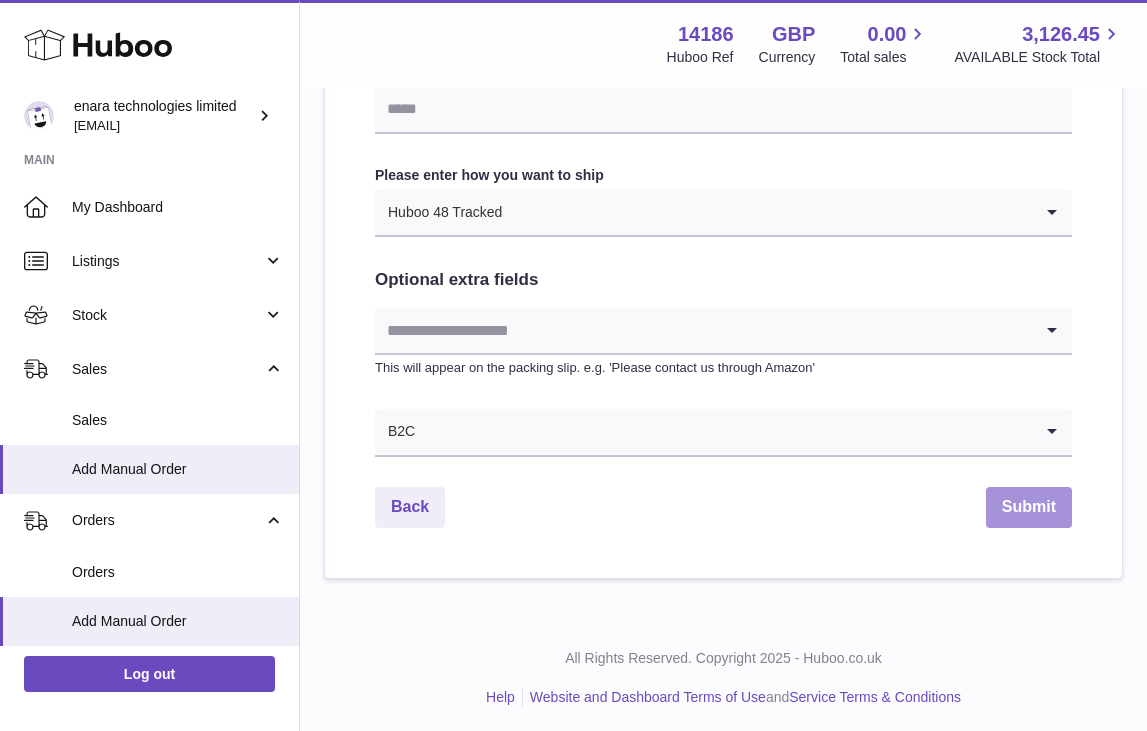 scroll, scrollTop: 1010, scrollLeft: 0, axis: vertical 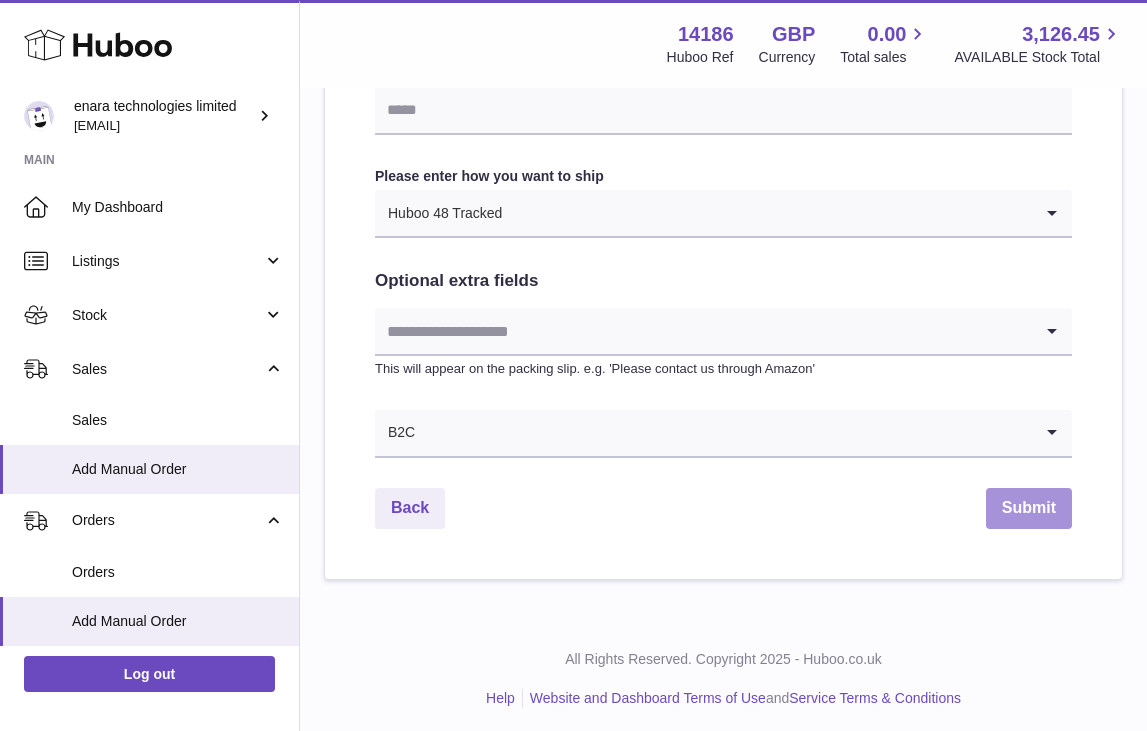 click on "Submit" at bounding box center [1029, 508] 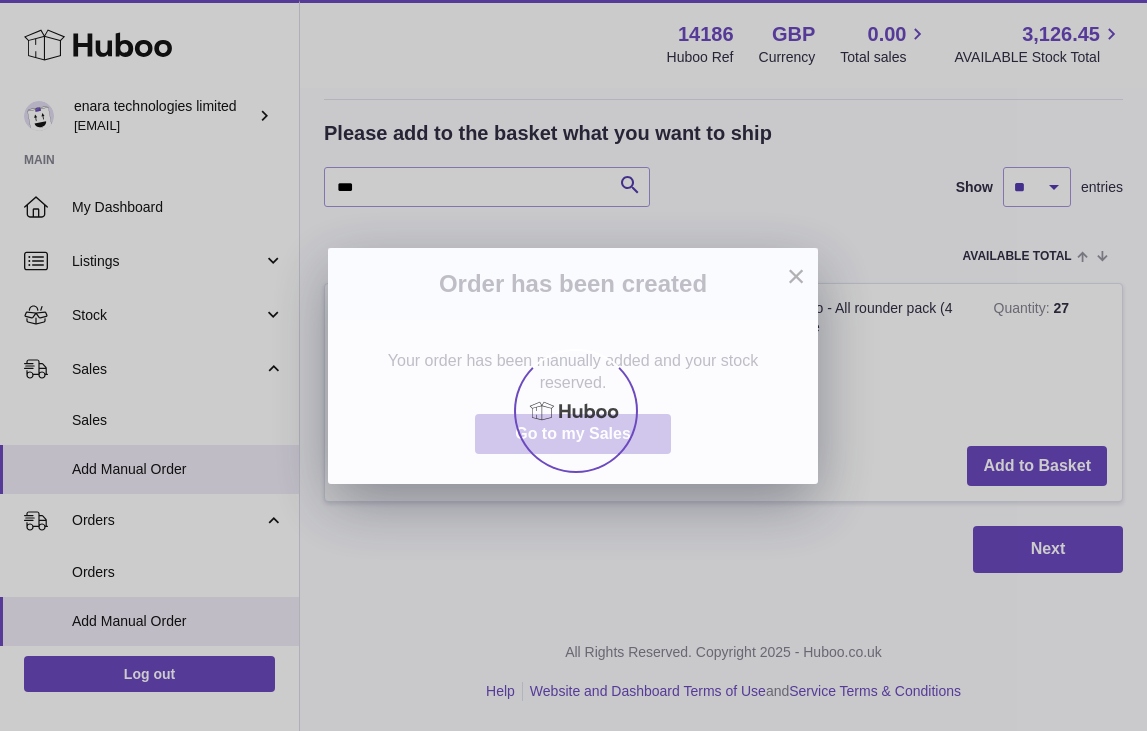 scroll, scrollTop: 0, scrollLeft: 0, axis: both 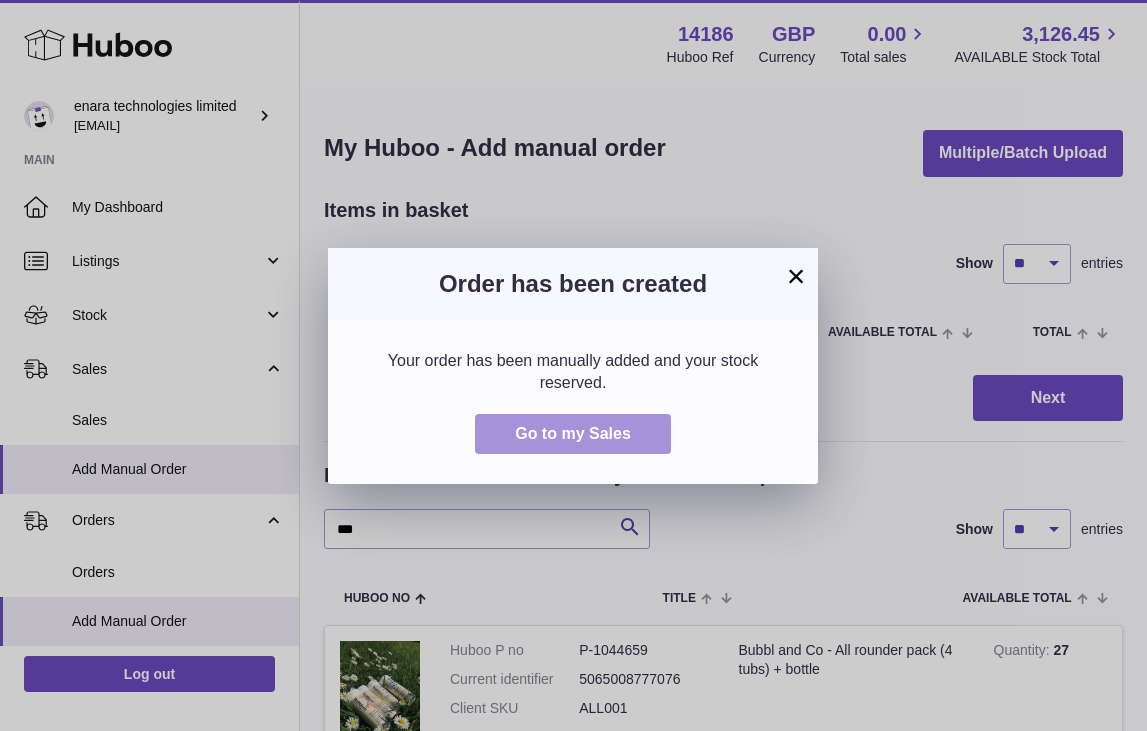 click on "Go to my Sales" at bounding box center [573, 433] 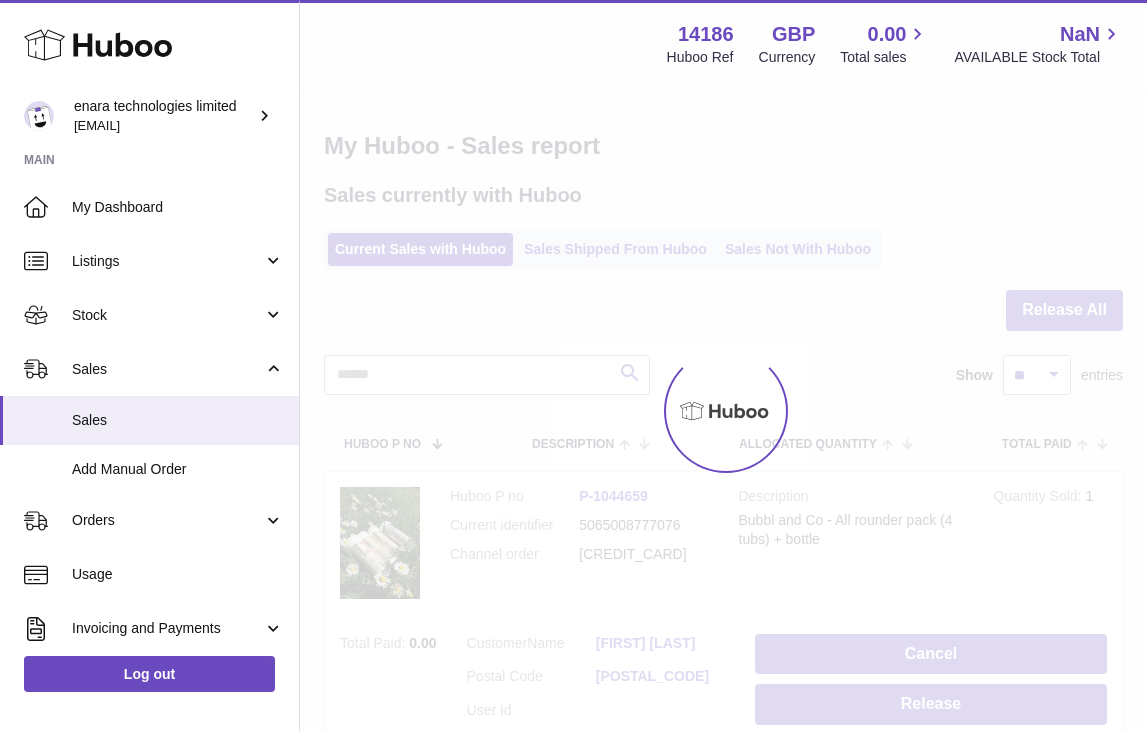 scroll, scrollTop: 0, scrollLeft: 0, axis: both 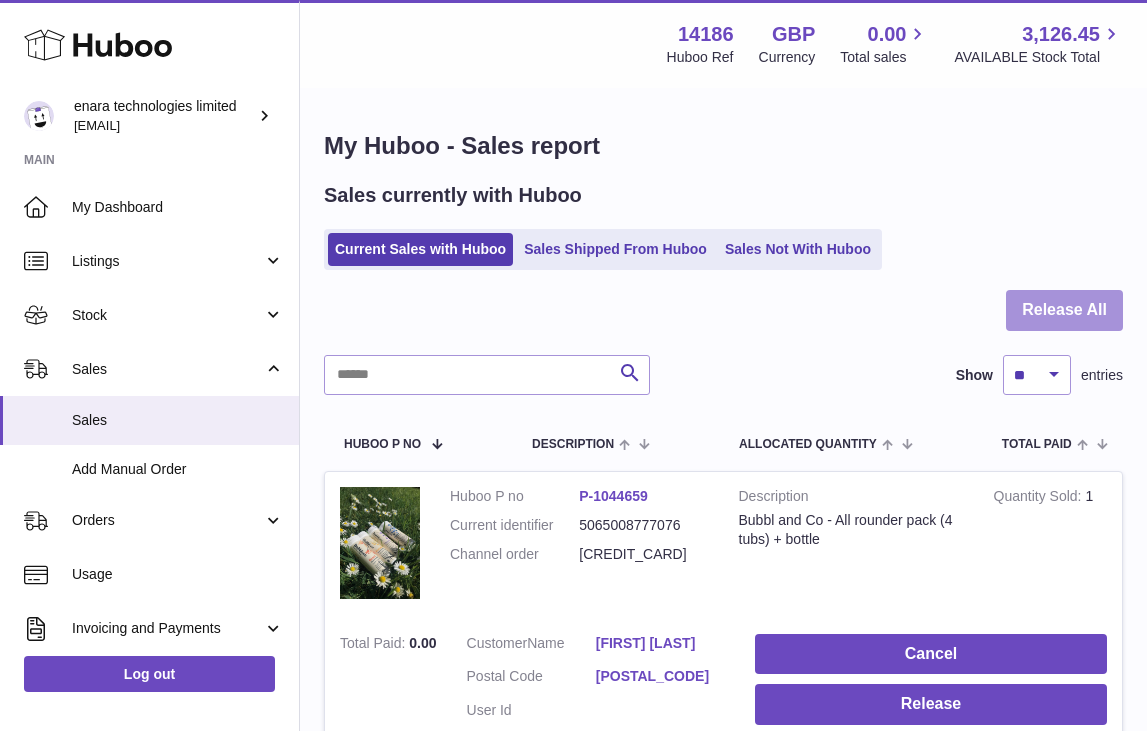 click on "Release All" at bounding box center [1064, 310] 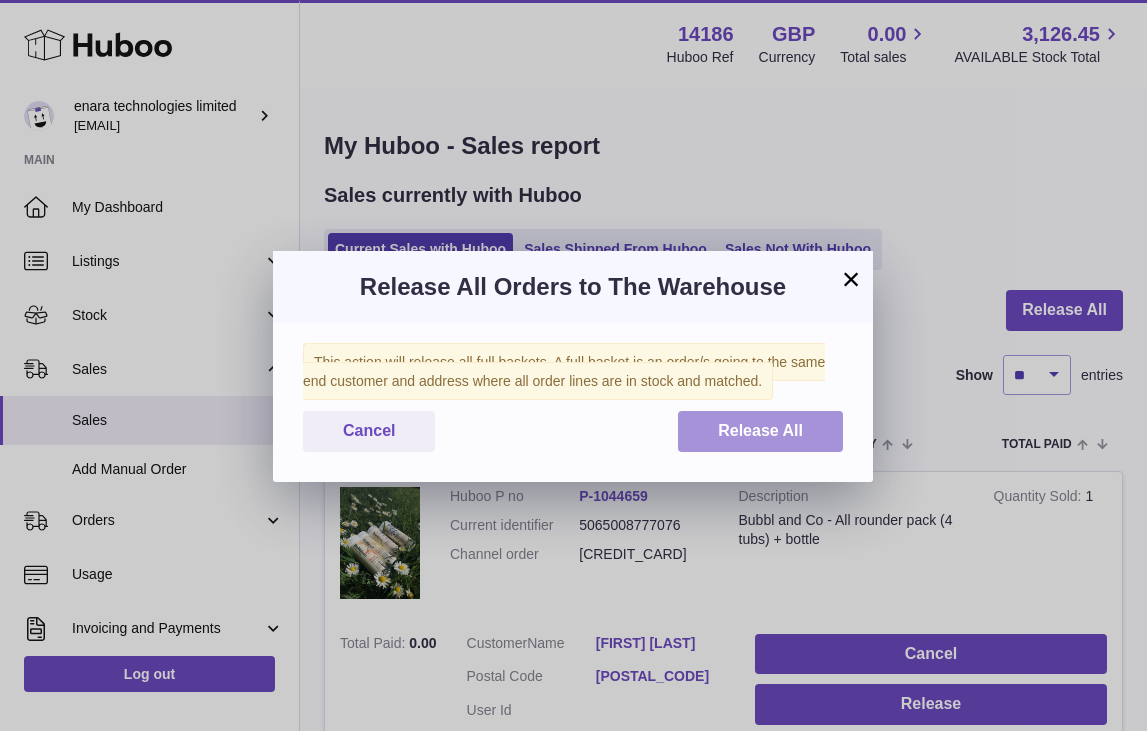 click on "Release All" at bounding box center [760, 431] 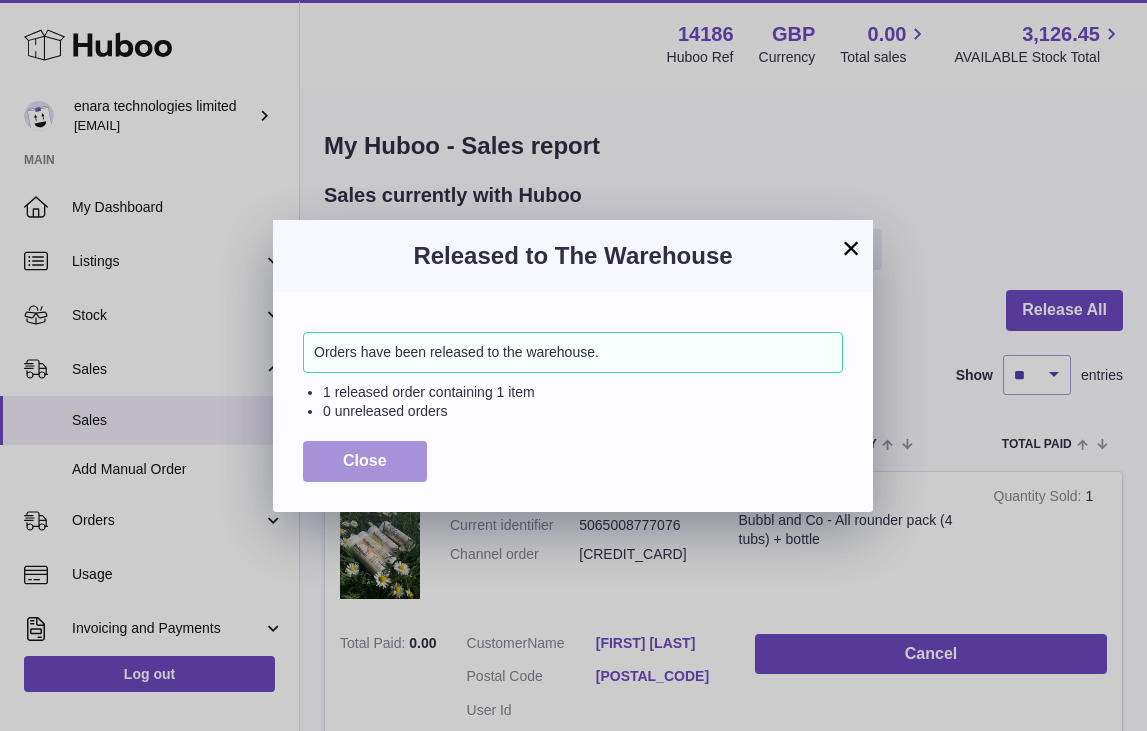 click on "Close" at bounding box center (365, 460) 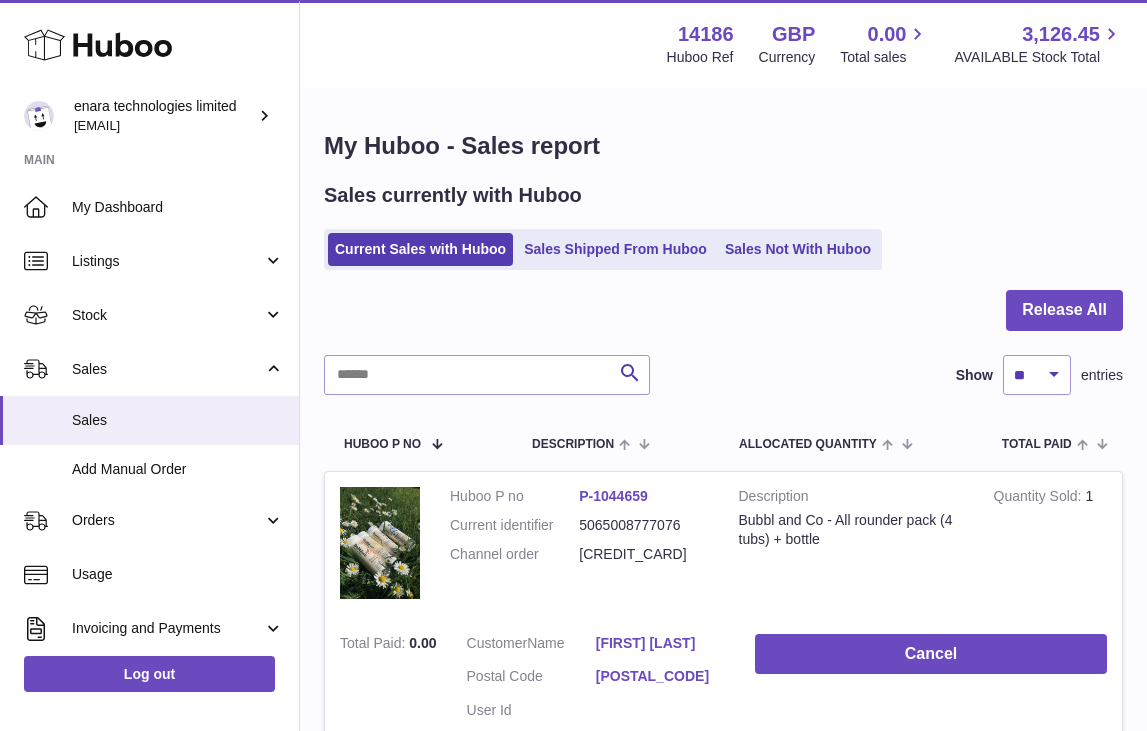 scroll, scrollTop: 0, scrollLeft: 0, axis: both 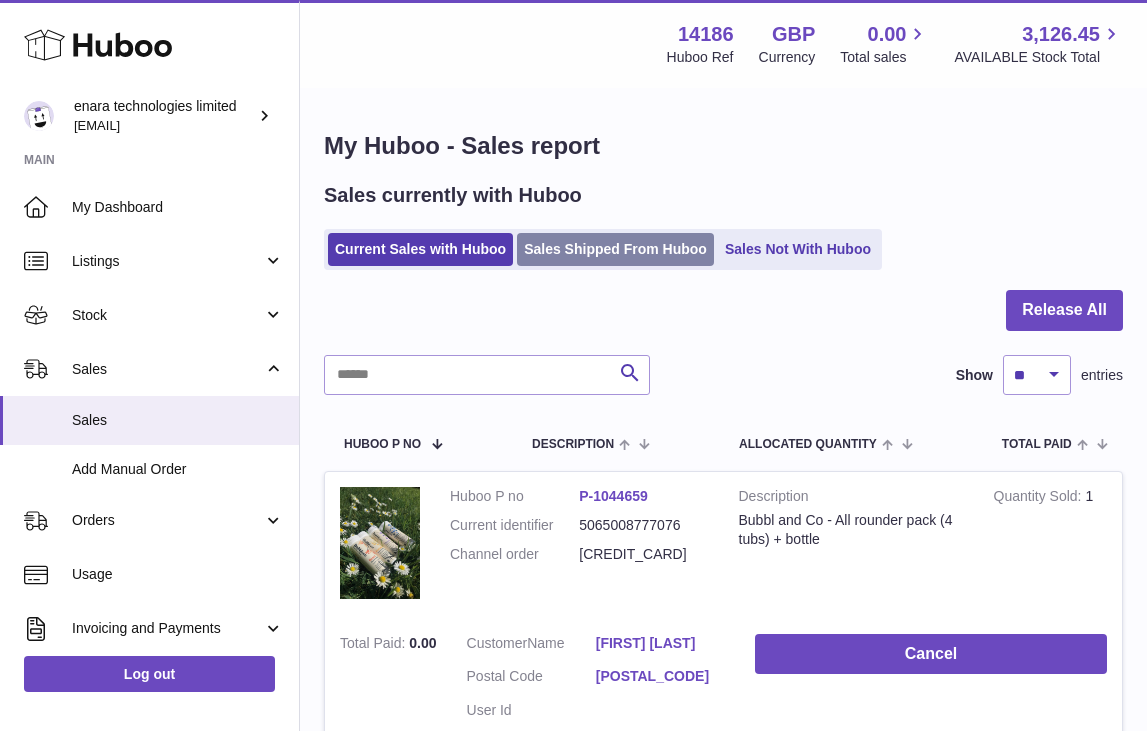 click on "Sales Shipped From Huboo" at bounding box center (615, 249) 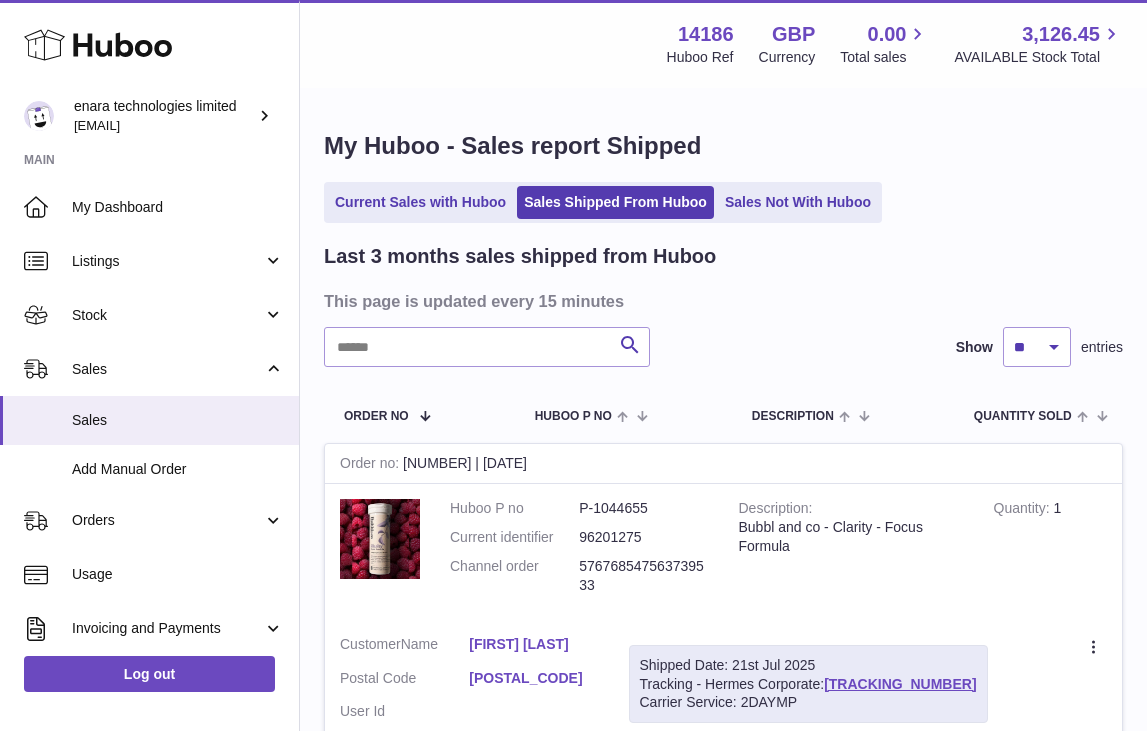 scroll, scrollTop: 0, scrollLeft: 0, axis: both 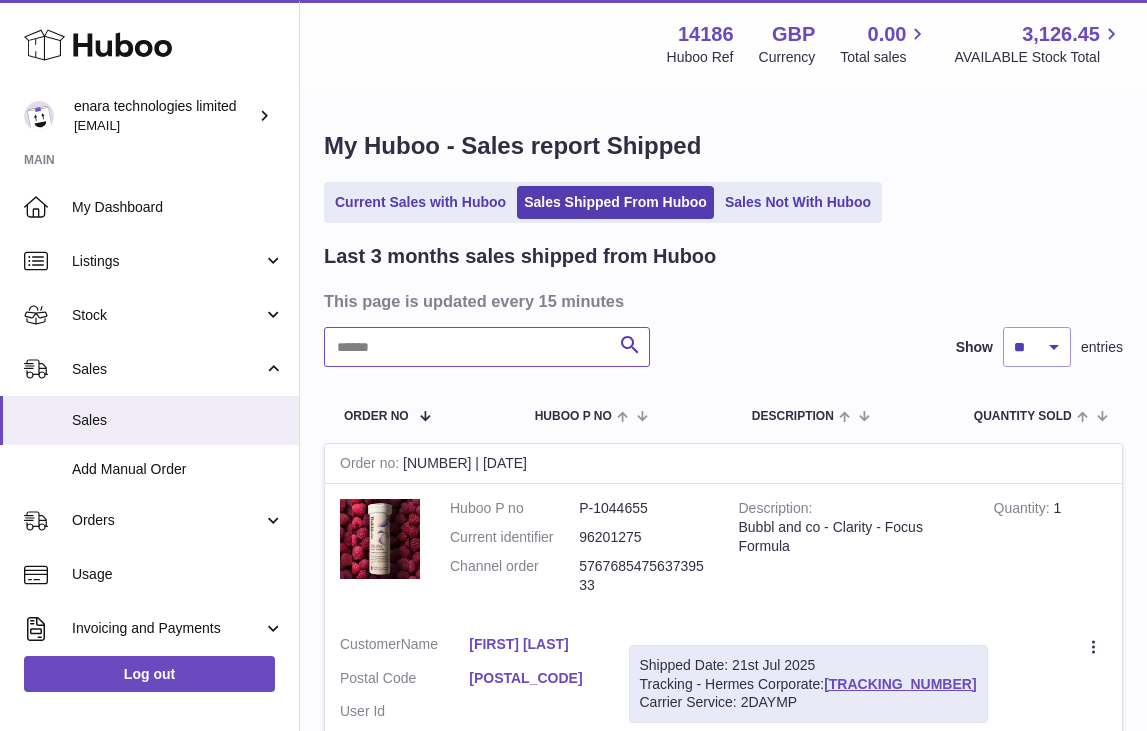 click at bounding box center (487, 347) 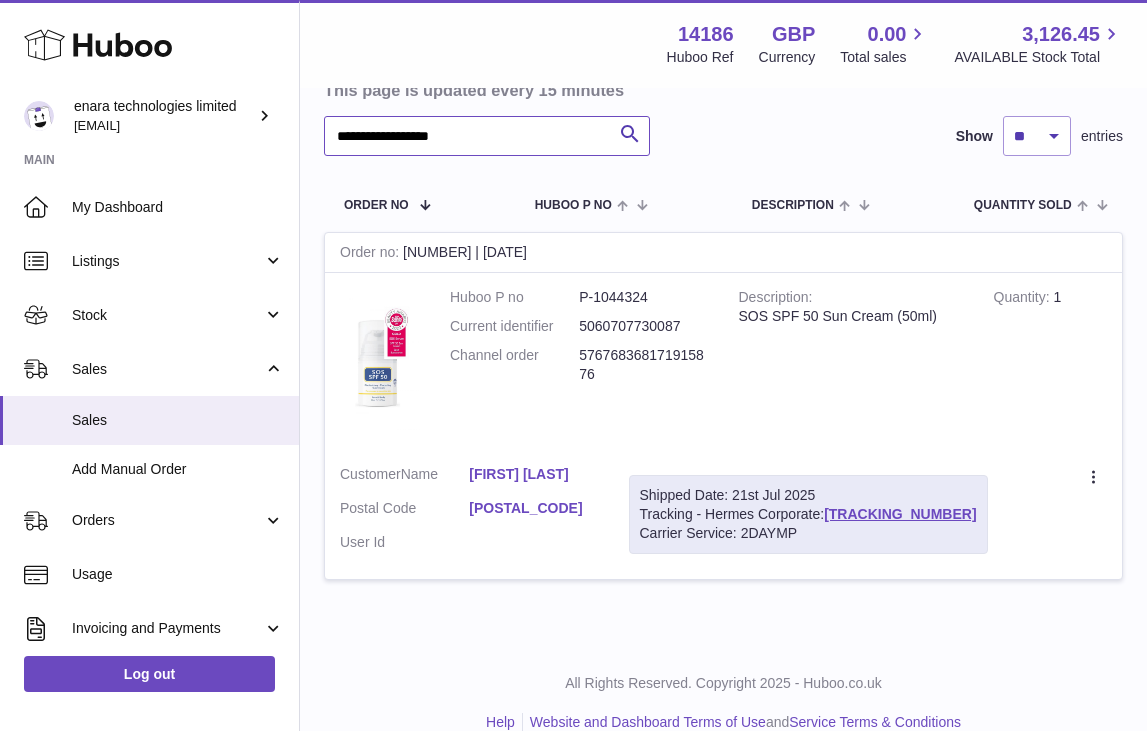 scroll, scrollTop: 214, scrollLeft: 0, axis: vertical 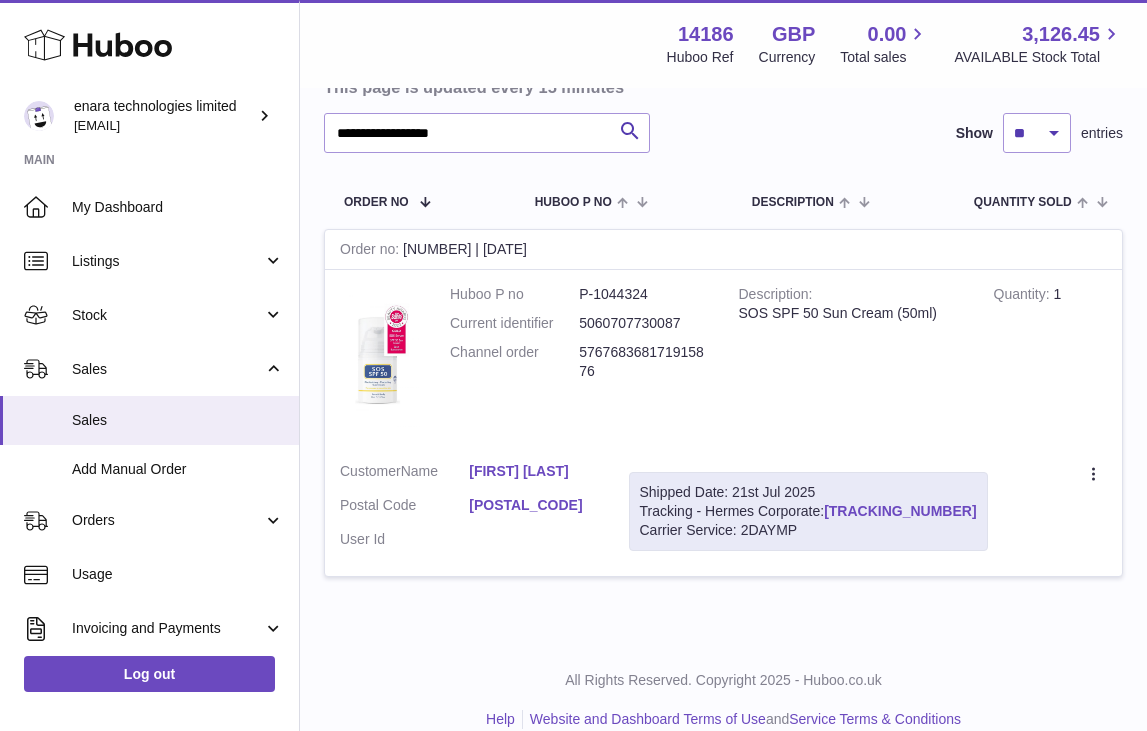 drag, startPoint x: 965, startPoint y: 504, endPoint x: 830, endPoint y: 512, distance: 135.23683 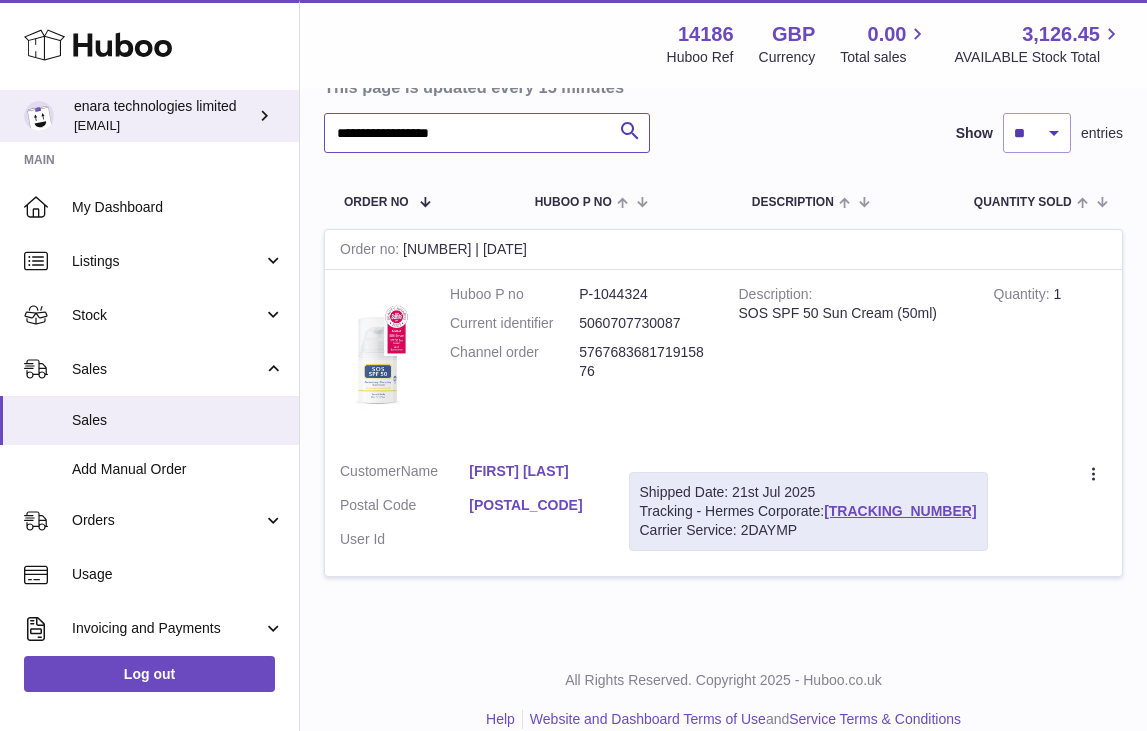 drag, startPoint x: 529, startPoint y: 139, endPoint x: 204, endPoint y: 91, distance: 328.52548 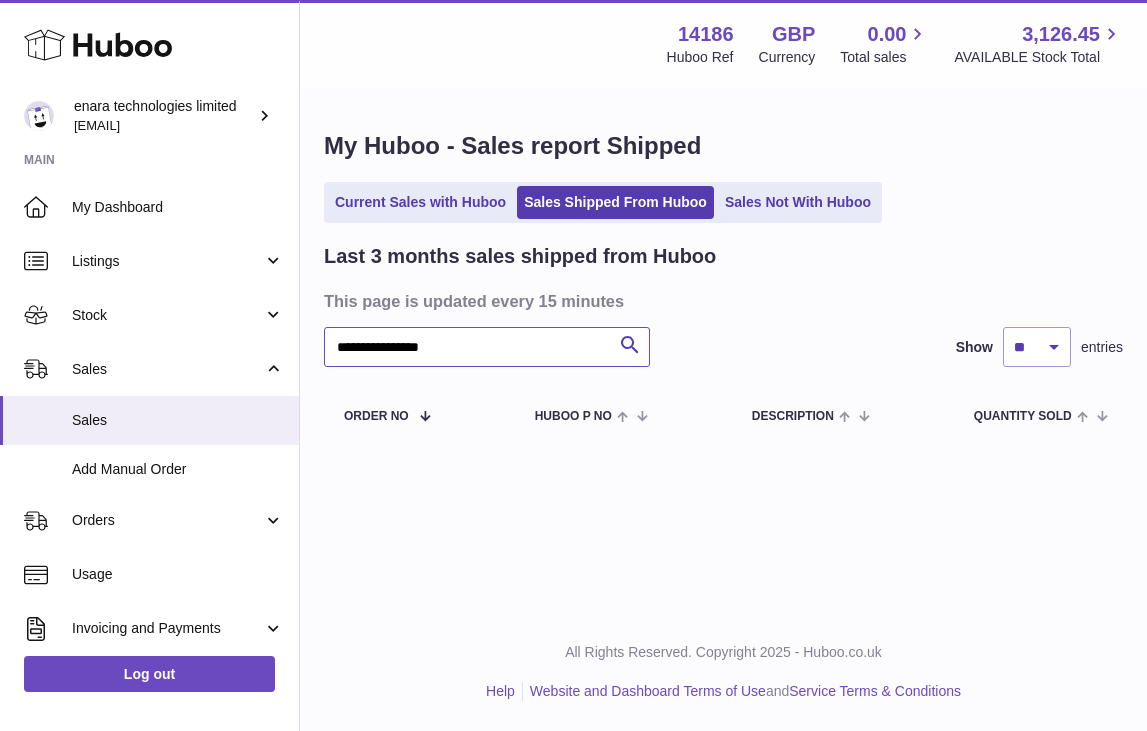 scroll, scrollTop: 0, scrollLeft: 0, axis: both 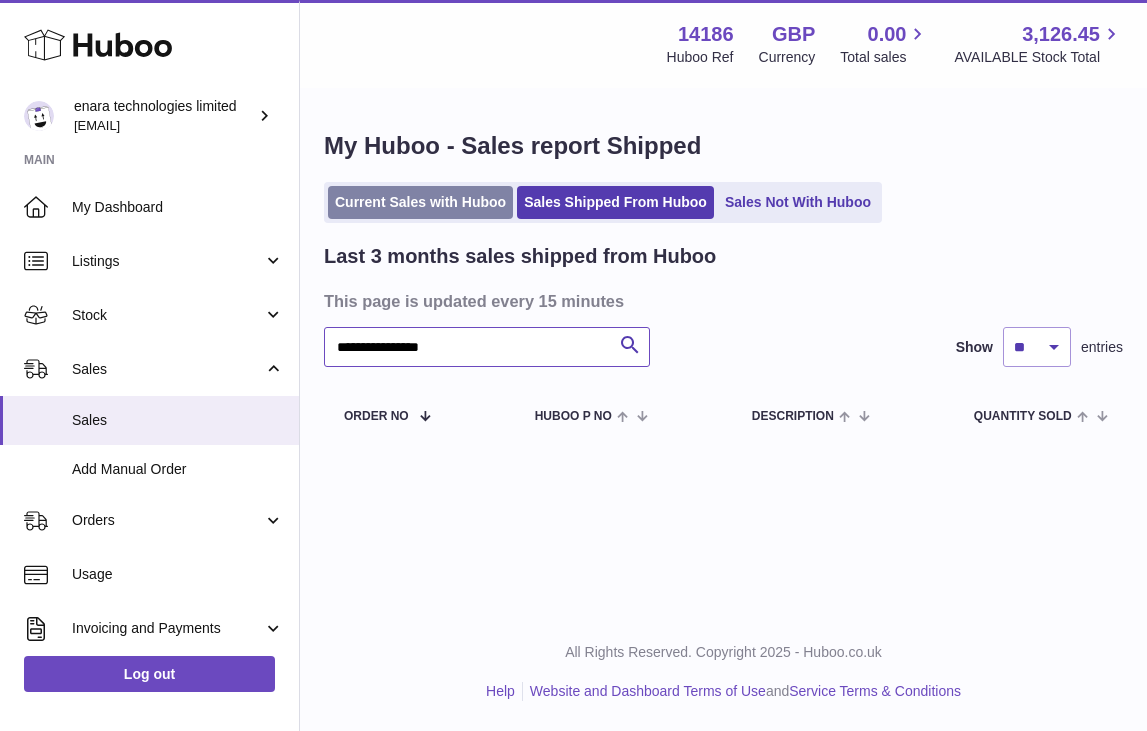 type on "**********" 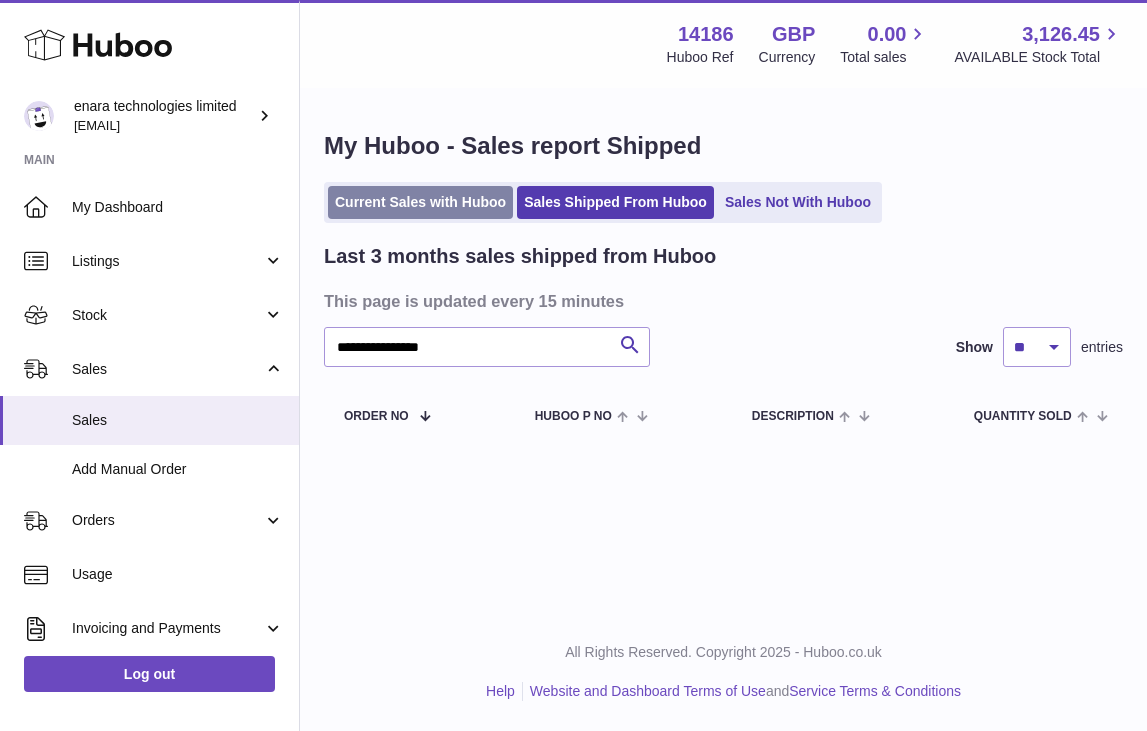click on "Current Sales with Huboo" at bounding box center [420, 202] 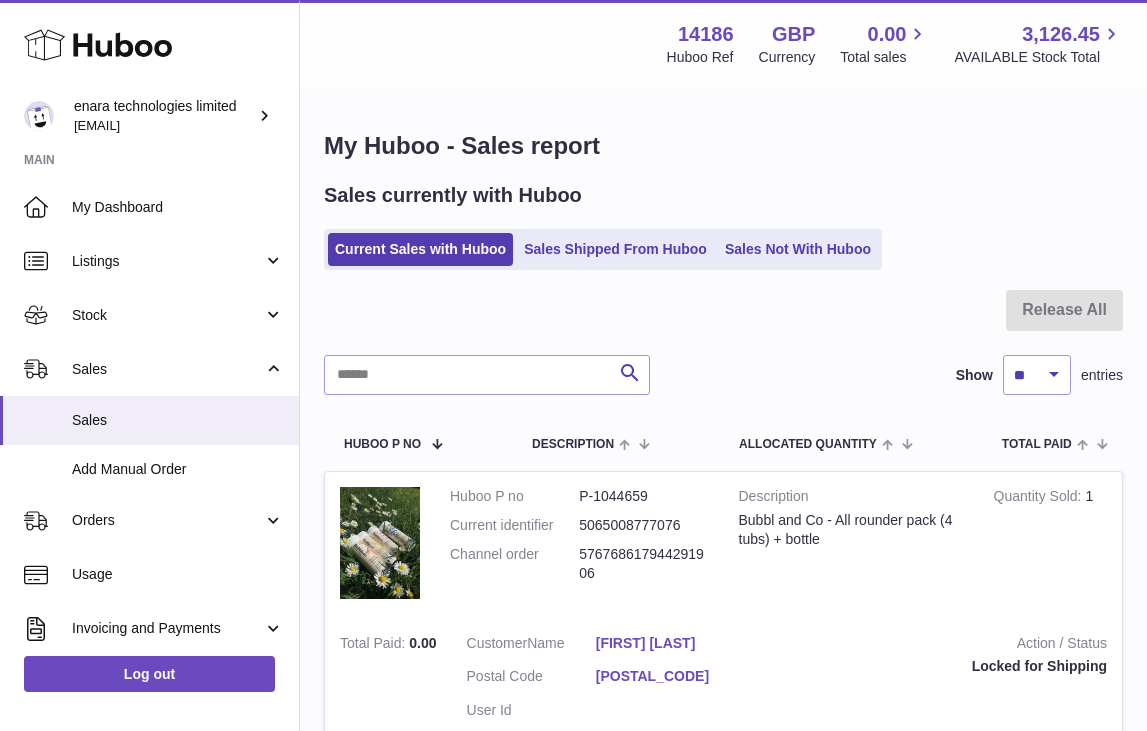 scroll, scrollTop: 0, scrollLeft: 0, axis: both 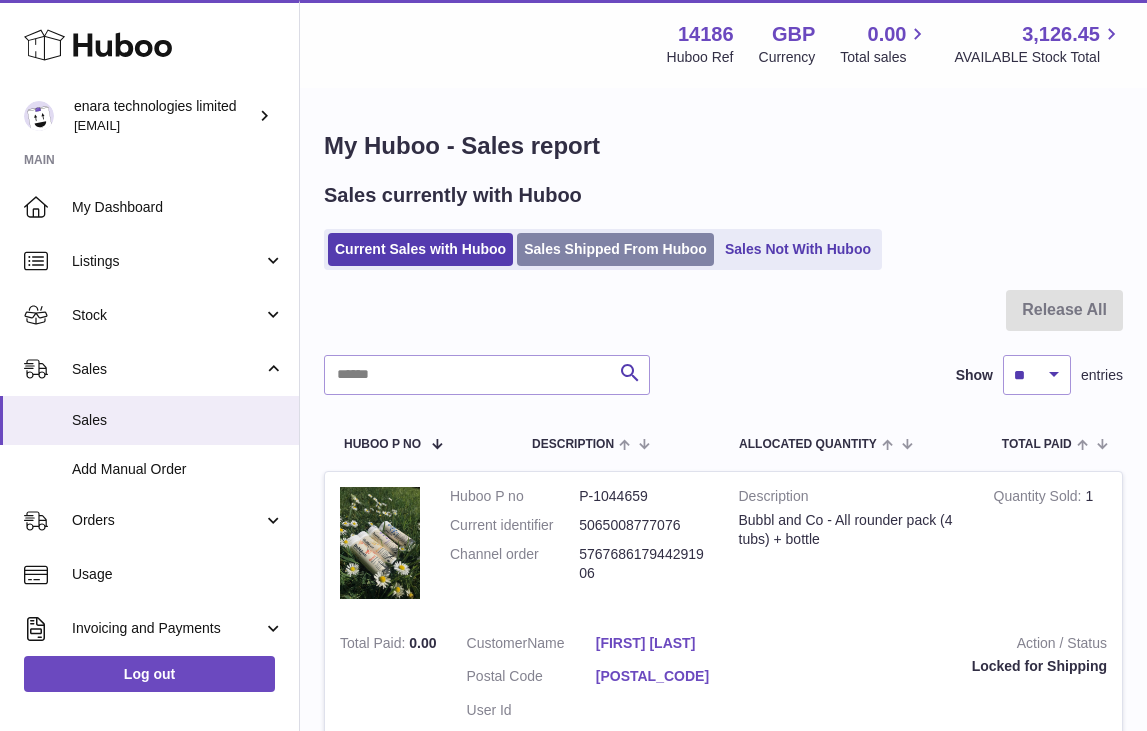 click on "Sales Shipped From Huboo" at bounding box center [615, 249] 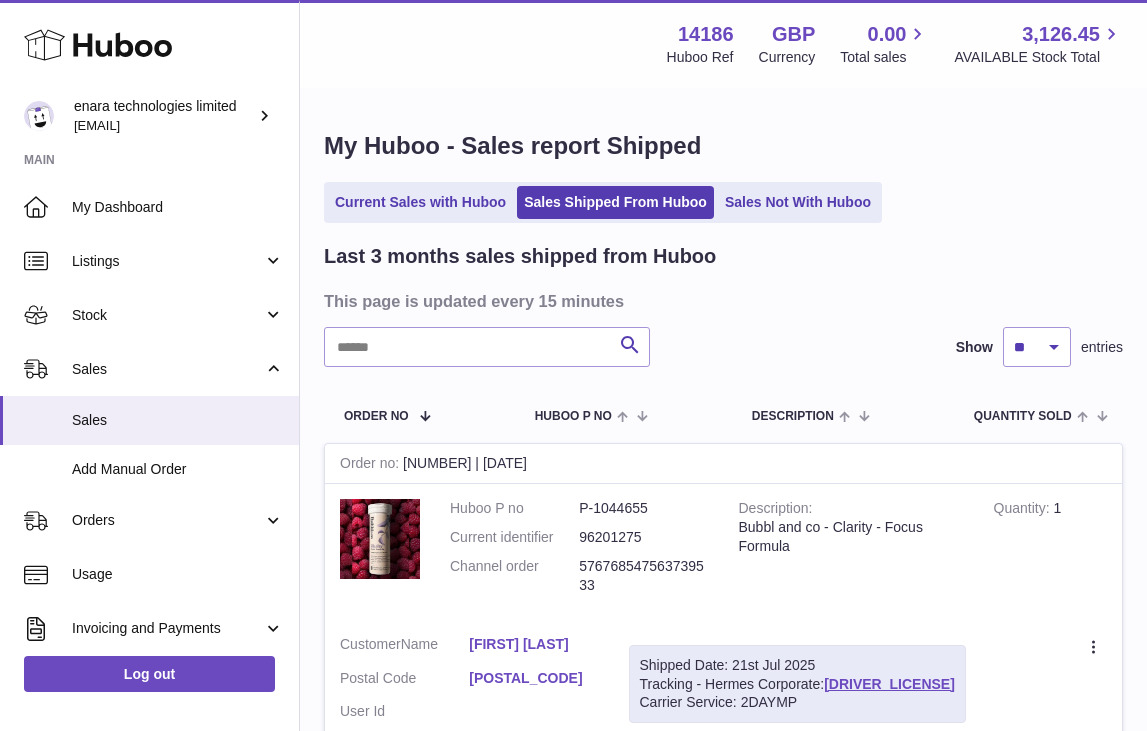 scroll, scrollTop: 0, scrollLeft: 0, axis: both 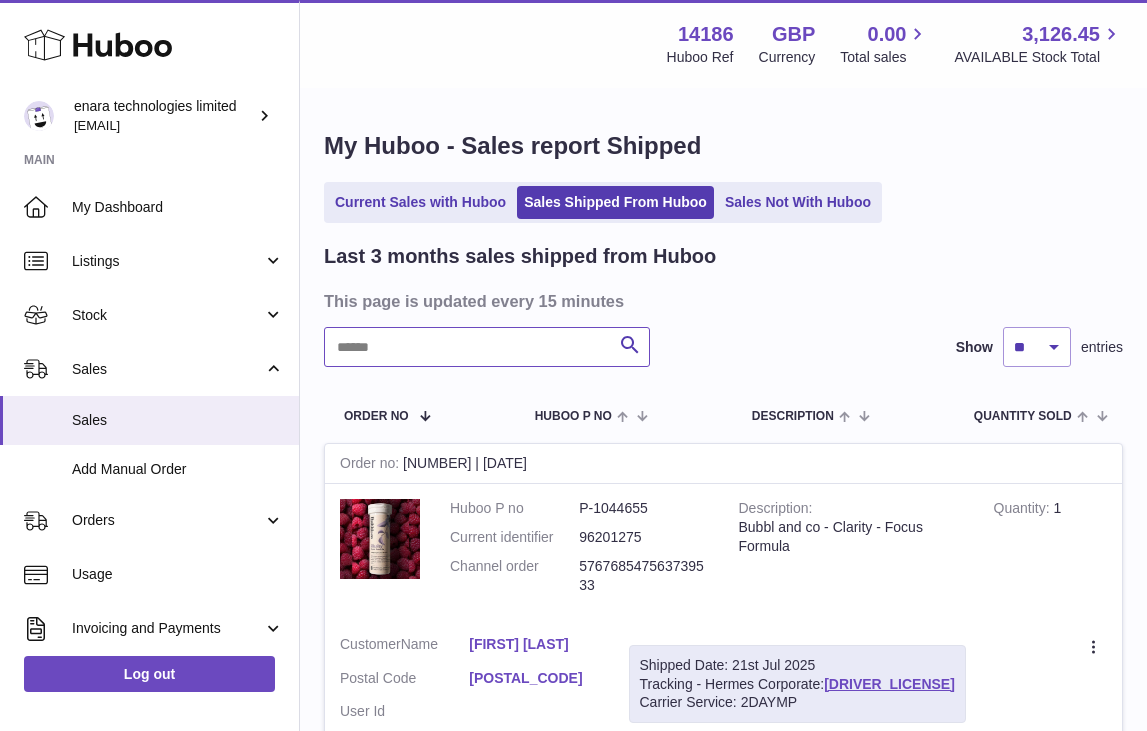 click at bounding box center [487, 347] 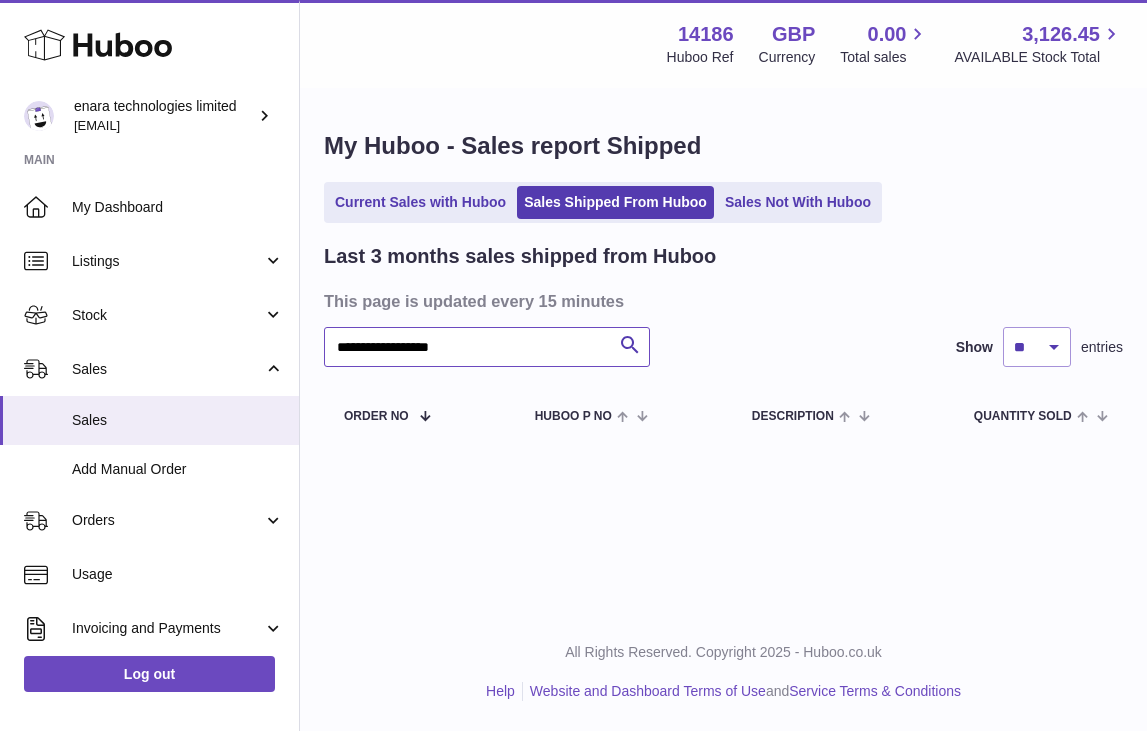 scroll, scrollTop: 0, scrollLeft: 0, axis: both 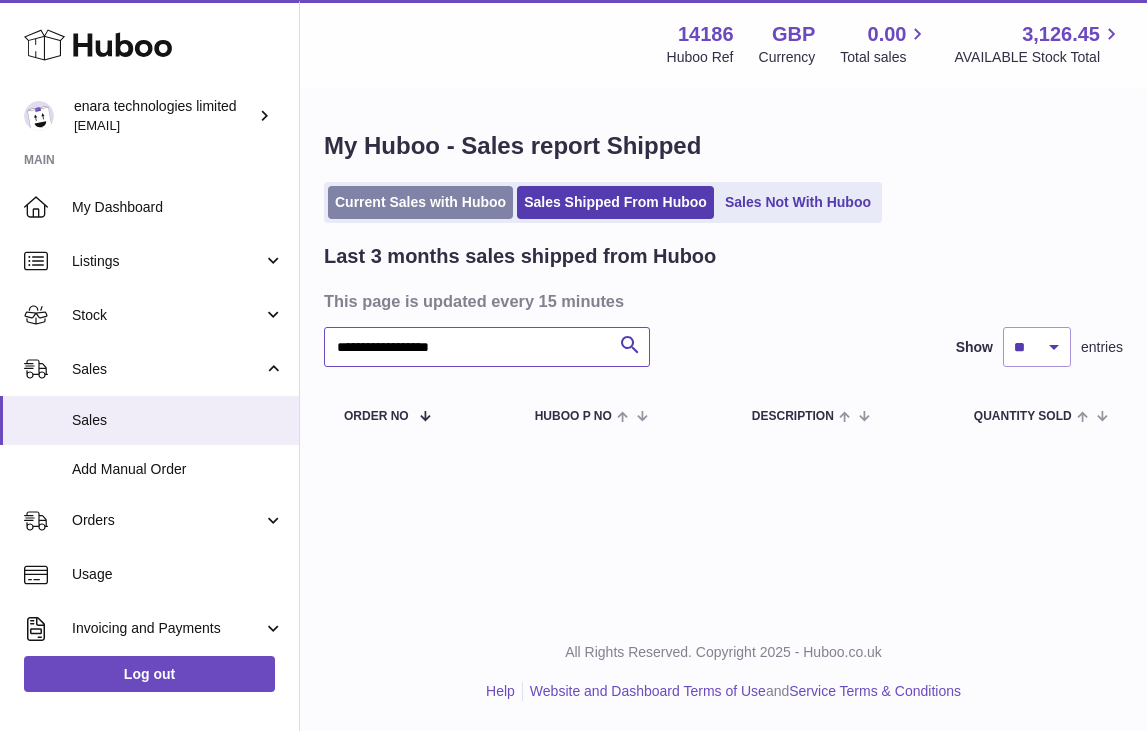 type on "**********" 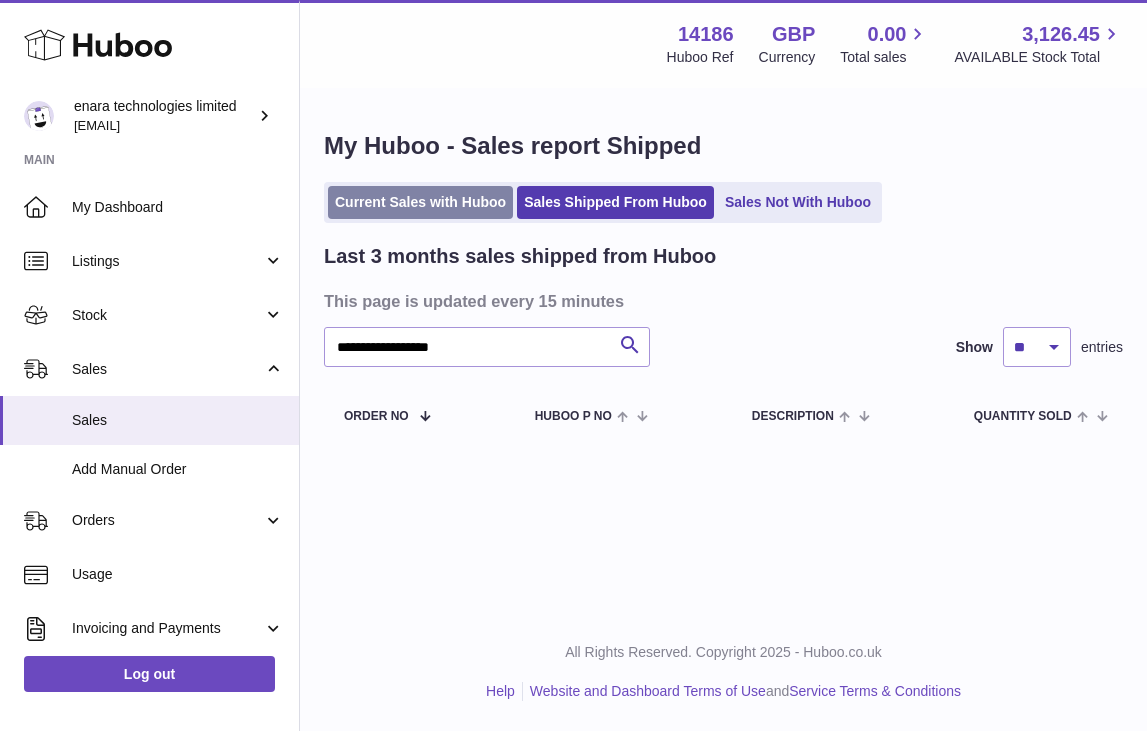 click on "Current Sales with Huboo" at bounding box center [420, 202] 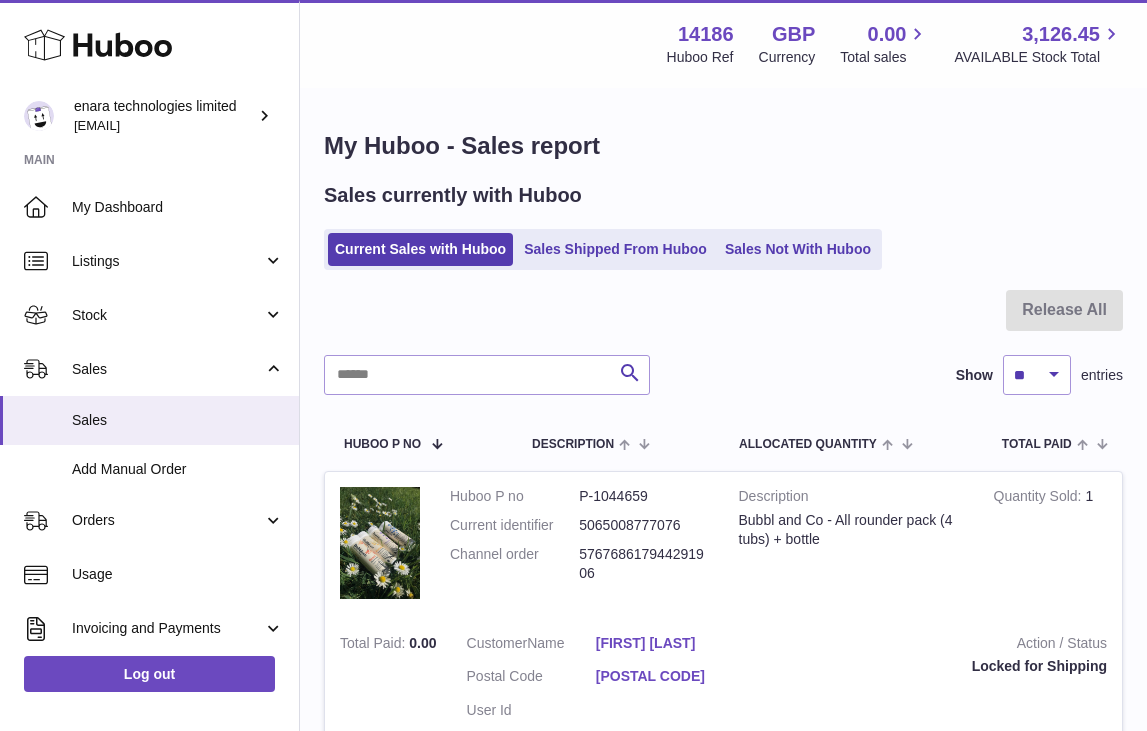 scroll, scrollTop: 0, scrollLeft: 0, axis: both 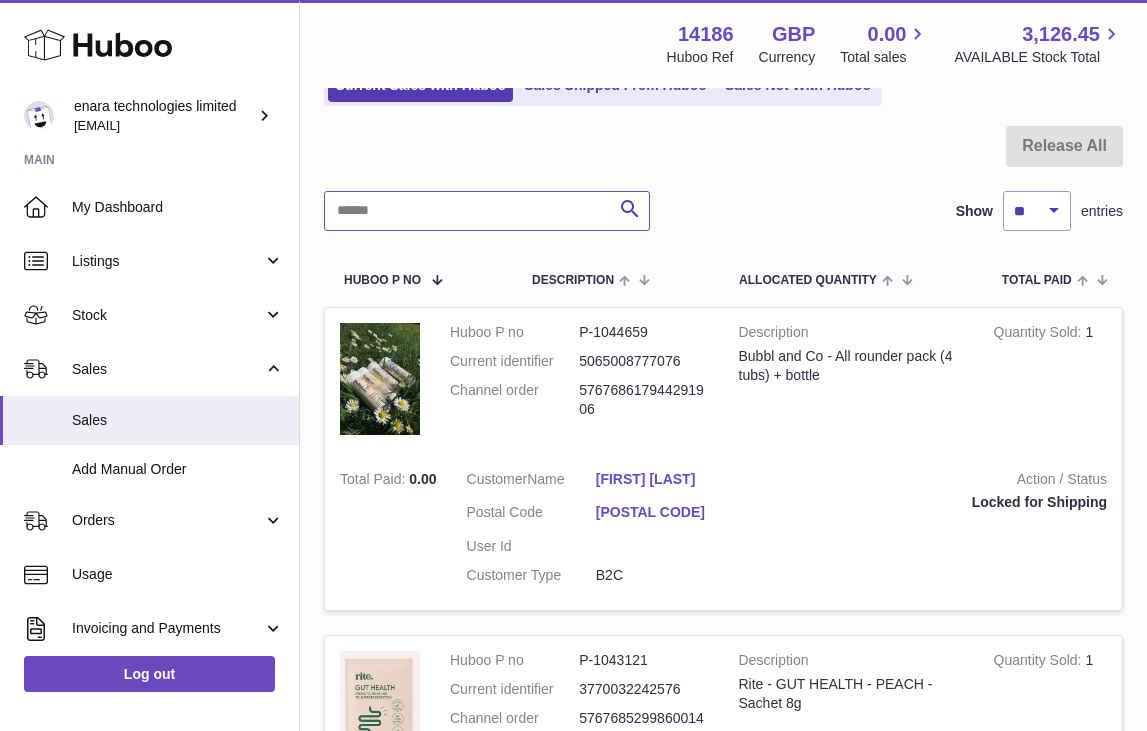 click at bounding box center (487, 211) 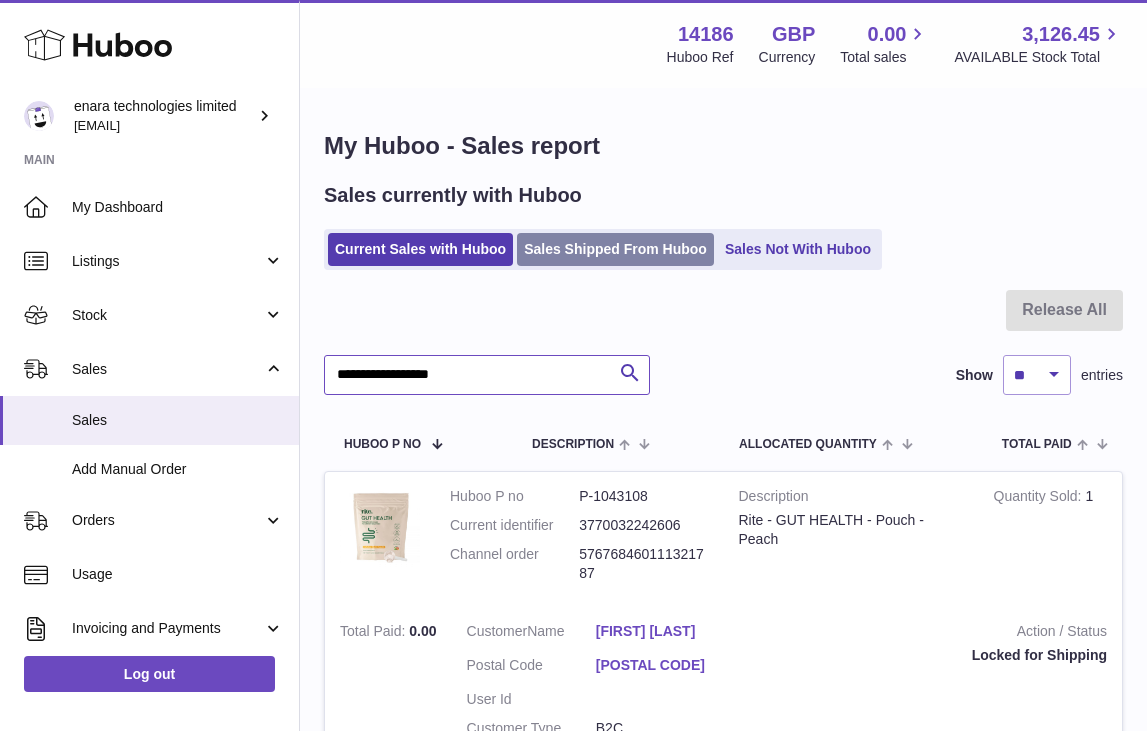 scroll, scrollTop: 0, scrollLeft: 0, axis: both 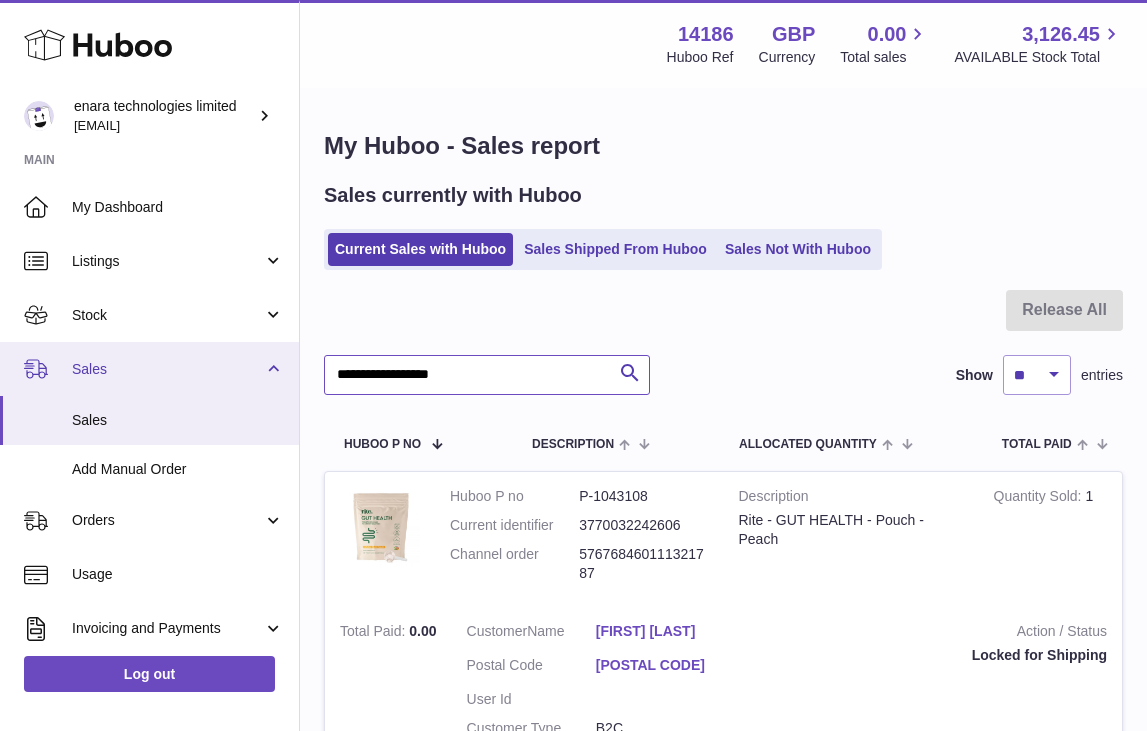 drag, startPoint x: 517, startPoint y: 383, endPoint x: 124, endPoint y: 360, distance: 393.67245 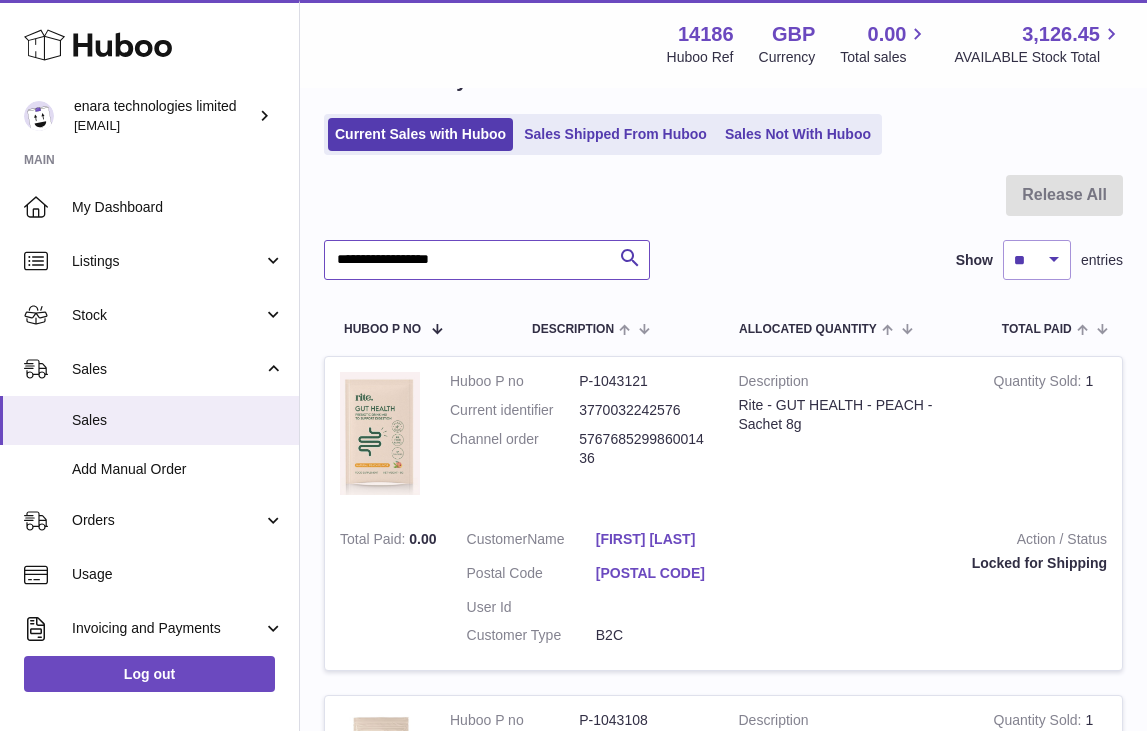 scroll, scrollTop: 118, scrollLeft: 0, axis: vertical 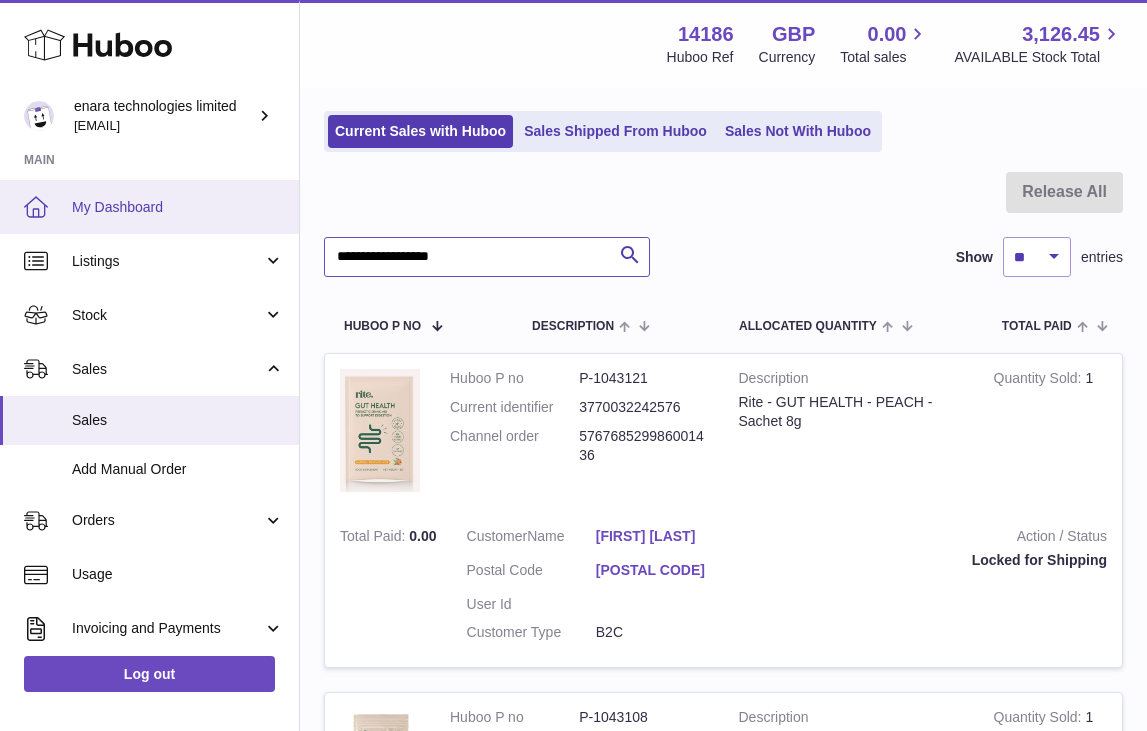 drag, startPoint x: 498, startPoint y: 259, endPoint x: 94, endPoint y: 181, distance: 411.46082 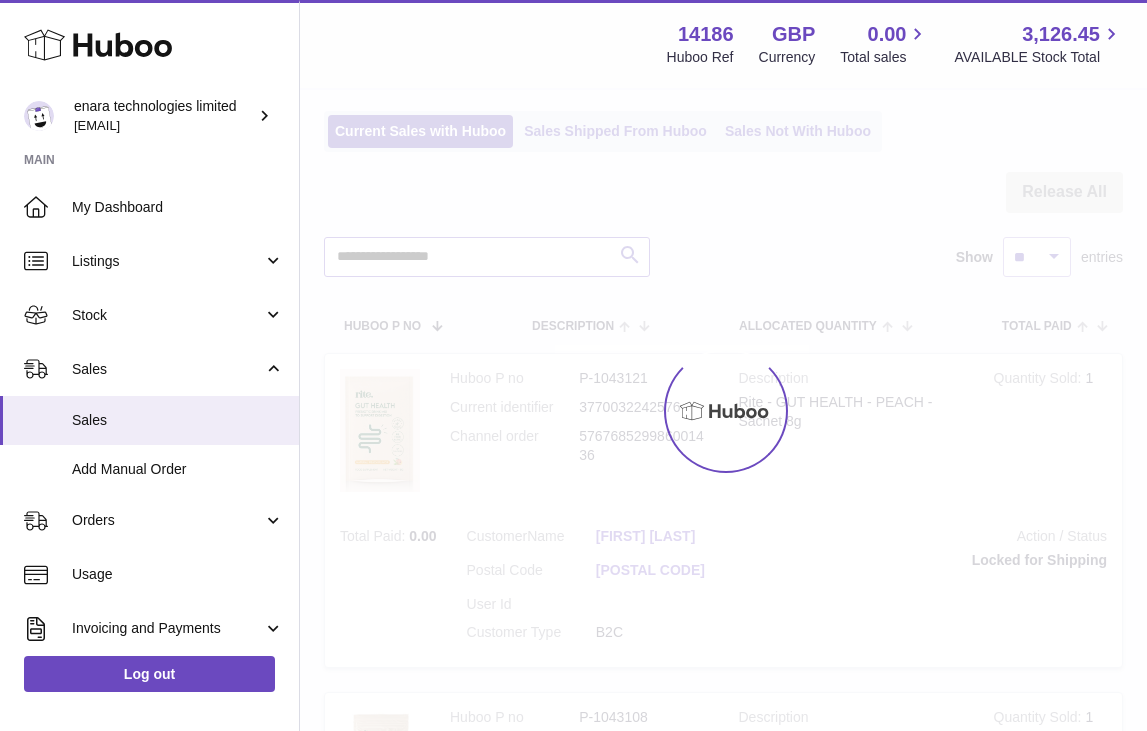 scroll, scrollTop: 0, scrollLeft: 0, axis: both 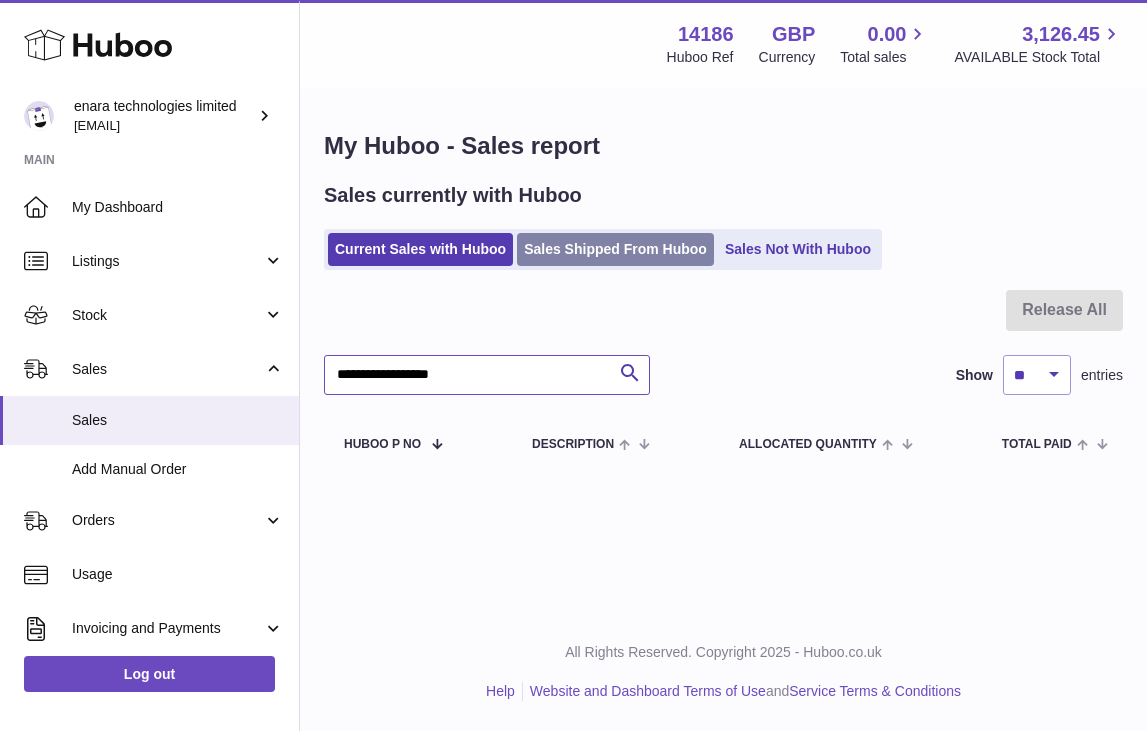 type on "**********" 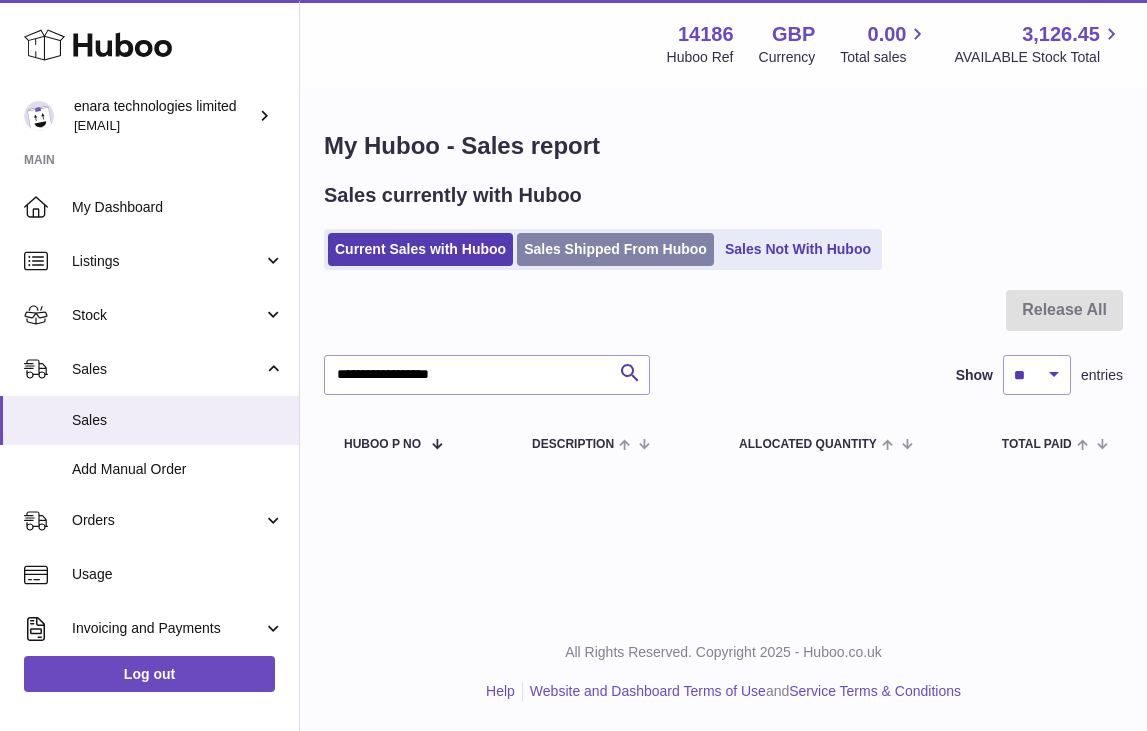 click on "Sales Shipped From Huboo" at bounding box center [615, 249] 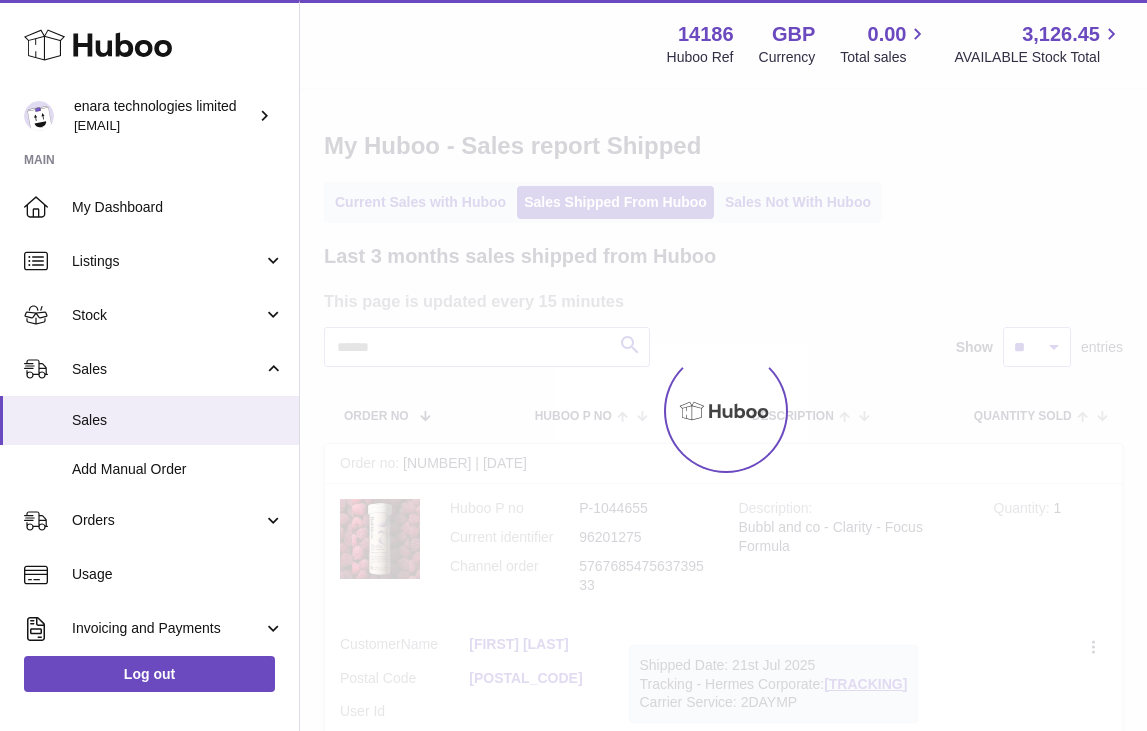 scroll, scrollTop: 0, scrollLeft: 0, axis: both 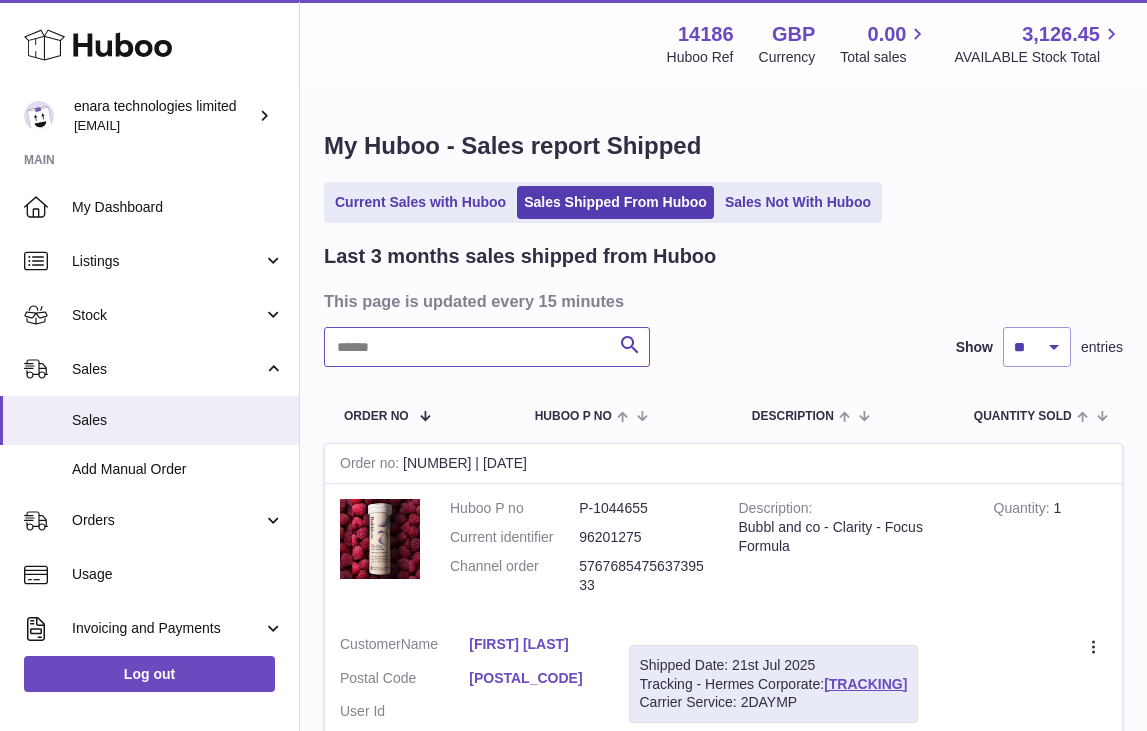 click at bounding box center (487, 347) 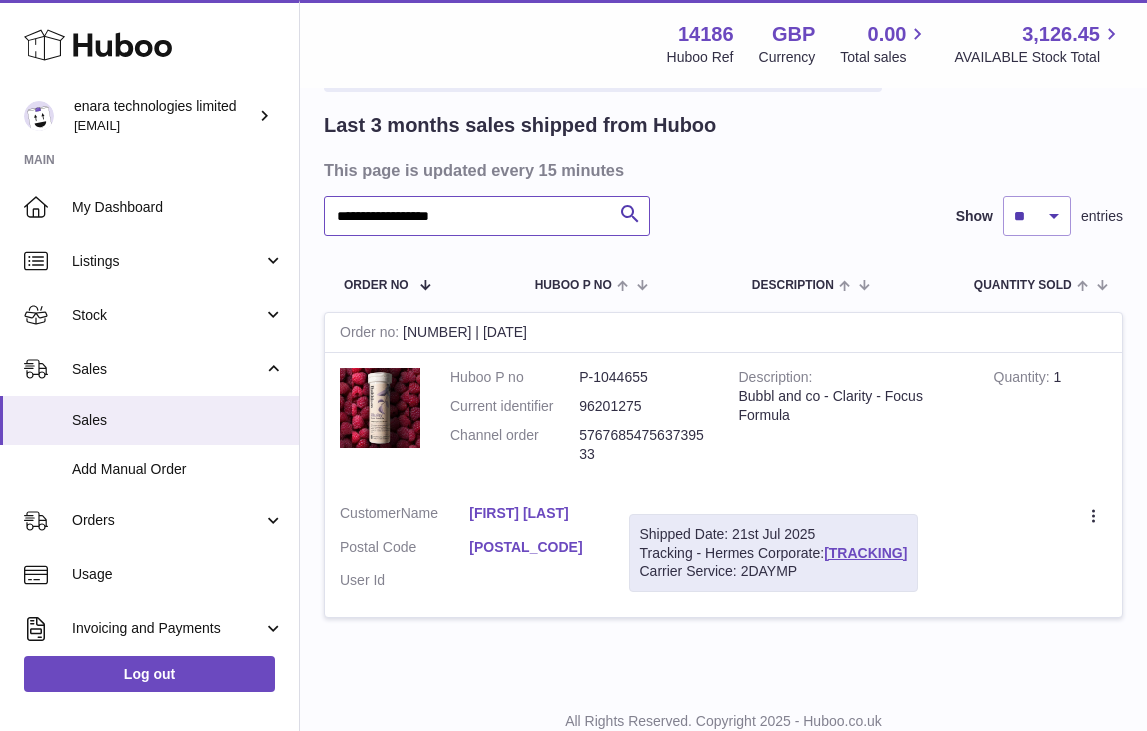 scroll, scrollTop: 139, scrollLeft: 0, axis: vertical 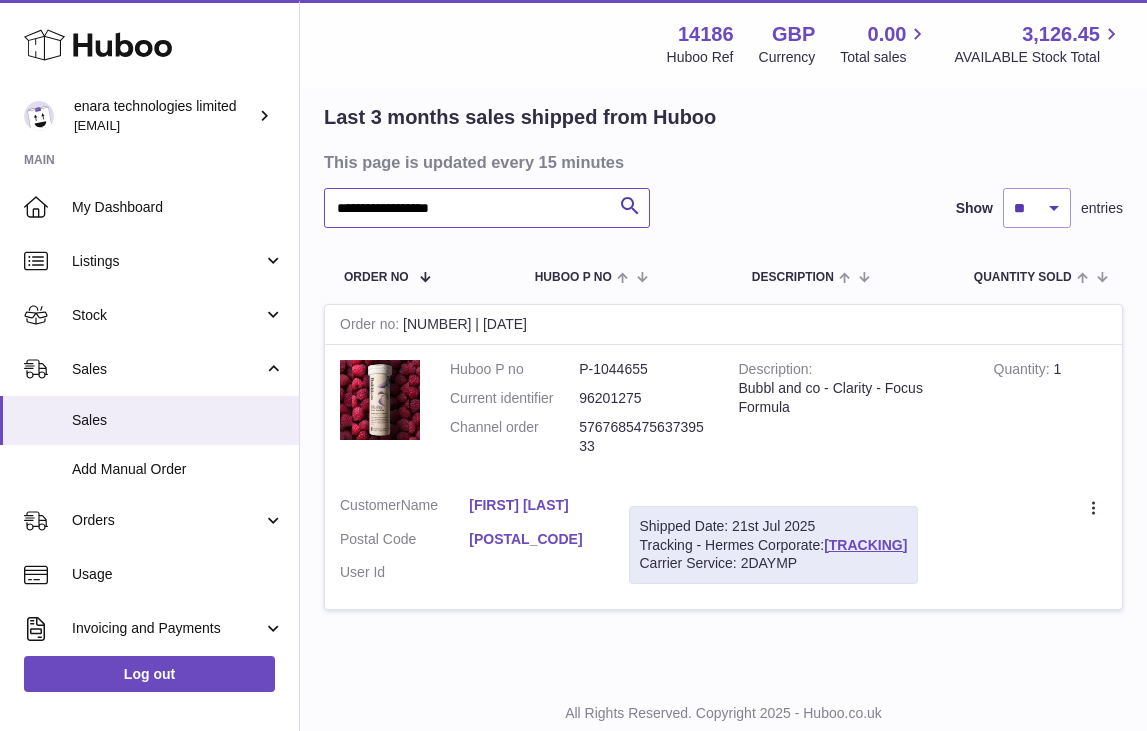 type on "**********" 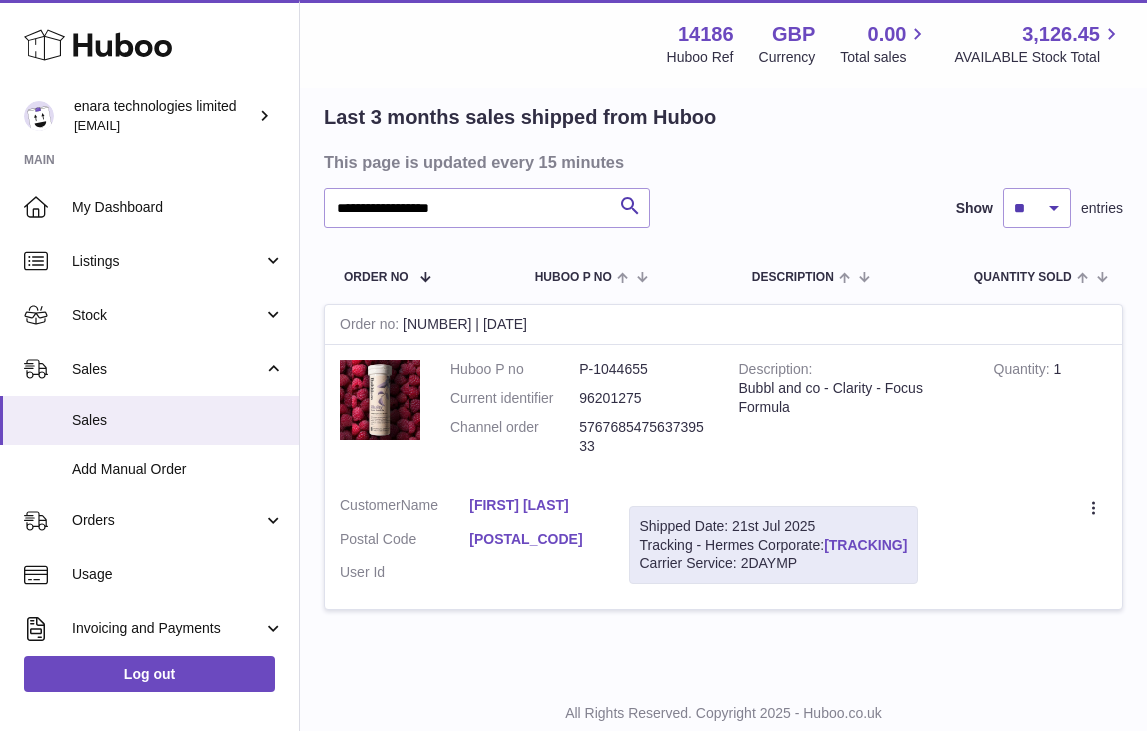 drag, startPoint x: 966, startPoint y: 535, endPoint x: 832, endPoint y: 540, distance: 134.09325 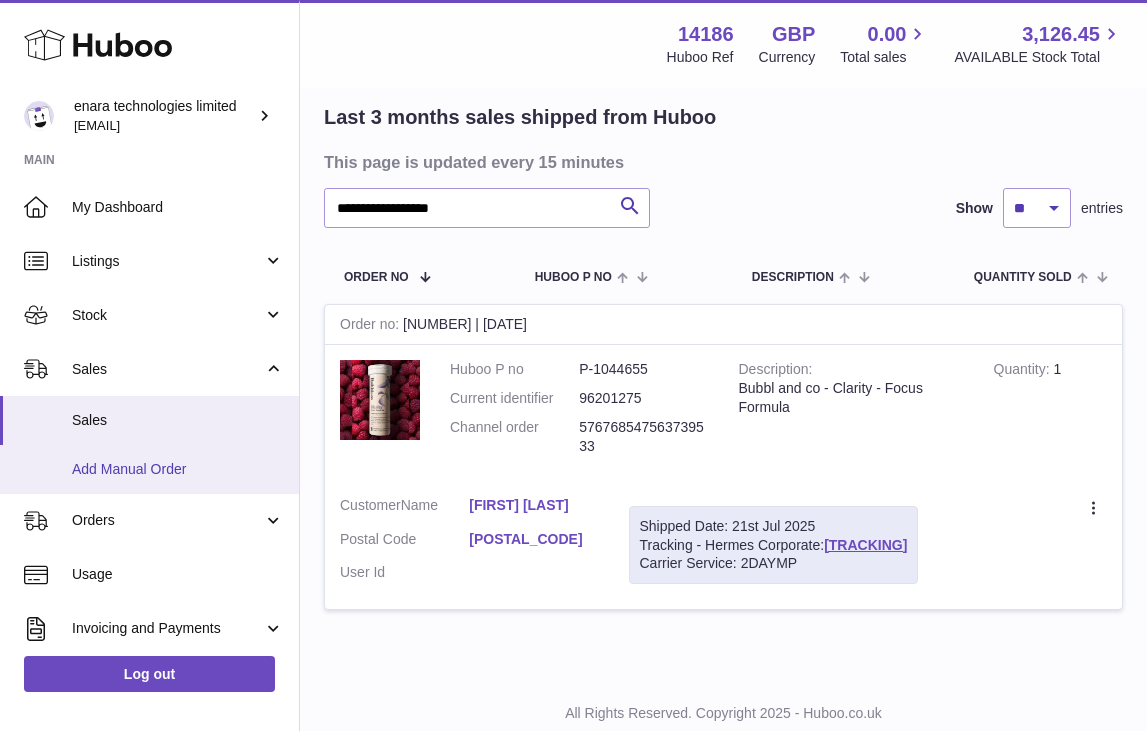 click on "Add Manual Order" at bounding box center (178, 469) 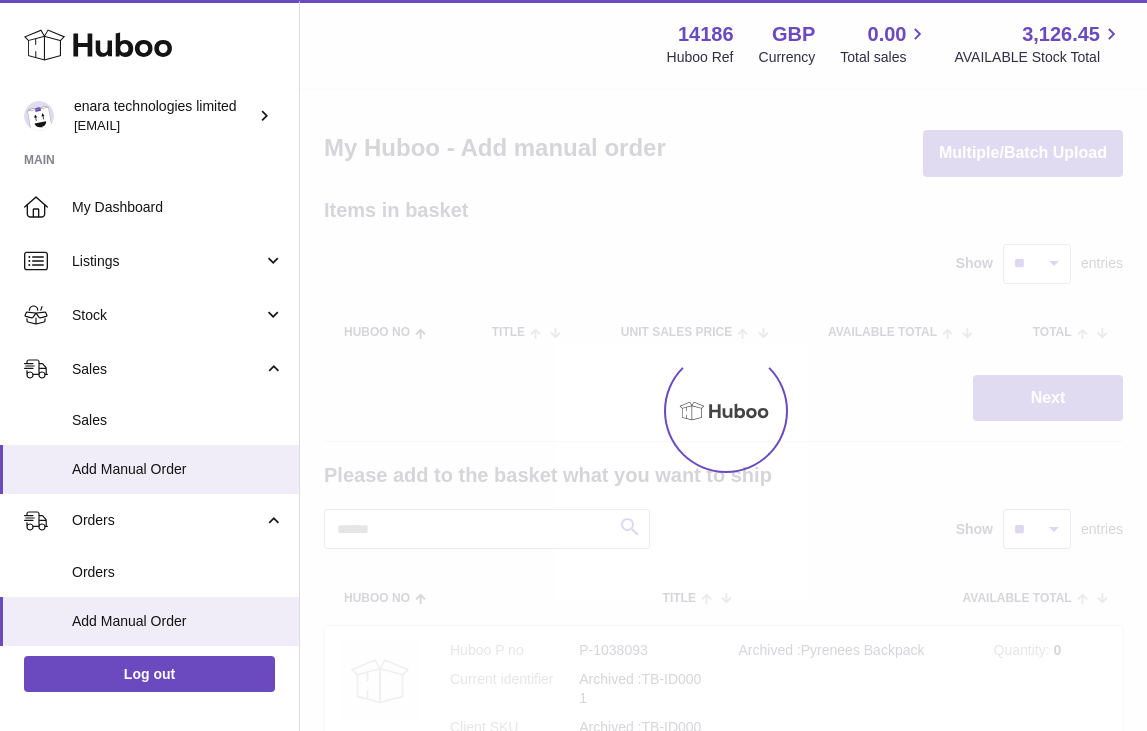 scroll, scrollTop: 0, scrollLeft: 0, axis: both 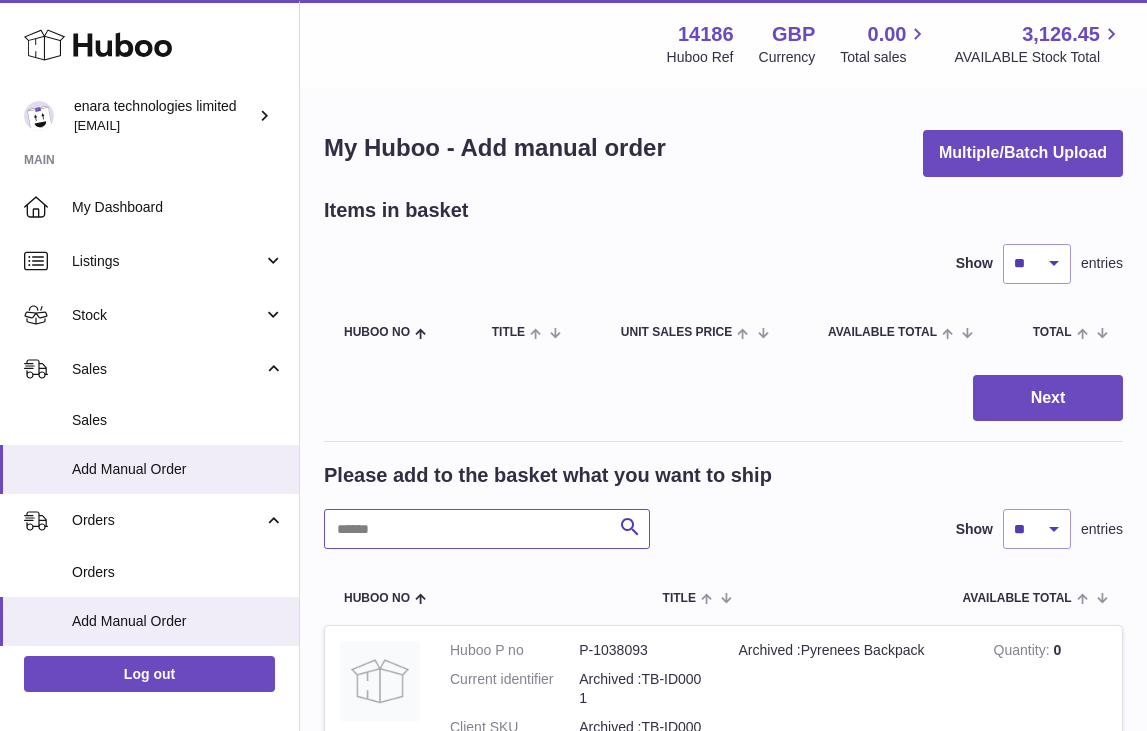click at bounding box center (487, 529) 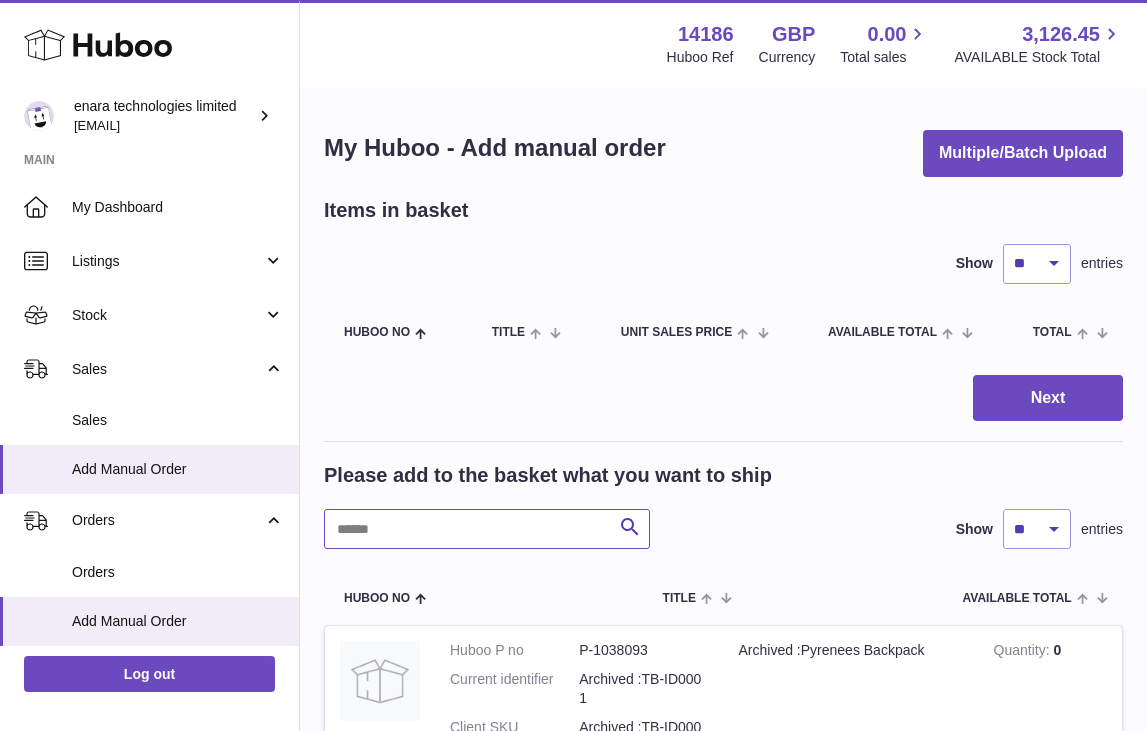 paste on "**********" 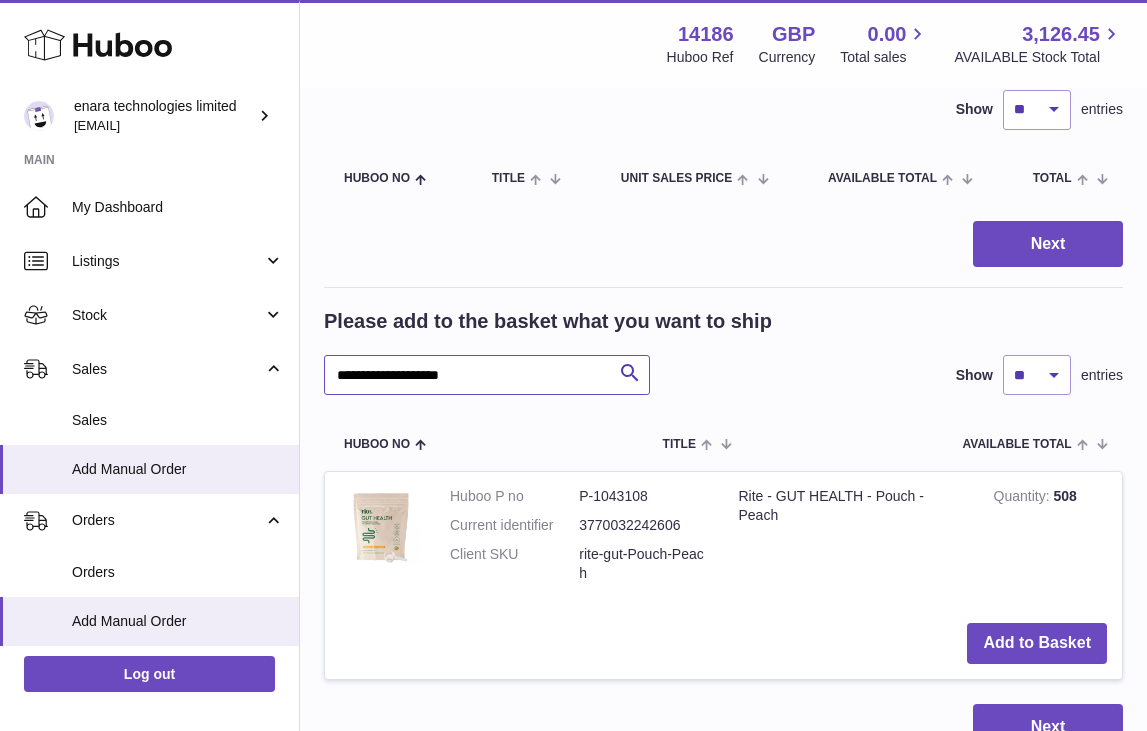 scroll, scrollTop: 192, scrollLeft: 0, axis: vertical 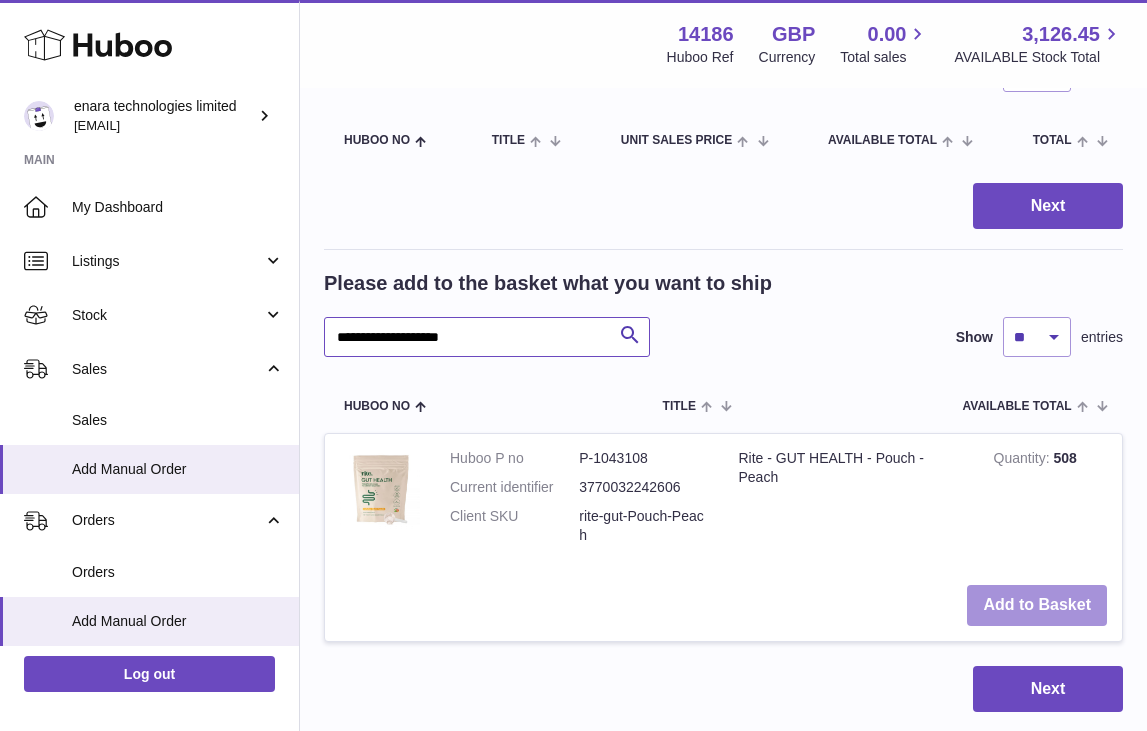 type on "**********" 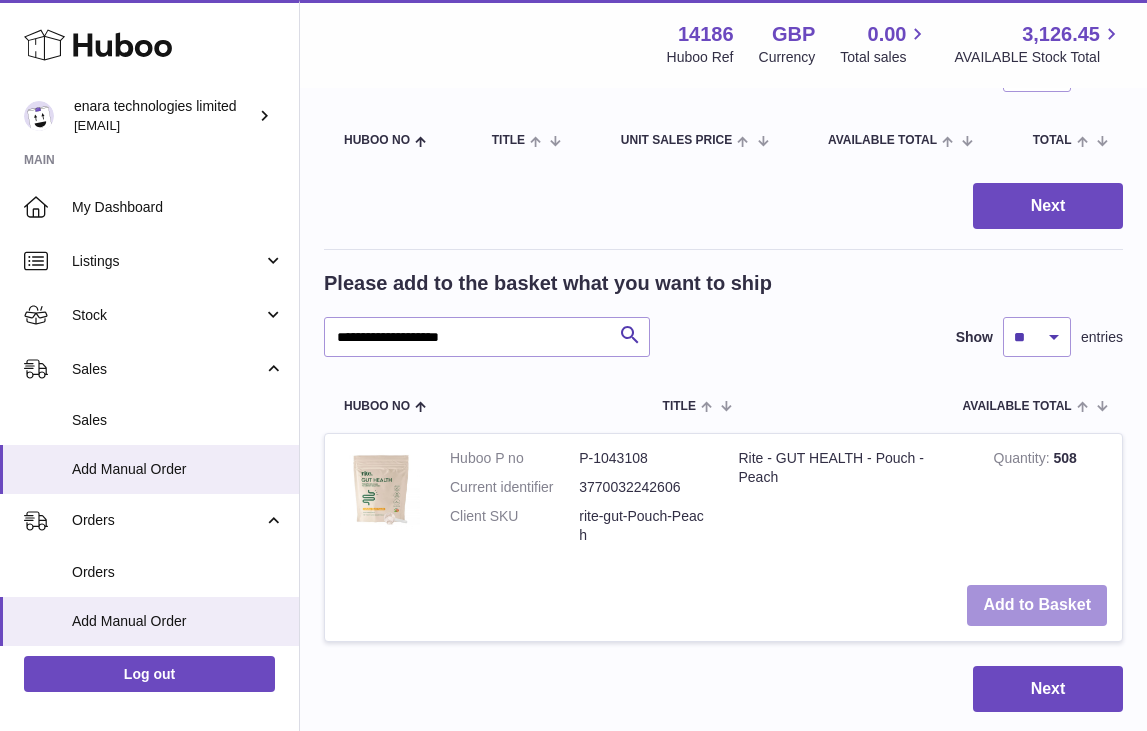 click on "Add to Basket" at bounding box center (1037, 605) 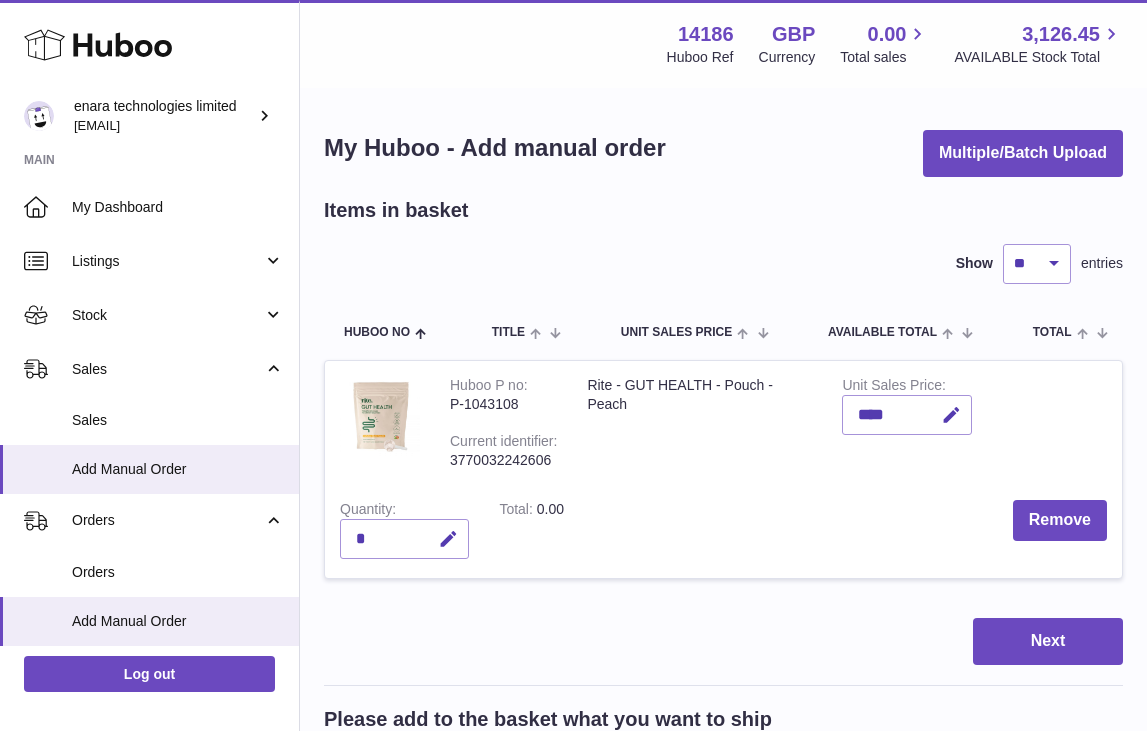 scroll, scrollTop: 0, scrollLeft: 0, axis: both 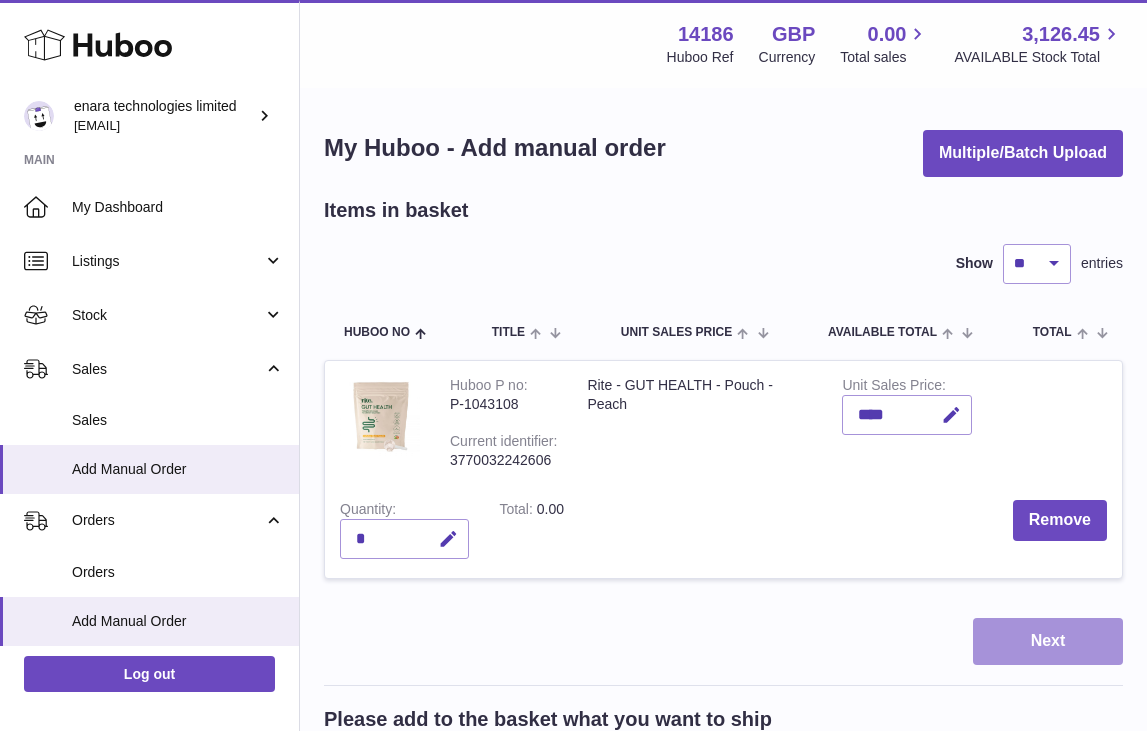 click on "Next" at bounding box center (1048, 641) 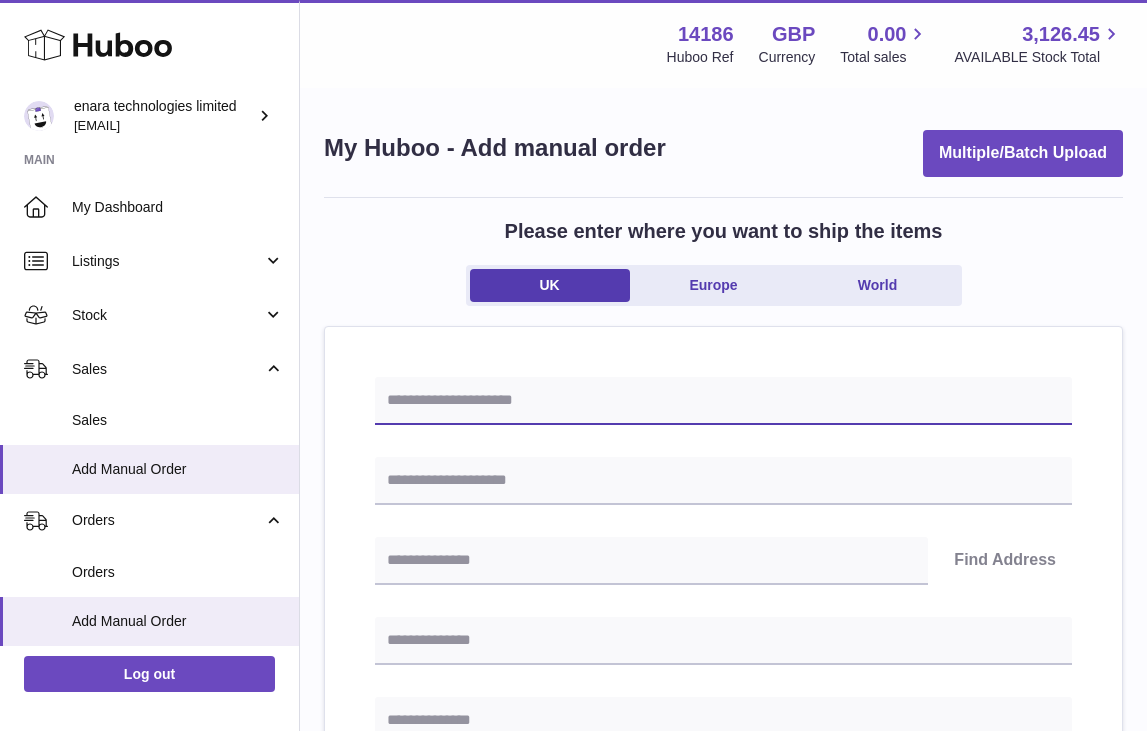 click at bounding box center (723, 401) 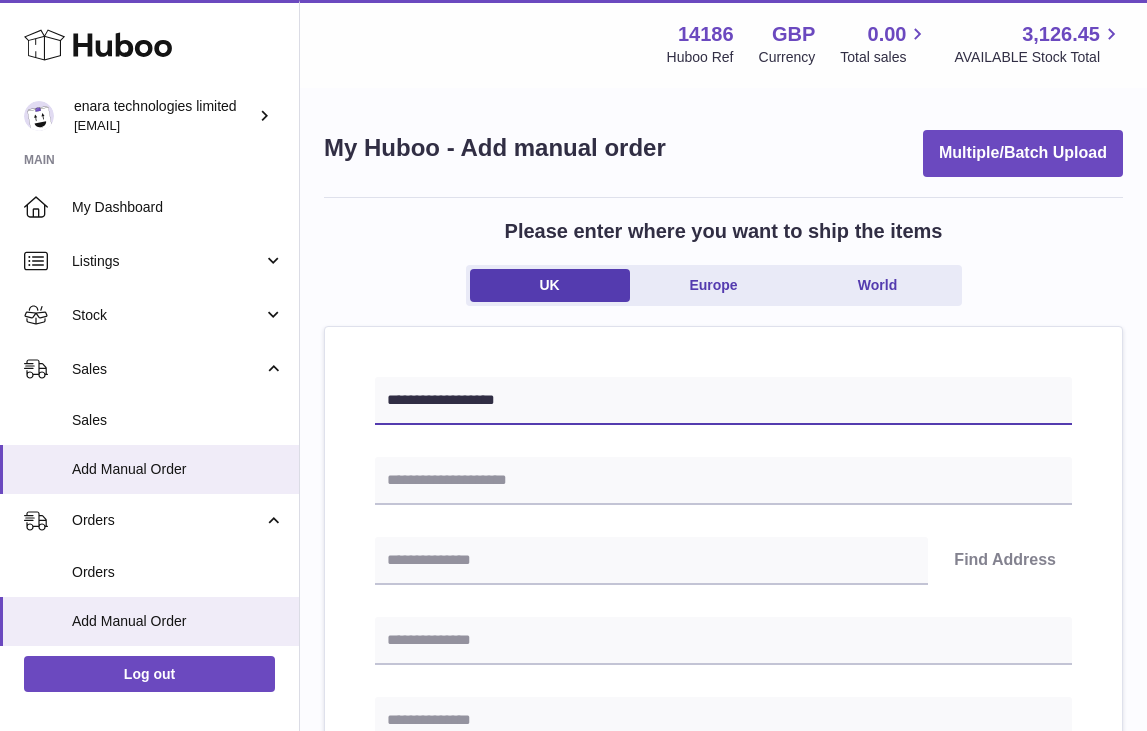 type on "**********" 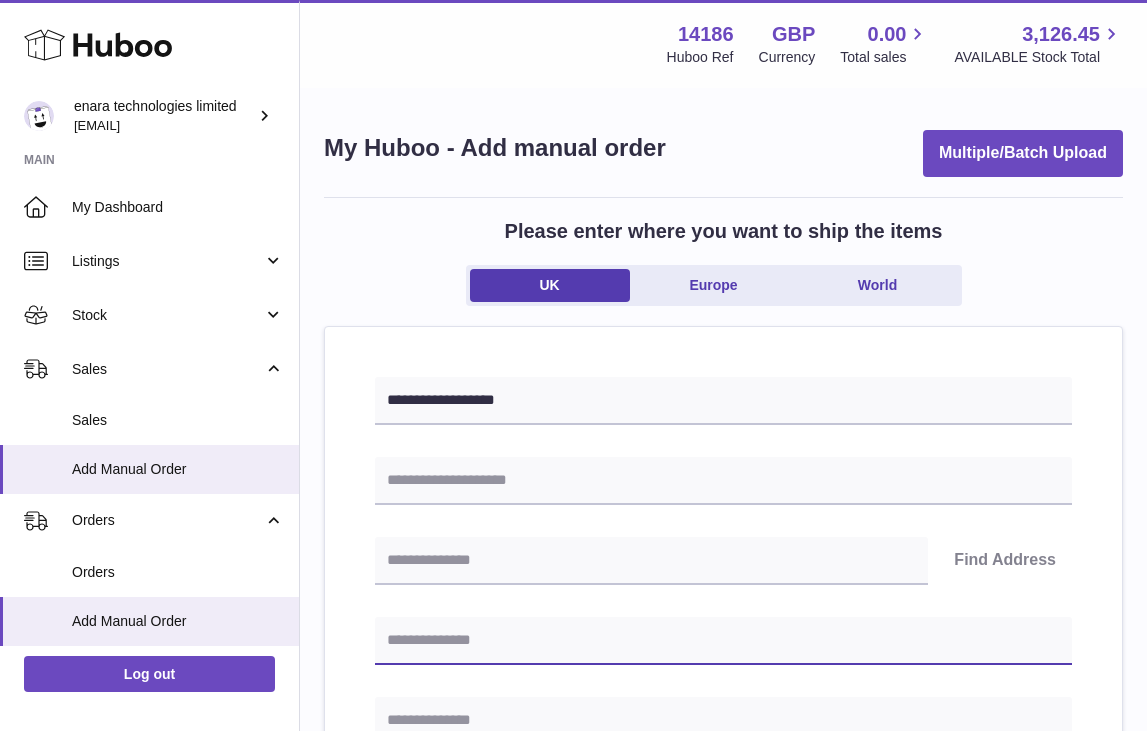 paste on "**********" 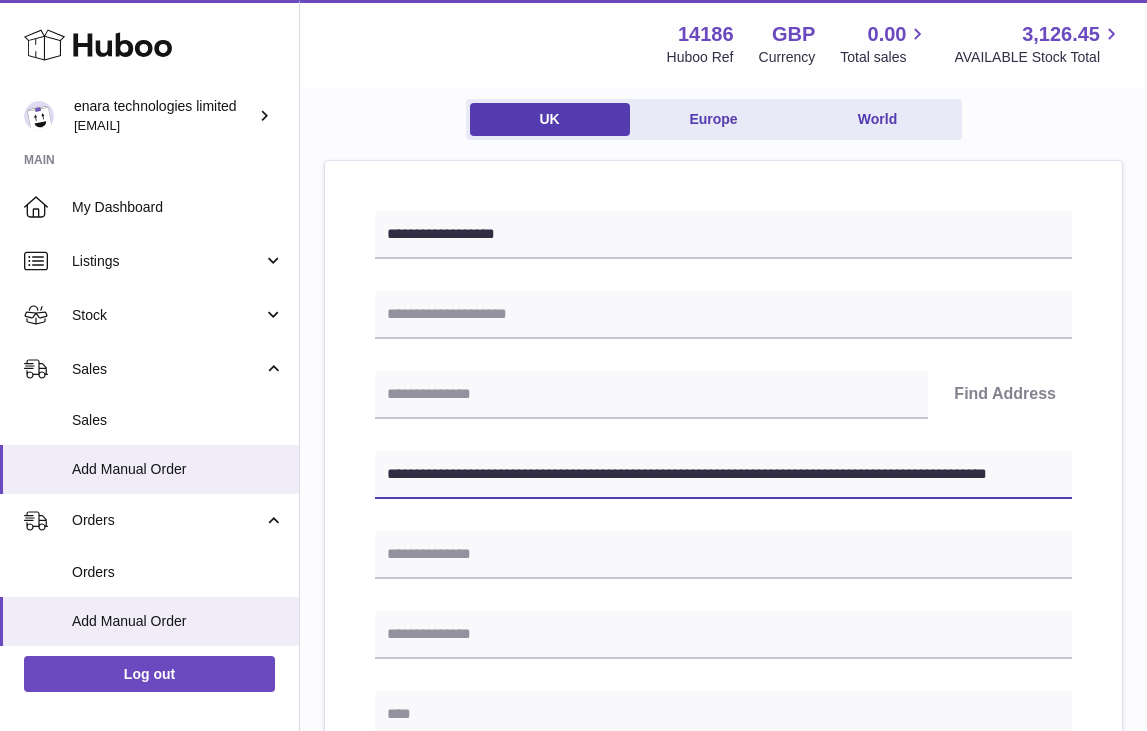 scroll, scrollTop: 168, scrollLeft: 0, axis: vertical 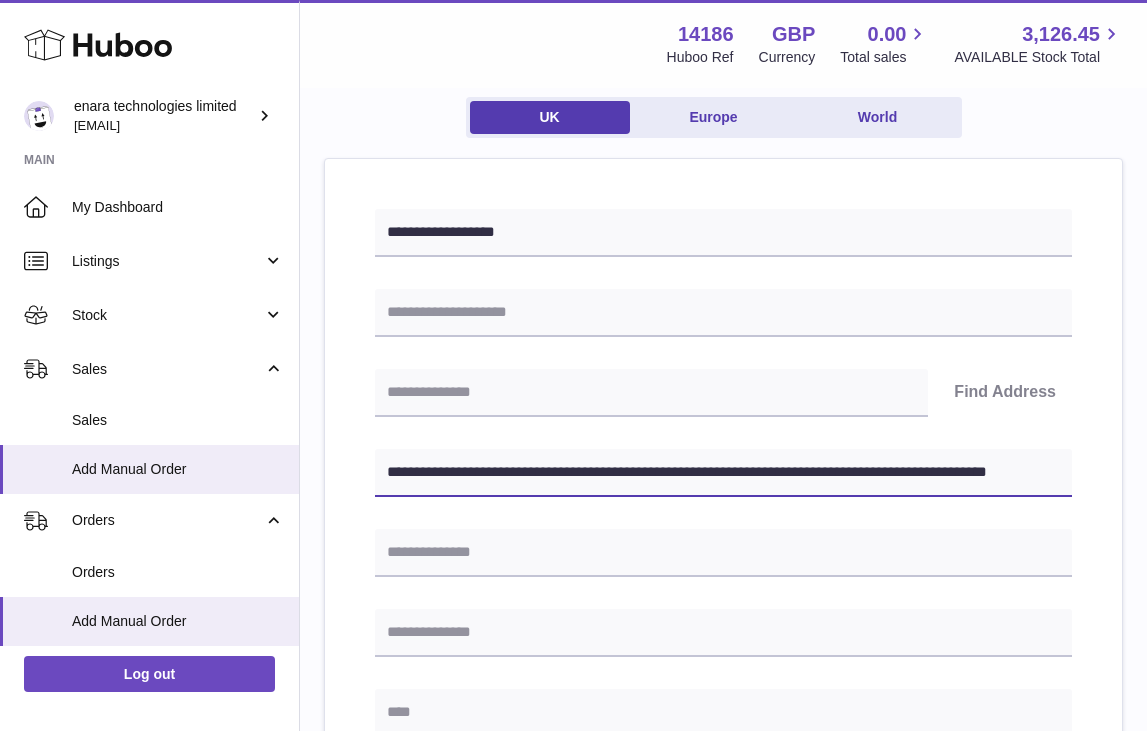 drag, startPoint x: 774, startPoint y: 469, endPoint x: 1275, endPoint y: 566, distance: 510.30383 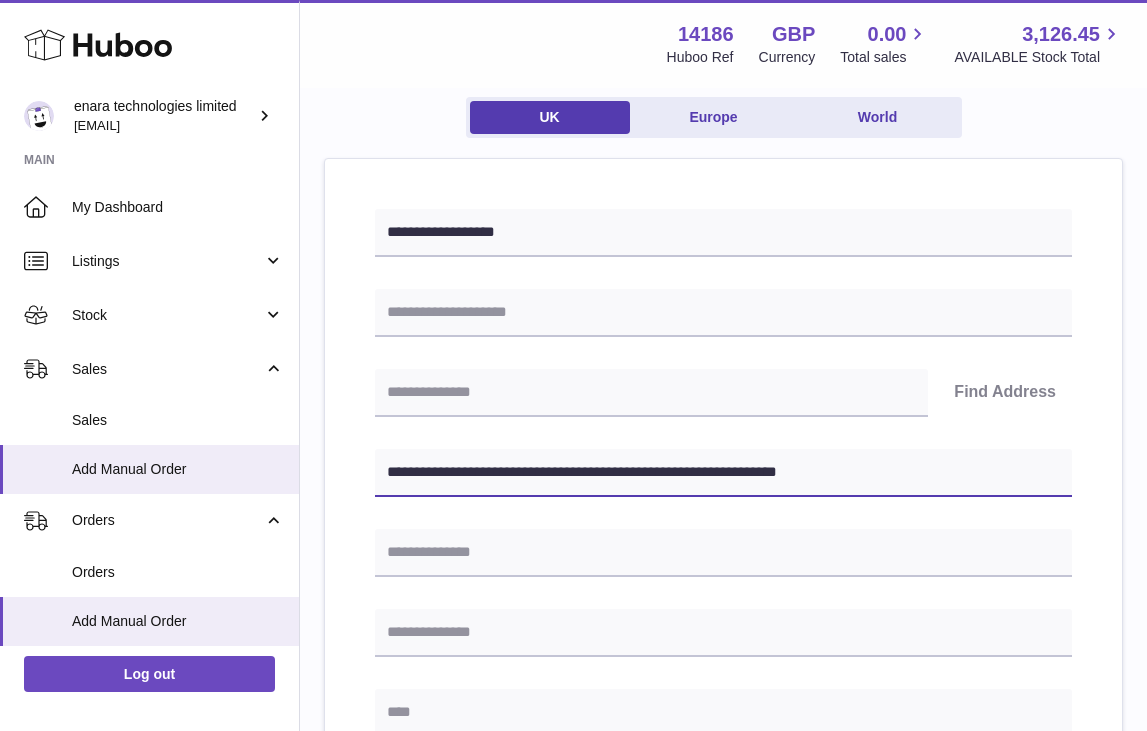 type on "**********" 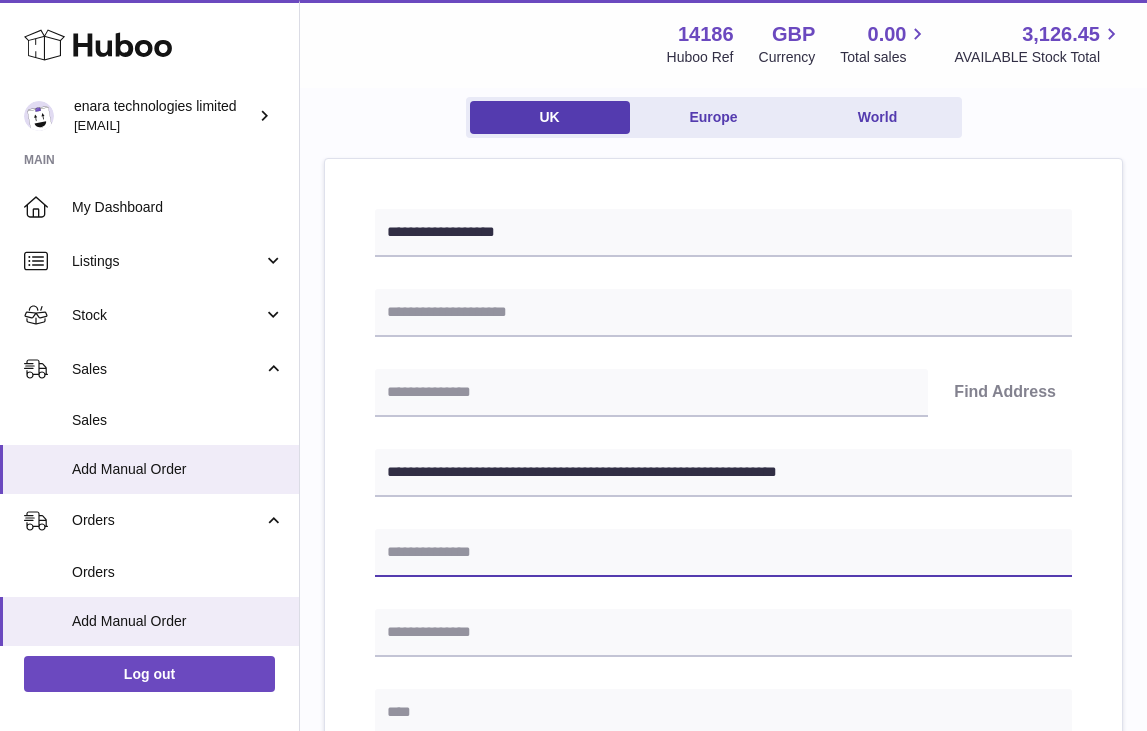paste on "**********" 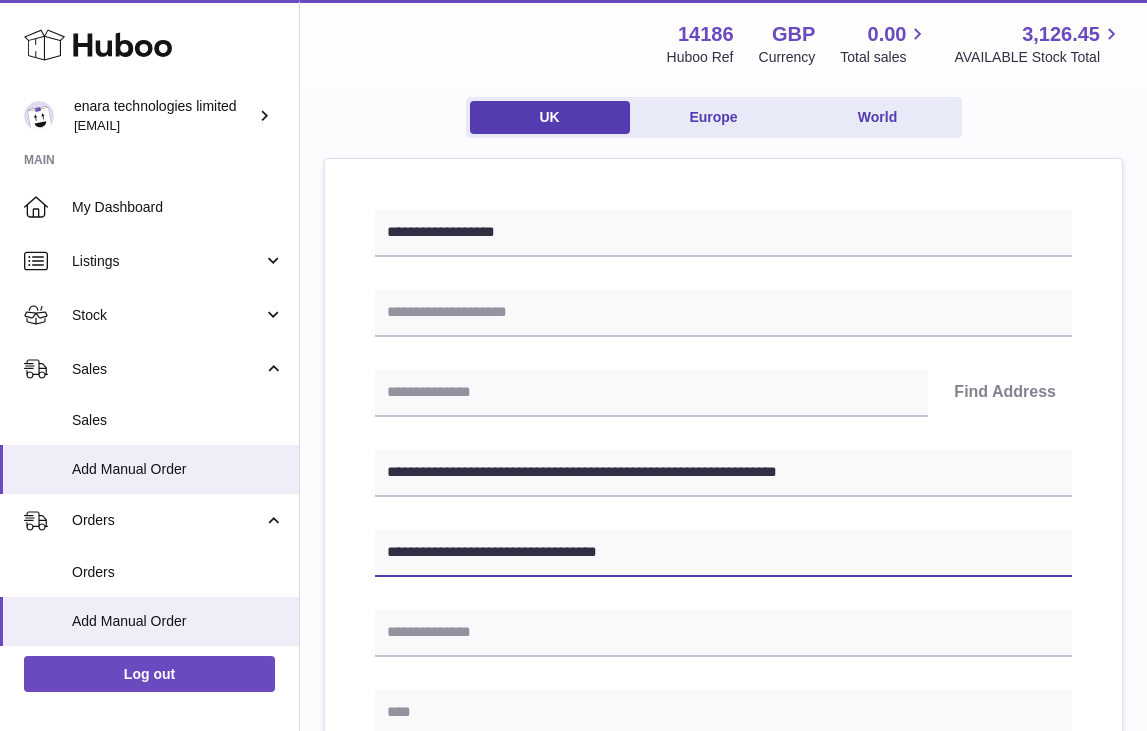 type on "**********" 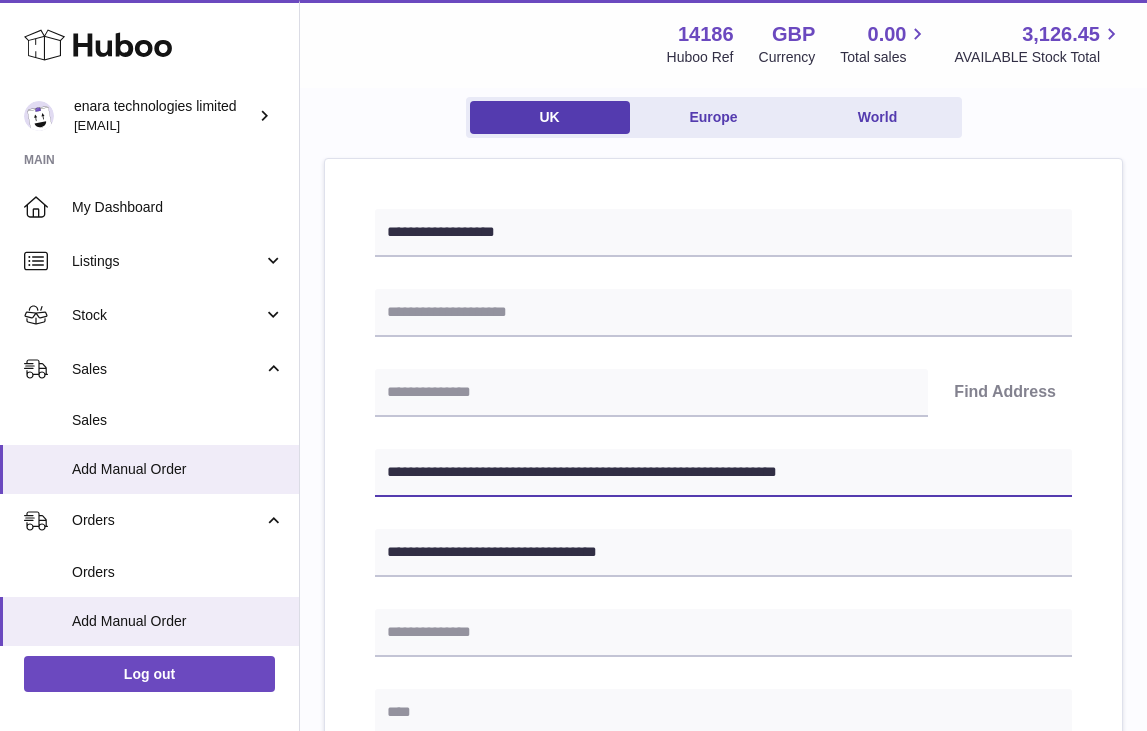 drag, startPoint x: 500, startPoint y: 472, endPoint x: 396, endPoint y: 474, distance: 104.019226 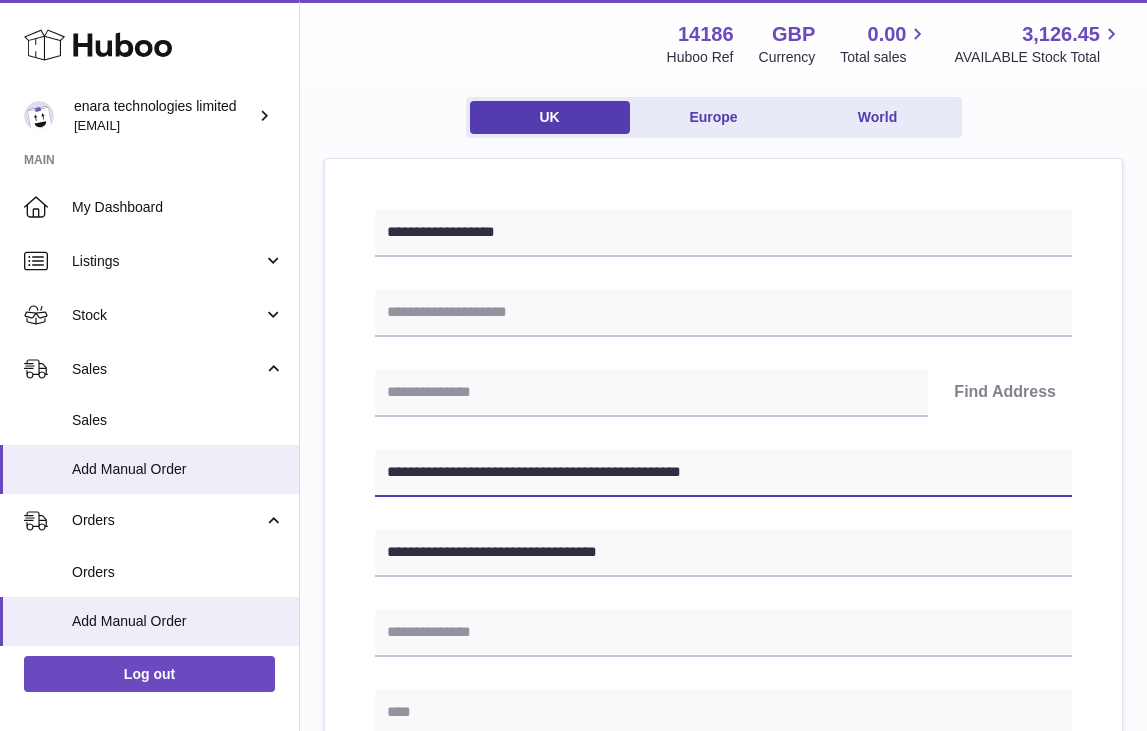 type on "**********" 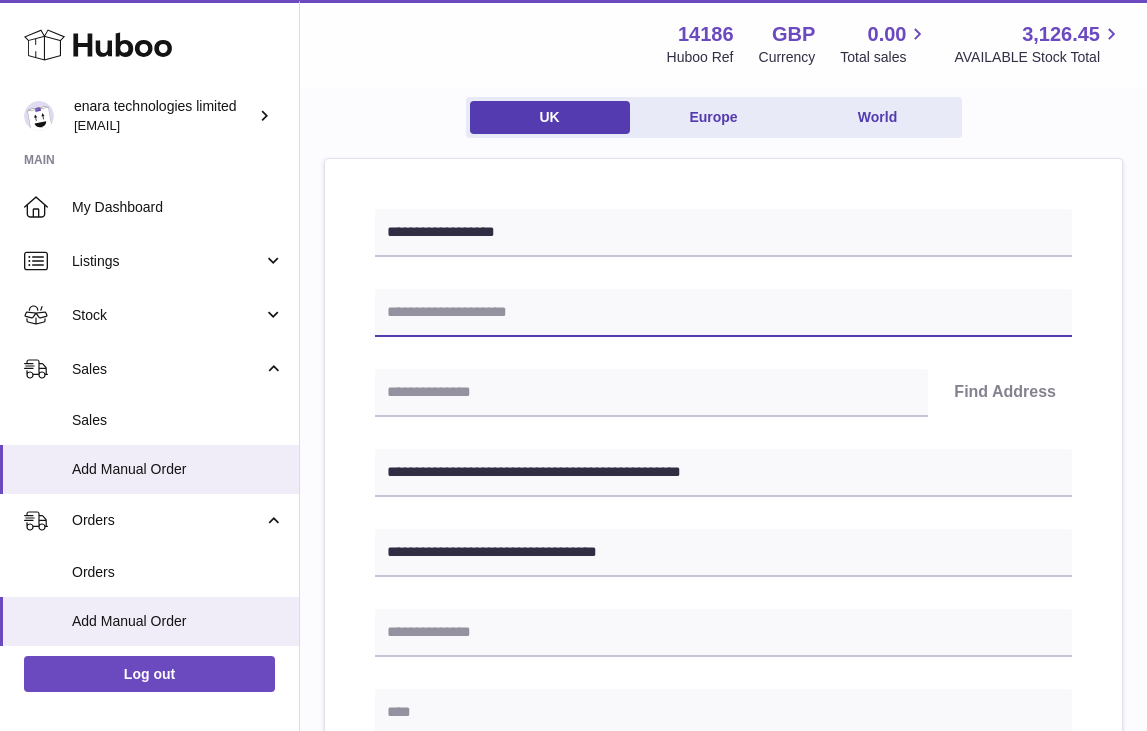 paste on "**********" 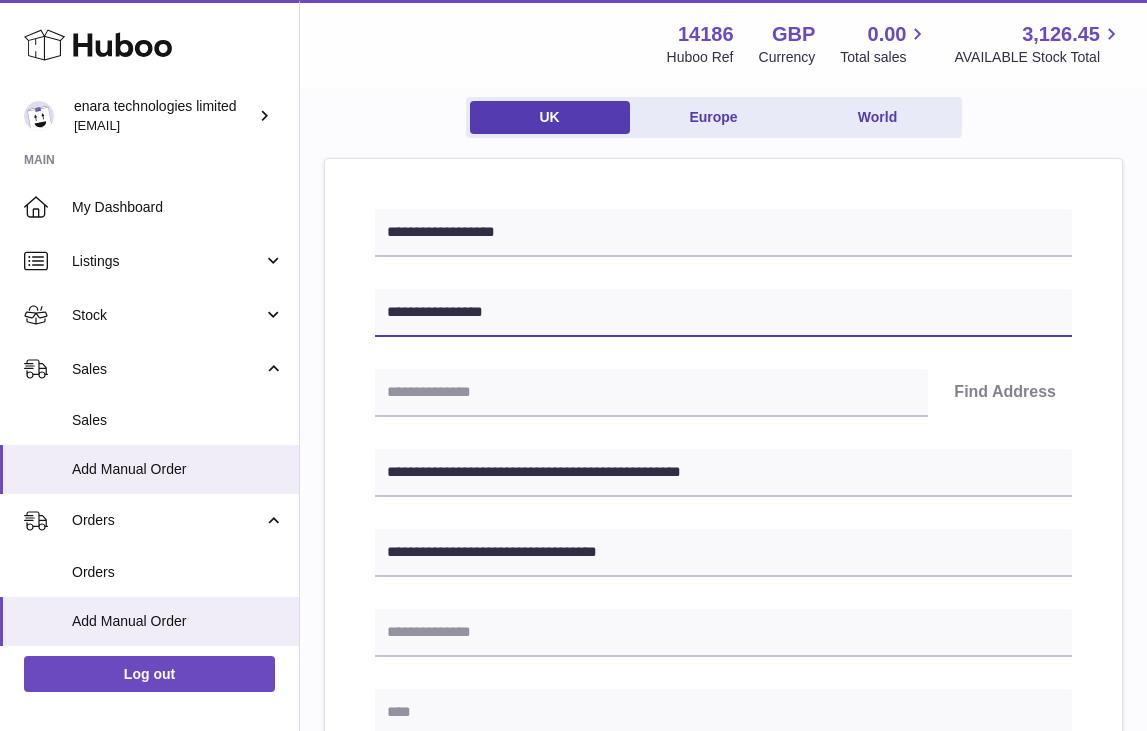 type on "**********" 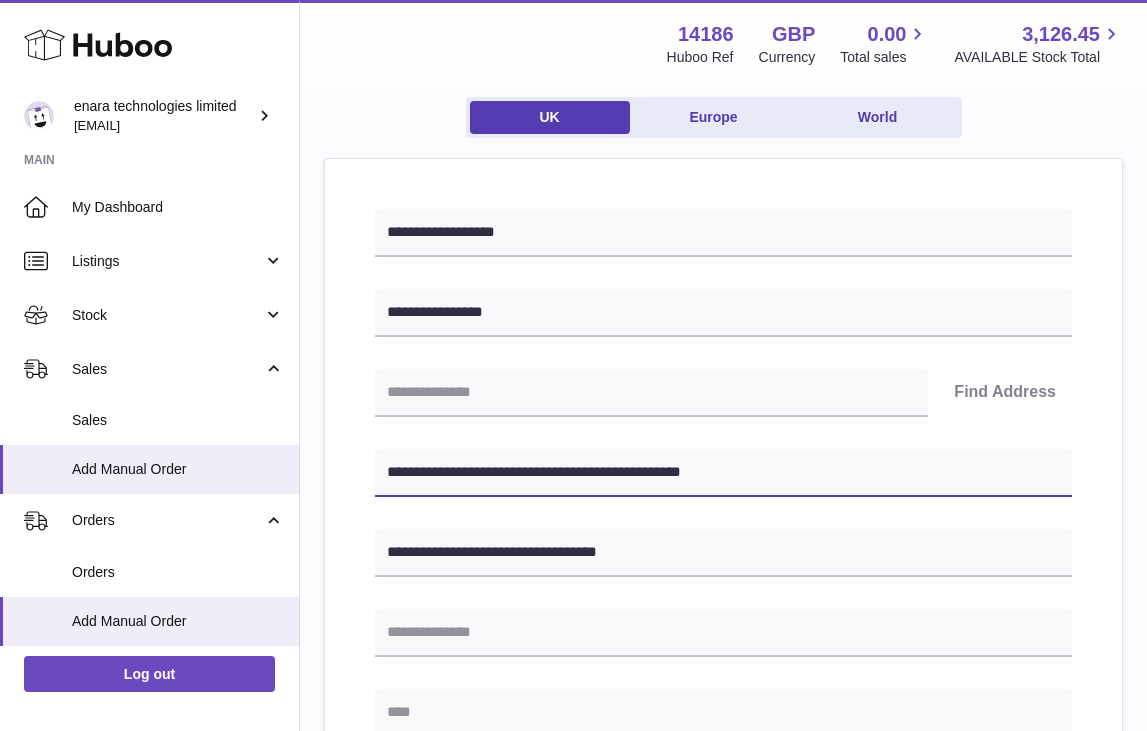 click on "**********" at bounding box center (723, 473) 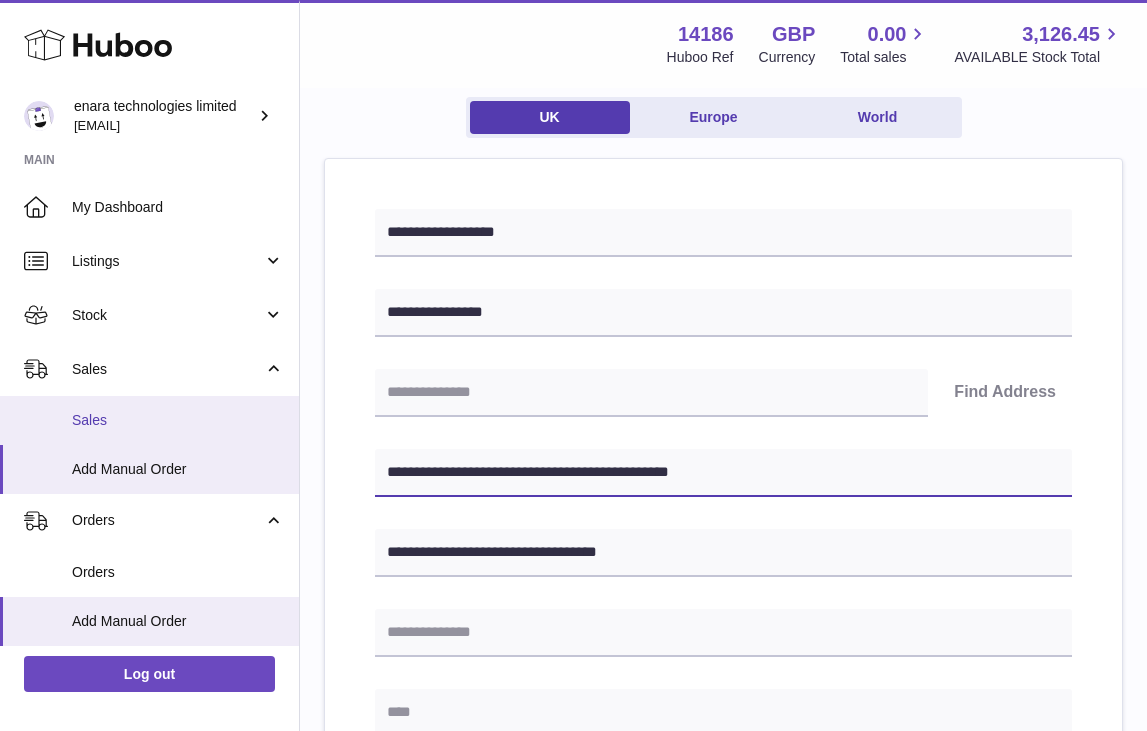 drag, startPoint x: 505, startPoint y: 466, endPoint x: 36, endPoint y: 415, distance: 471.76477 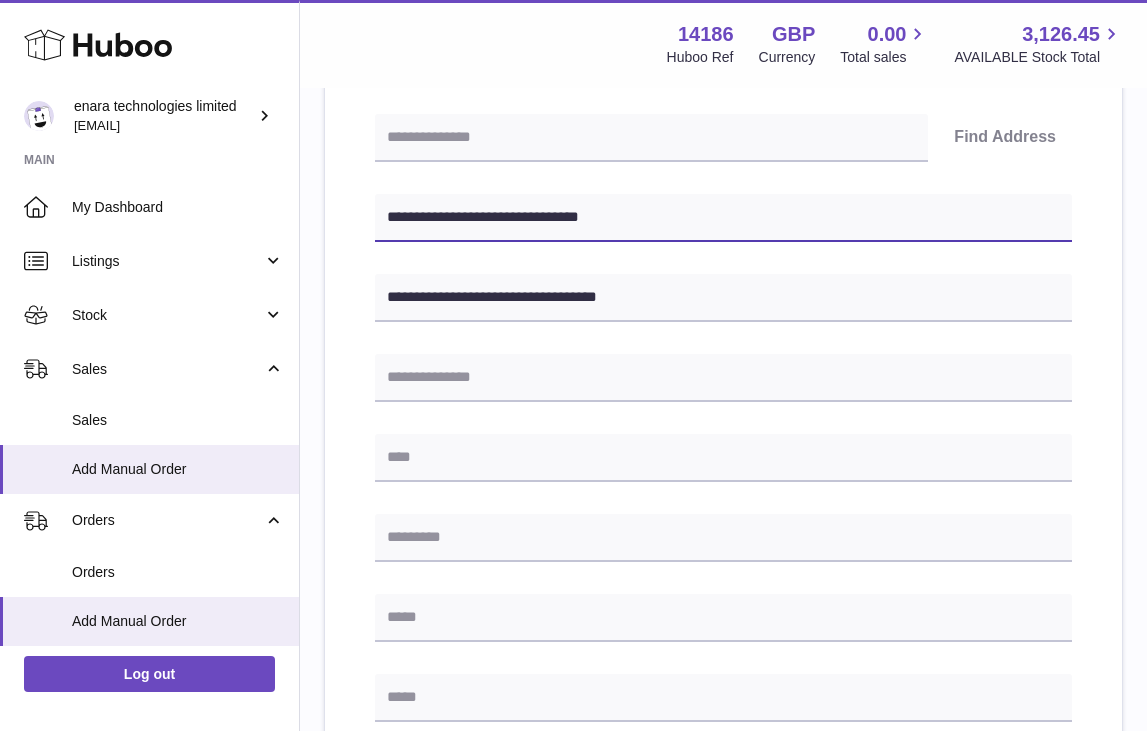 scroll, scrollTop: 426, scrollLeft: 0, axis: vertical 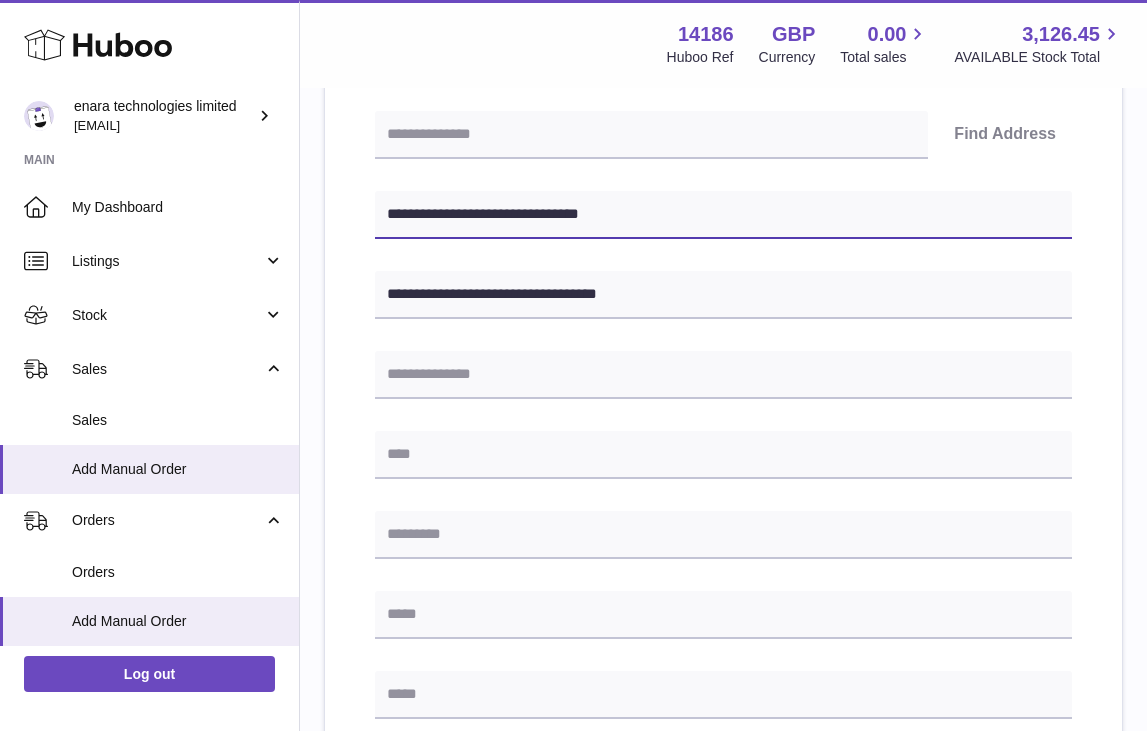 type on "**********" 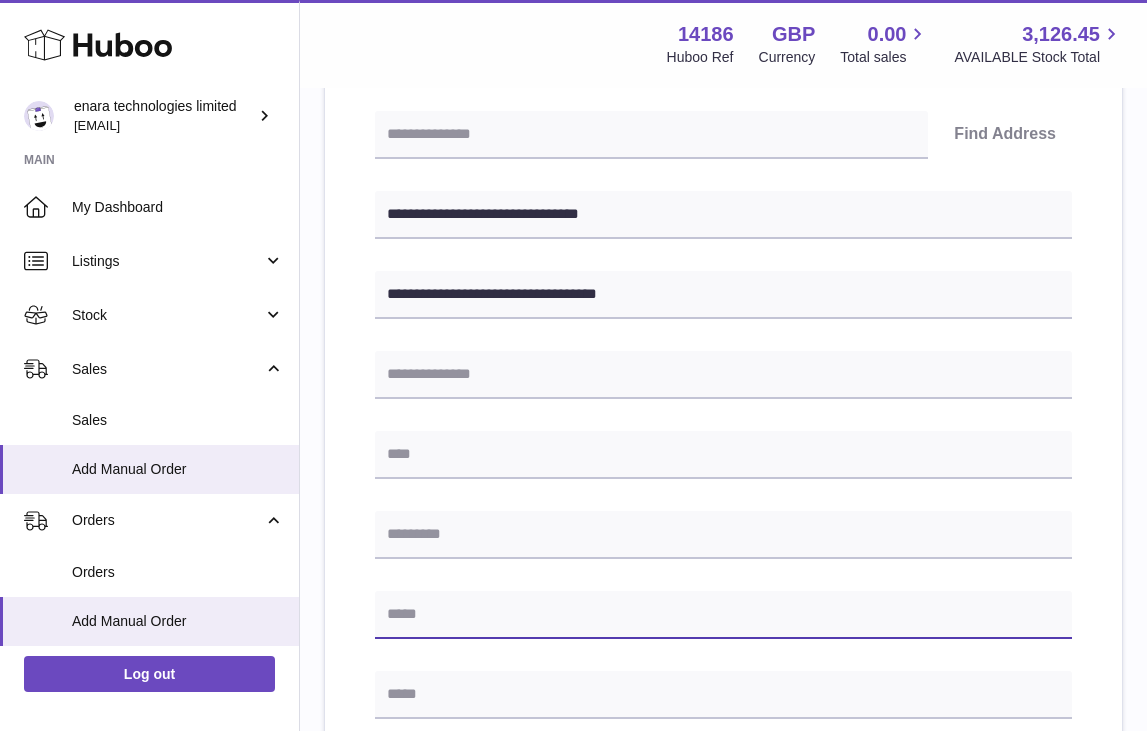 paste on "**********" 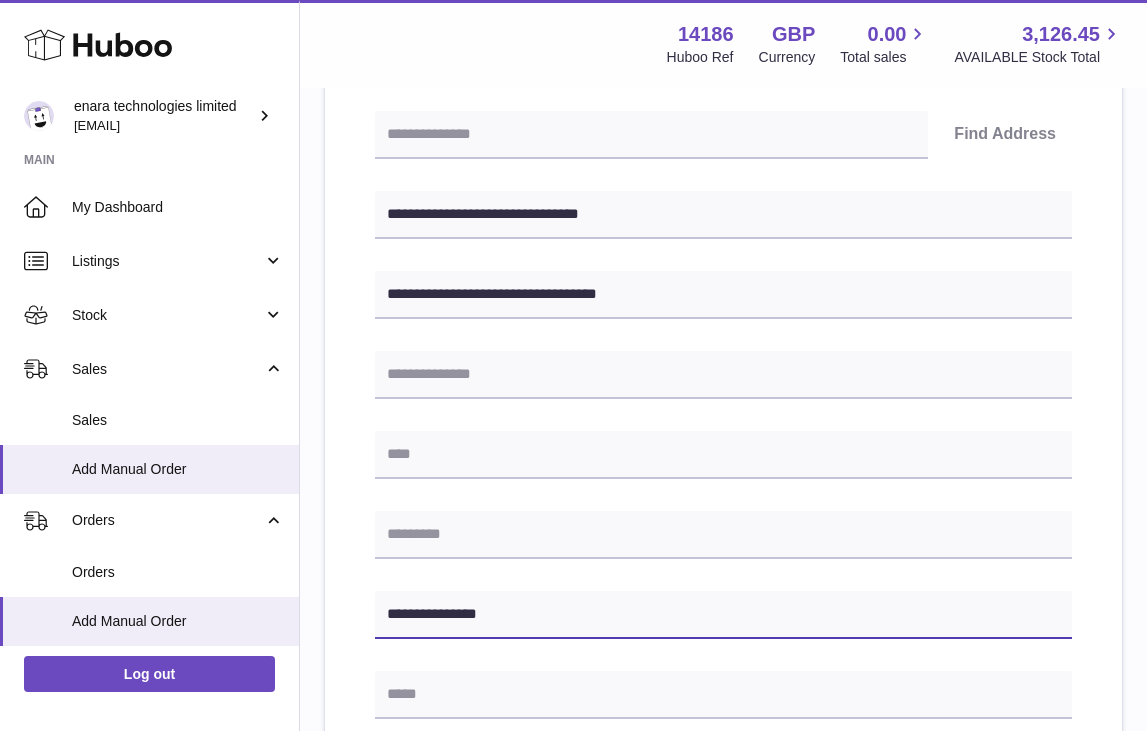 type on "**********" 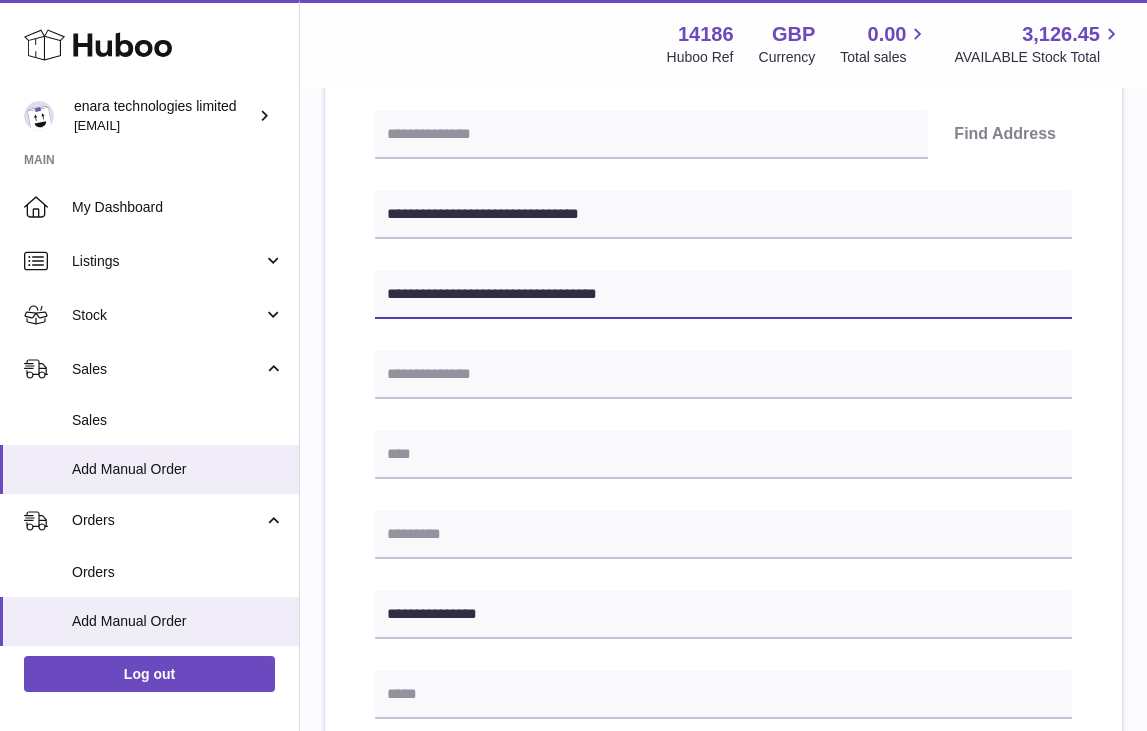 drag, startPoint x: 525, startPoint y: 295, endPoint x: 459, endPoint y: 295, distance: 66 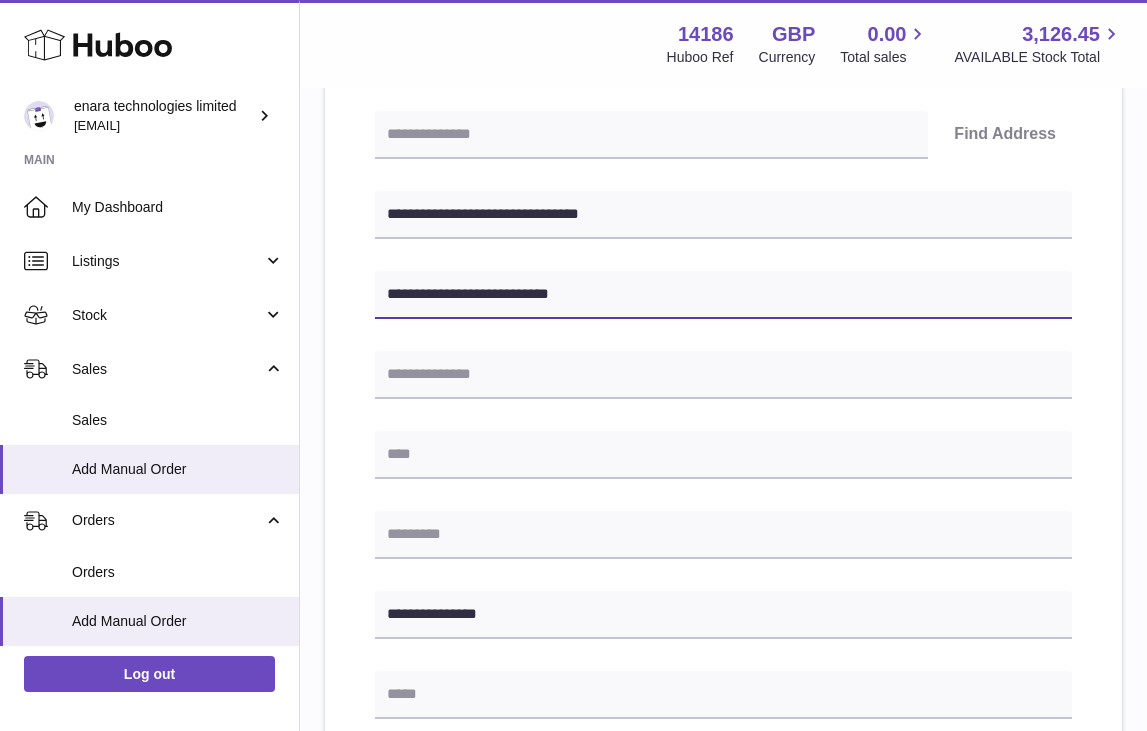 type on "**********" 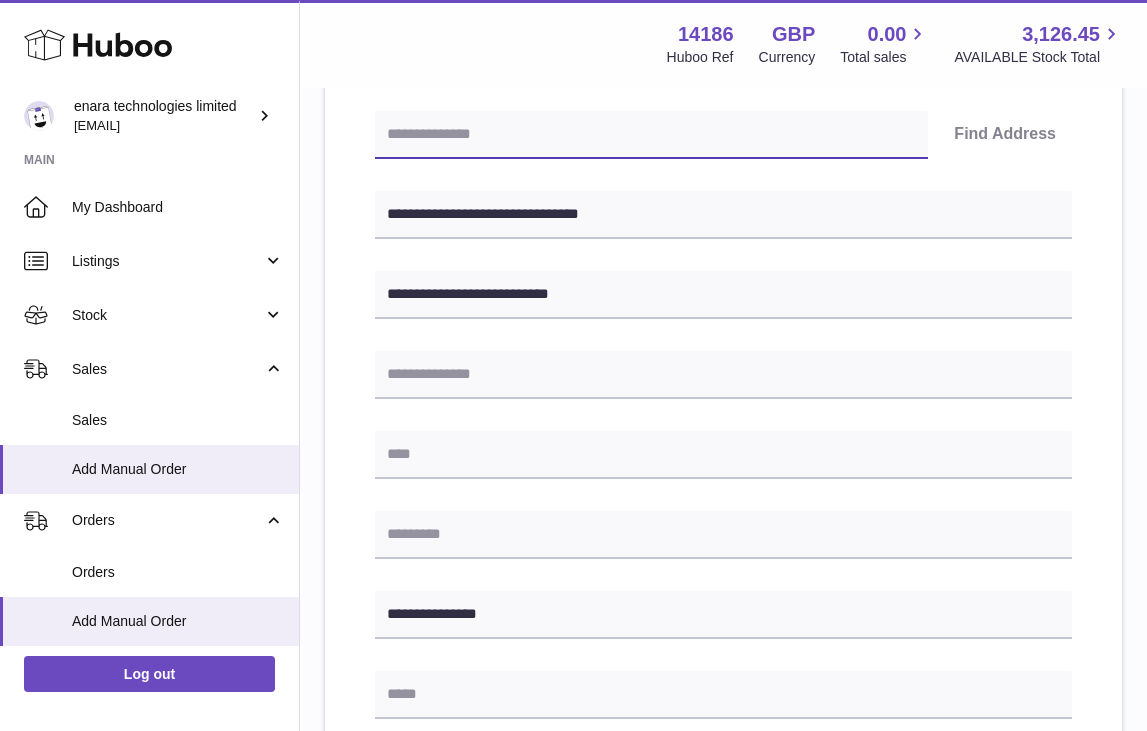 paste on "********" 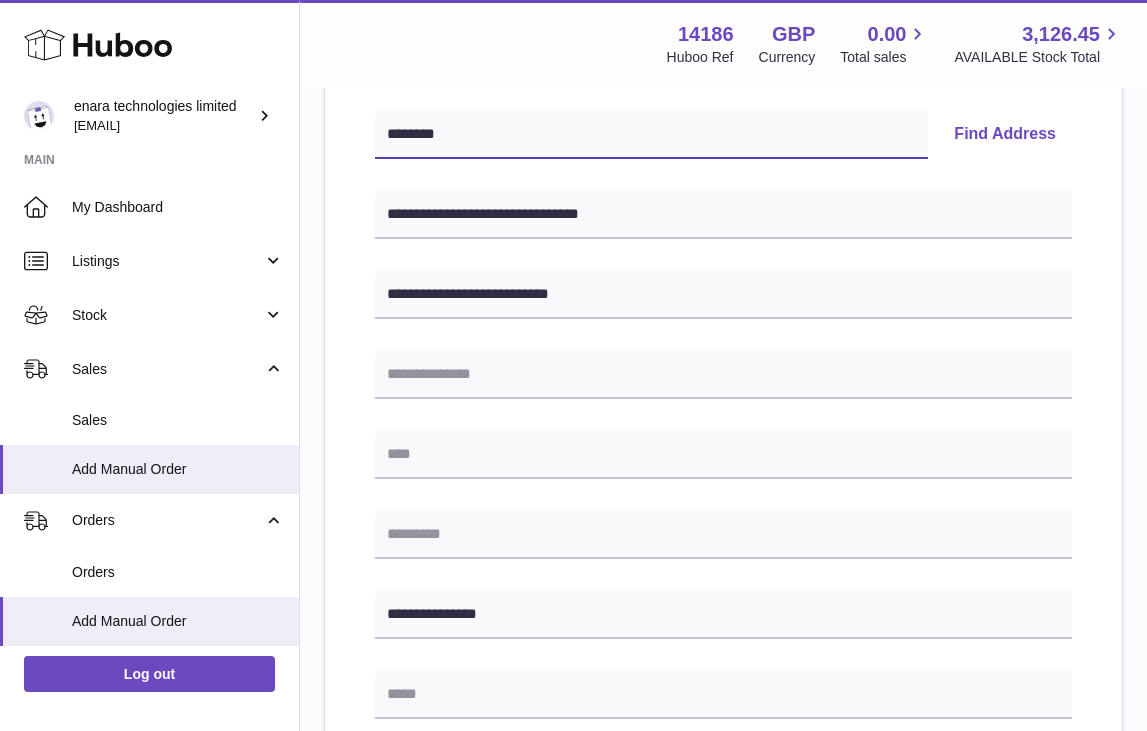 type on "********" 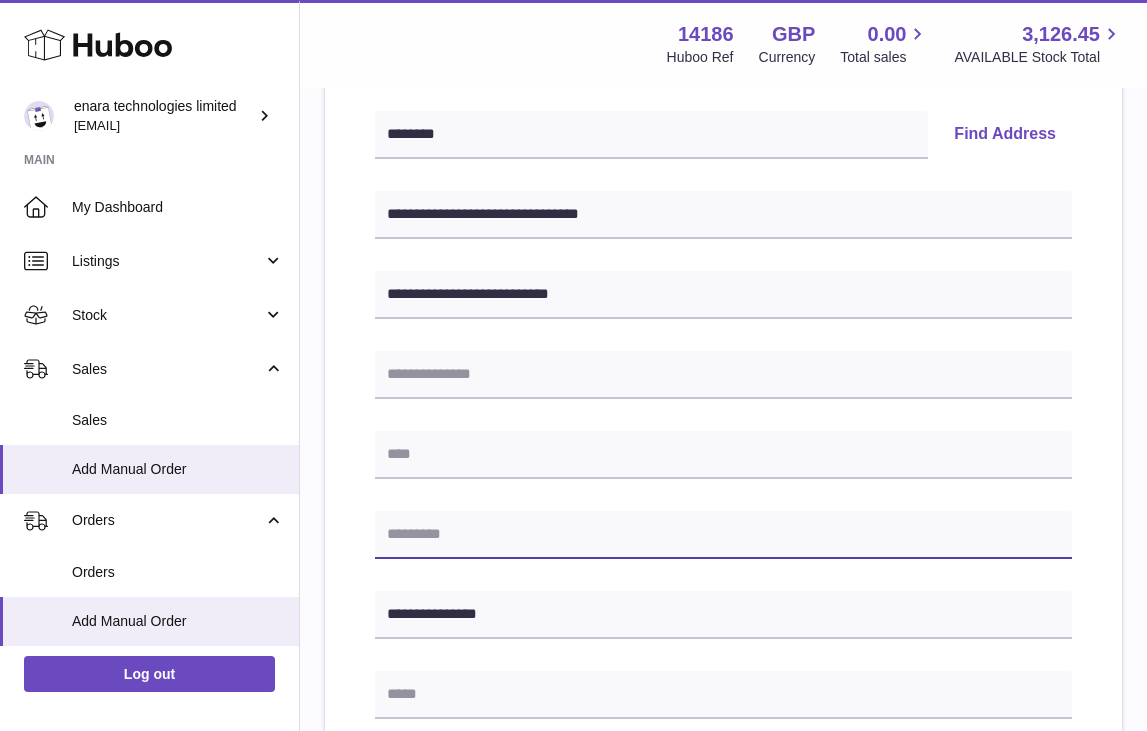 paste on "********" 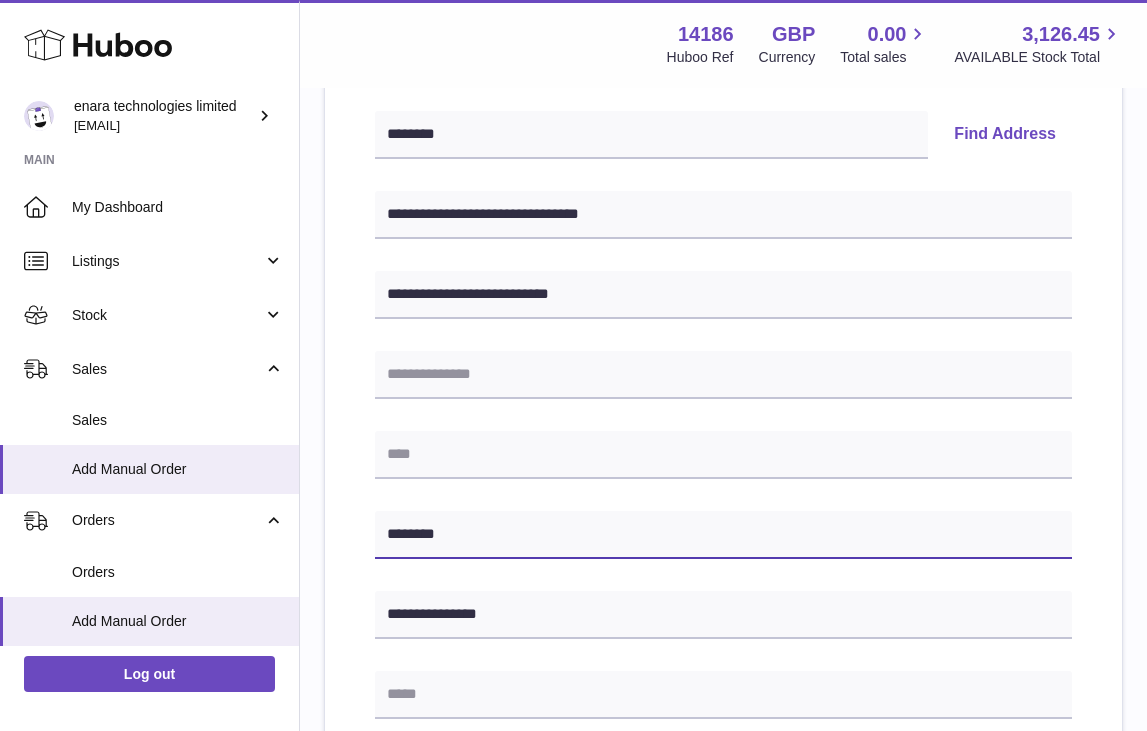 type on "********" 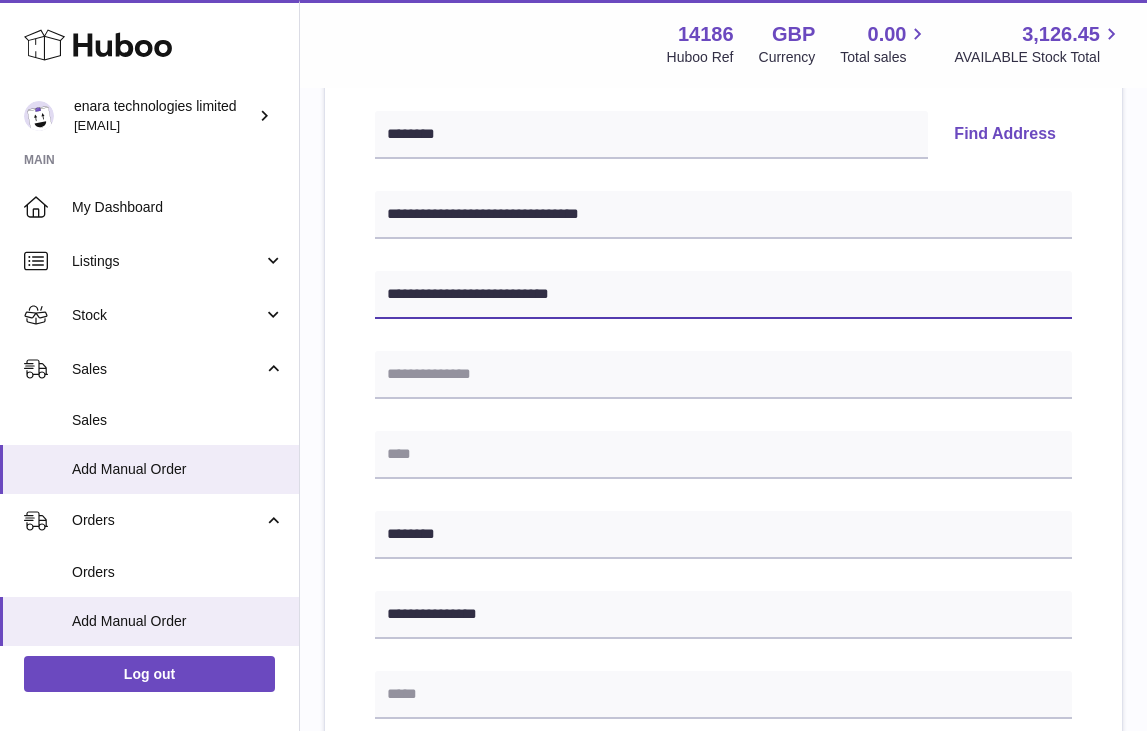 click on "**********" at bounding box center (723, 295) 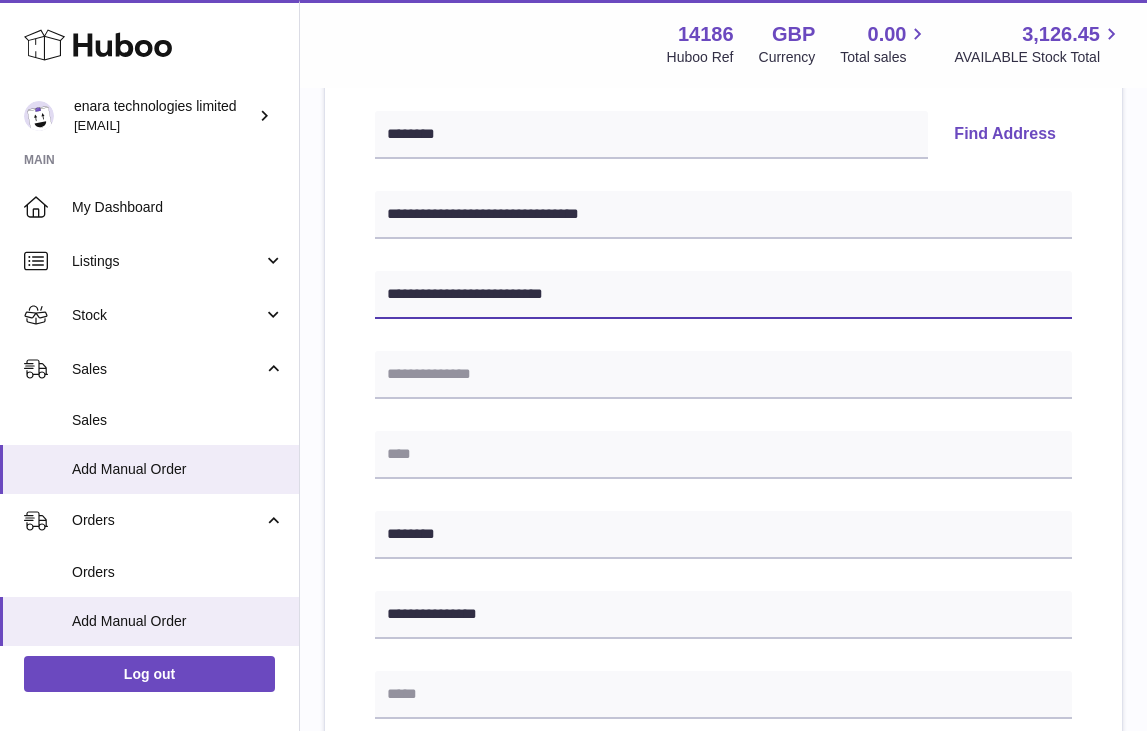 drag, startPoint x: 605, startPoint y: 292, endPoint x: 468, endPoint y: 286, distance: 137.13132 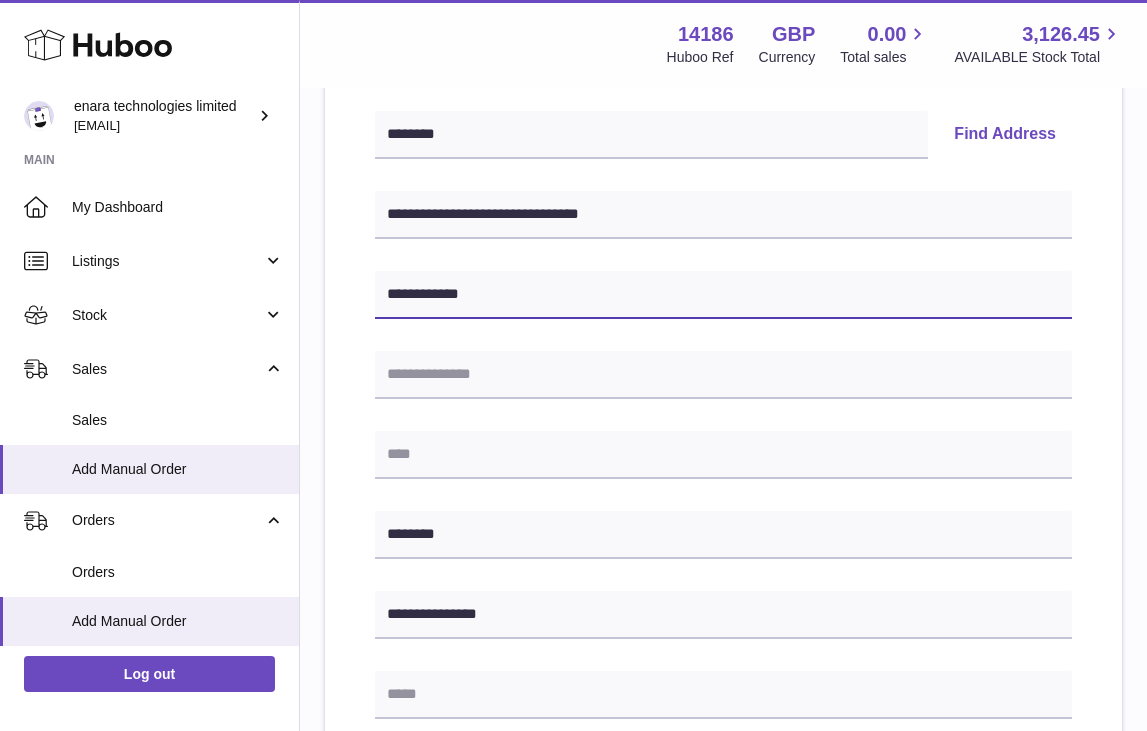 type on "**********" 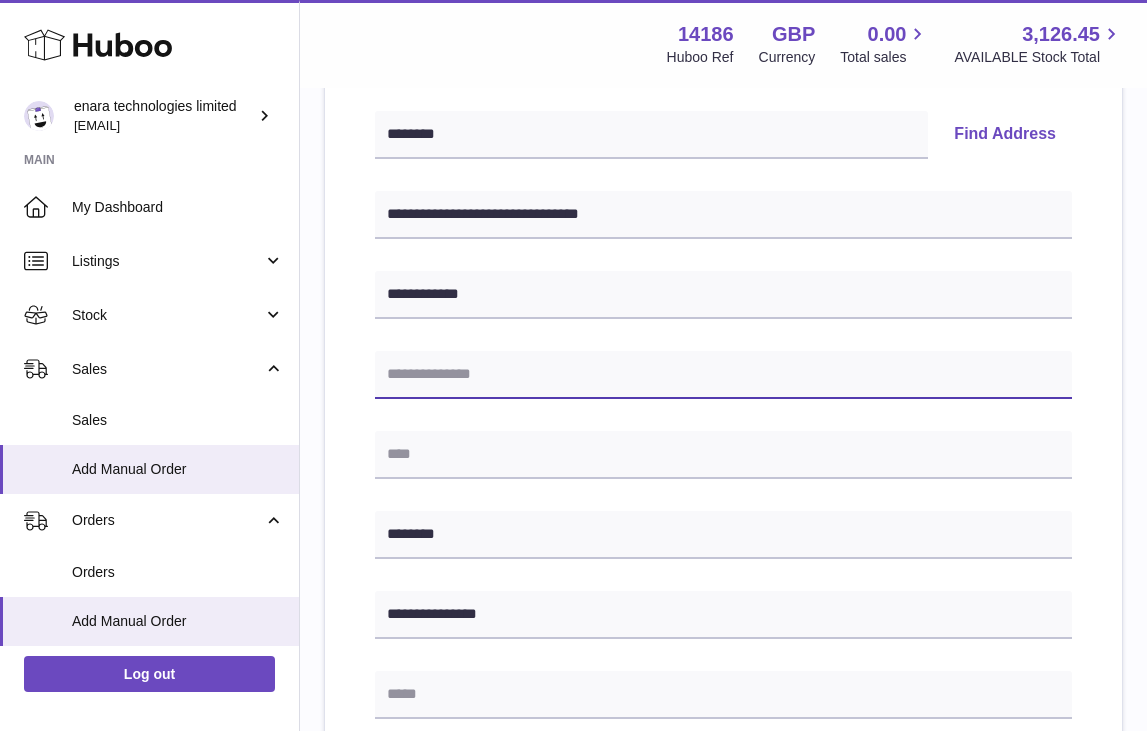 paste on "**********" 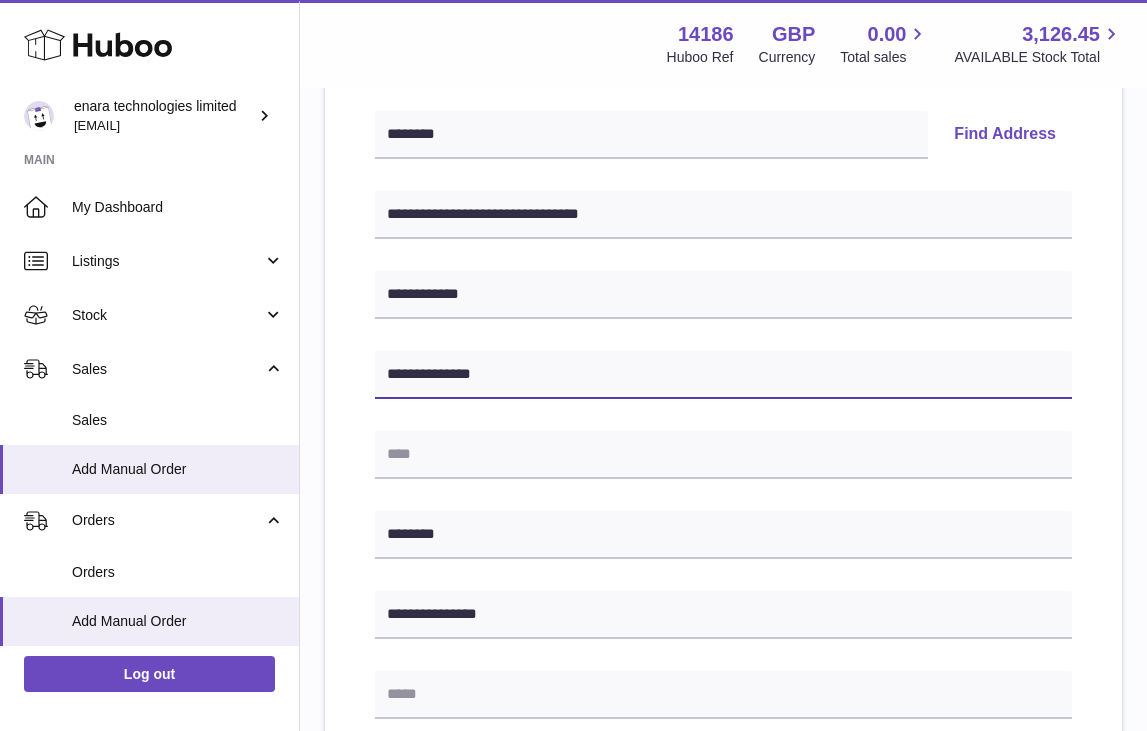 type on "**********" 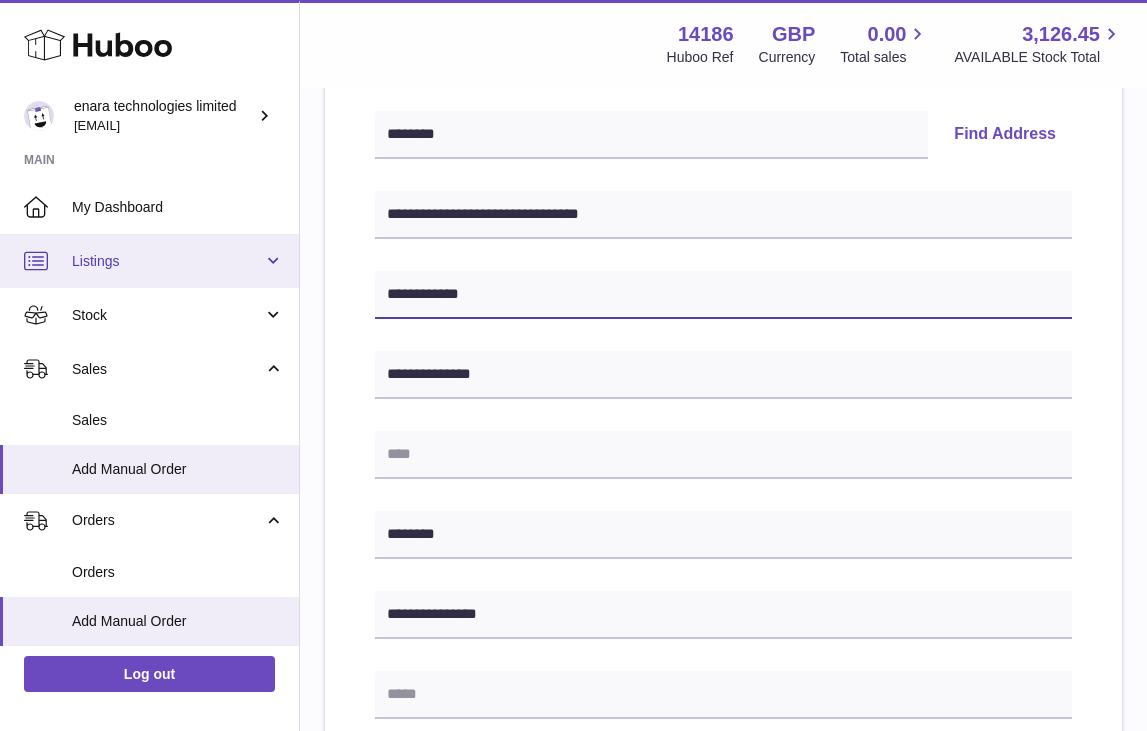 drag, startPoint x: 485, startPoint y: 297, endPoint x: 157, endPoint y: 251, distance: 331.2099 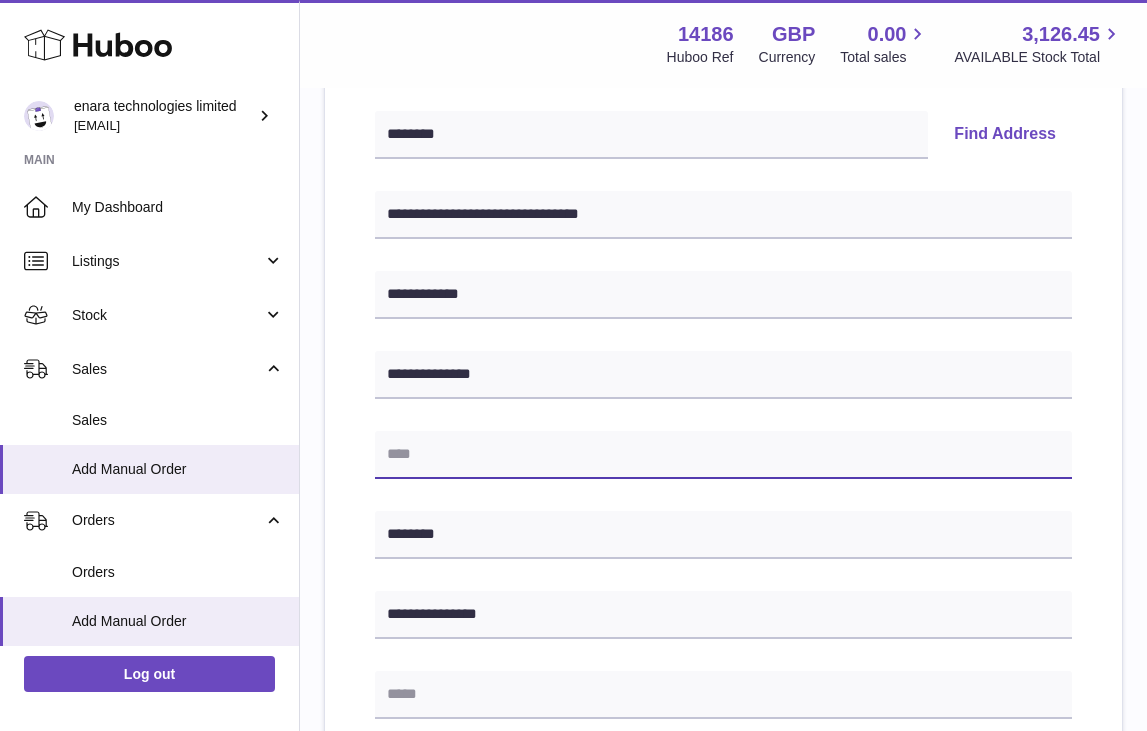 click at bounding box center [723, 455] 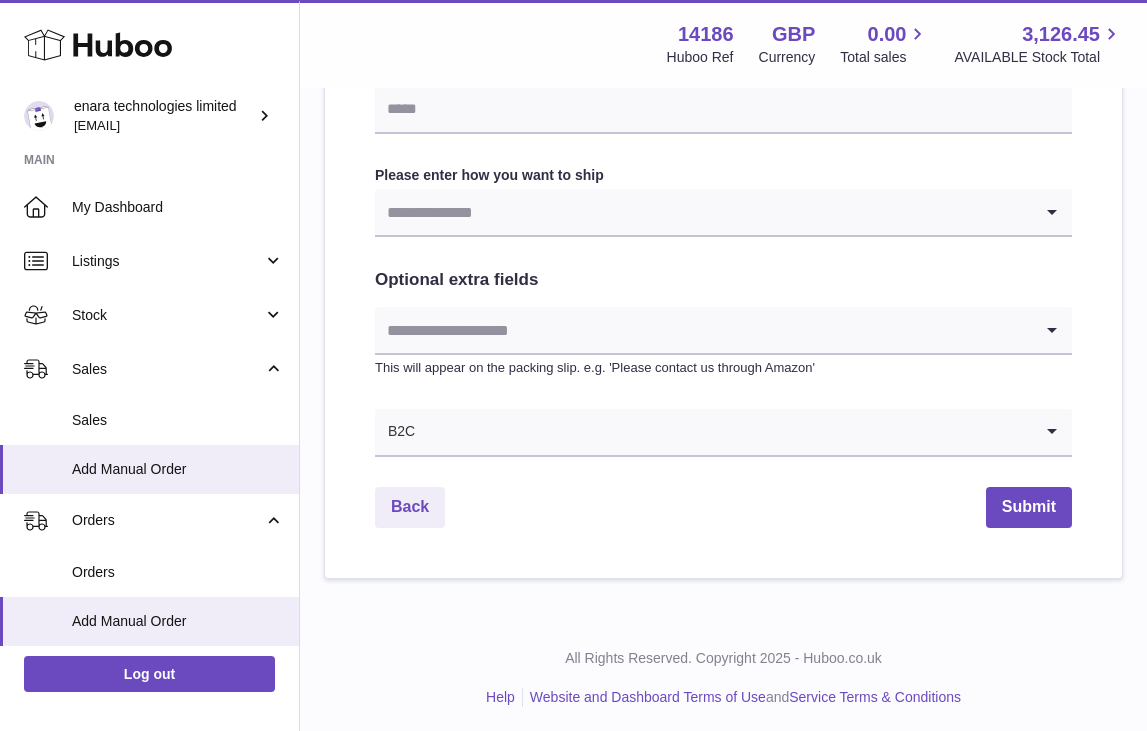 scroll, scrollTop: 1010, scrollLeft: 0, axis: vertical 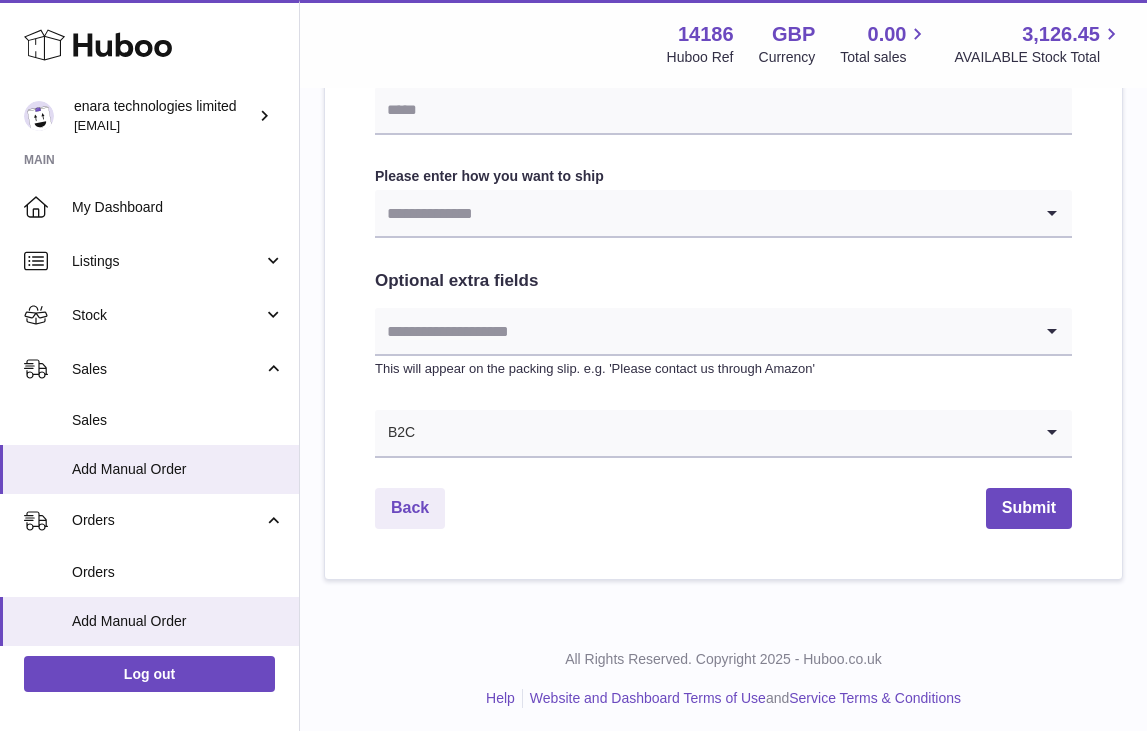 type on "**********" 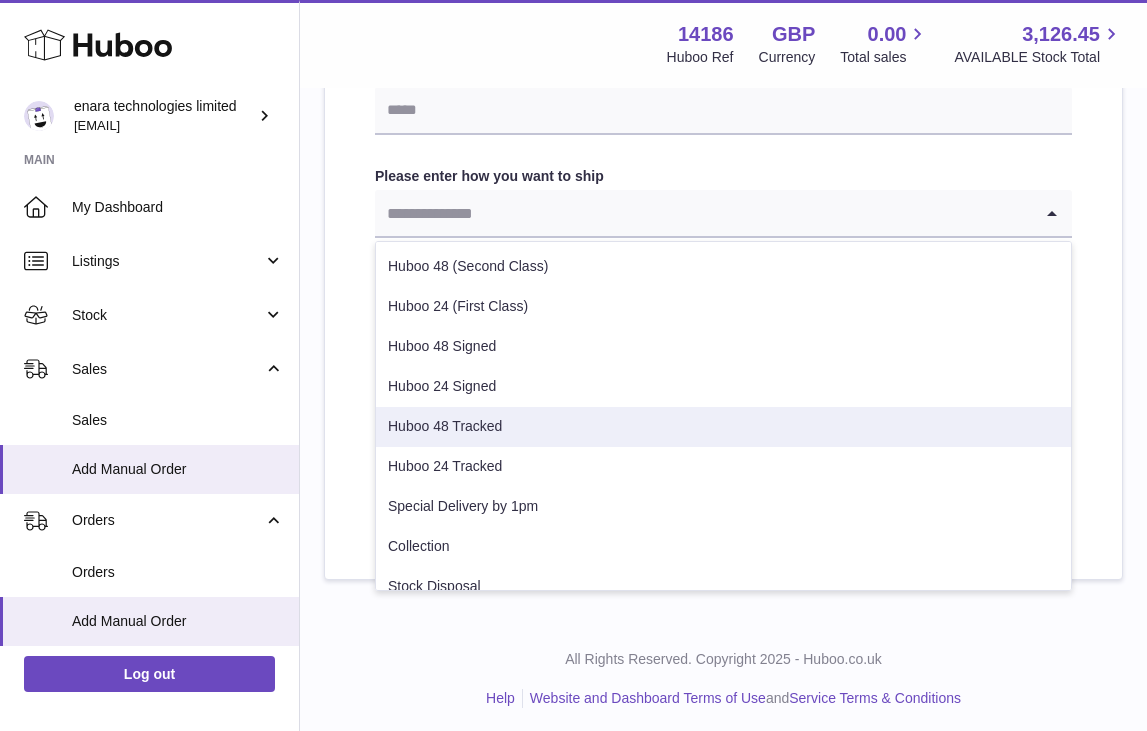 click on "Huboo 48 Tracked" at bounding box center (723, 427) 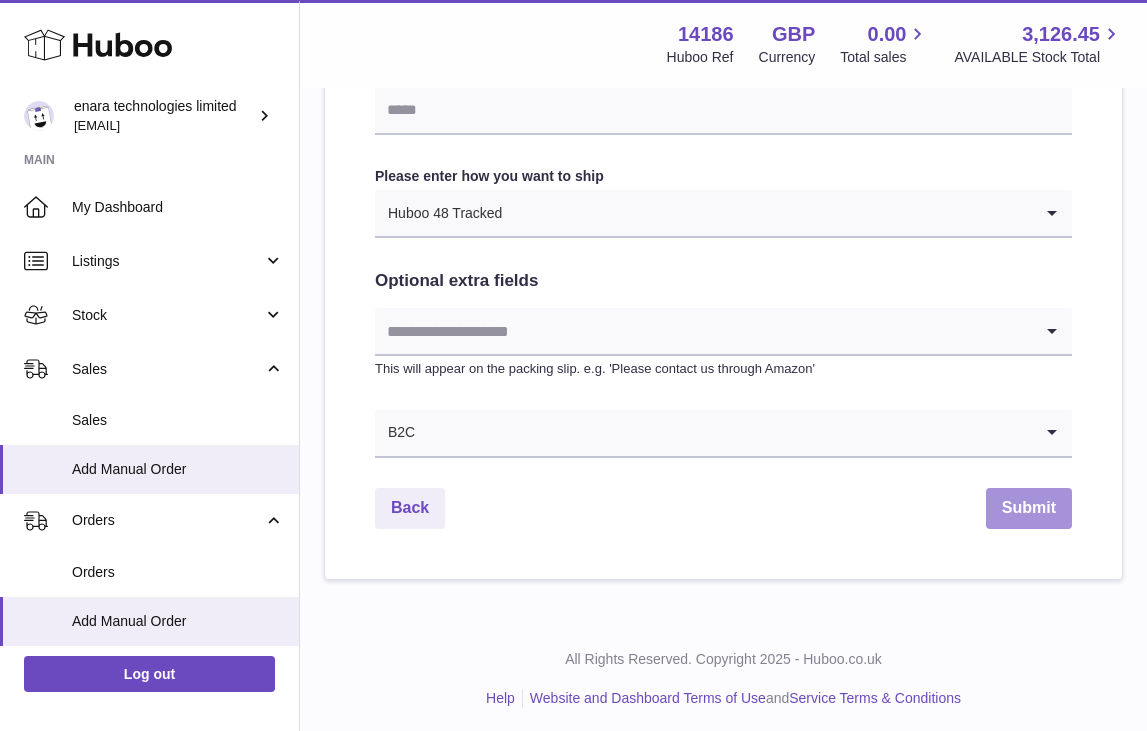 click on "Submit" at bounding box center (1029, 508) 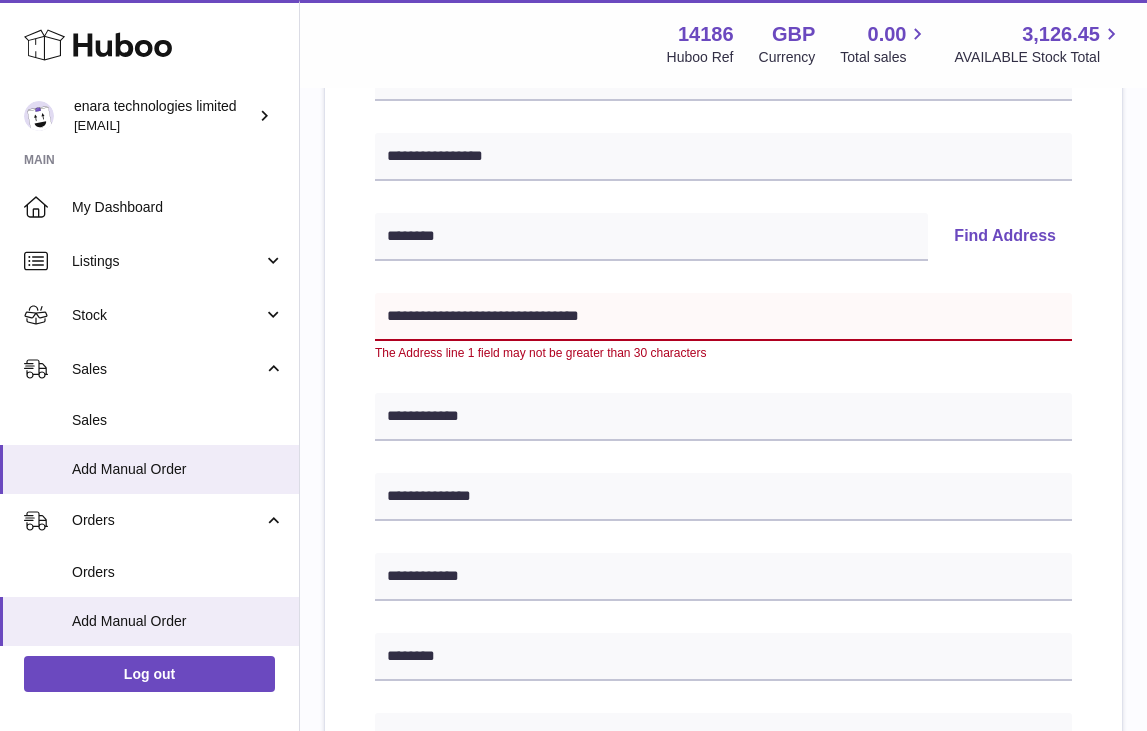 scroll, scrollTop: 329, scrollLeft: 0, axis: vertical 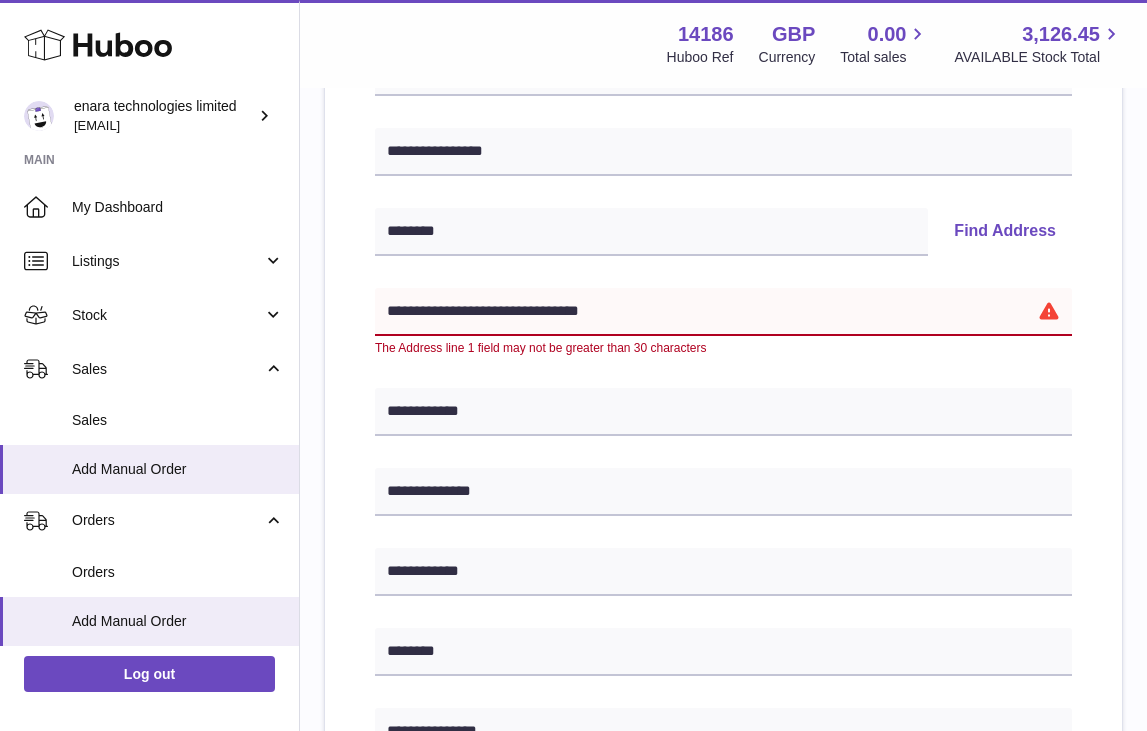 drag, startPoint x: 560, startPoint y: 311, endPoint x: 694, endPoint y: 315, distance: 134.0597 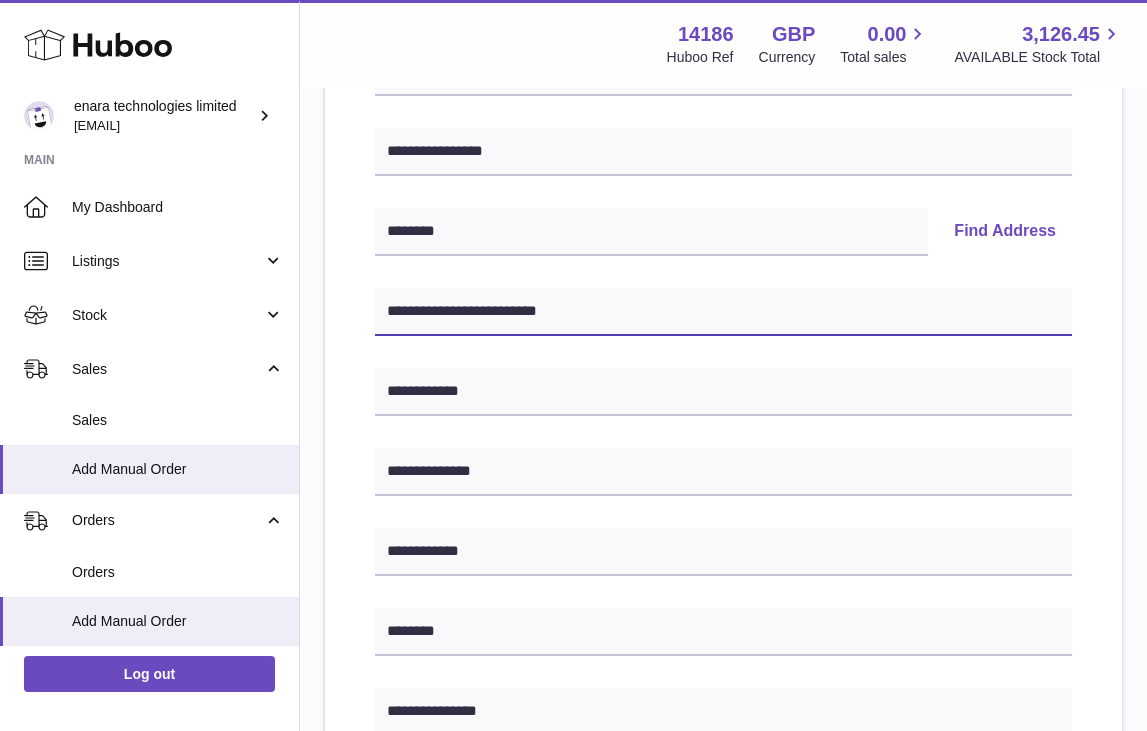 type on "**********" 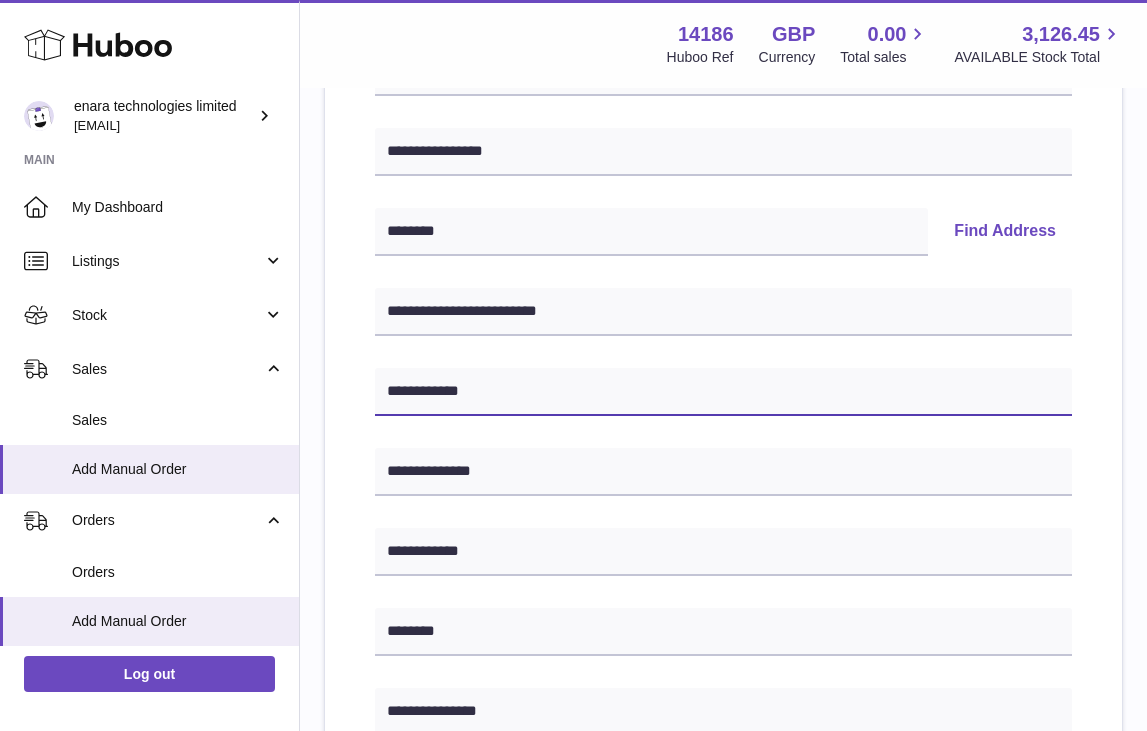 click on "**********" at bounding box center [723, 392] 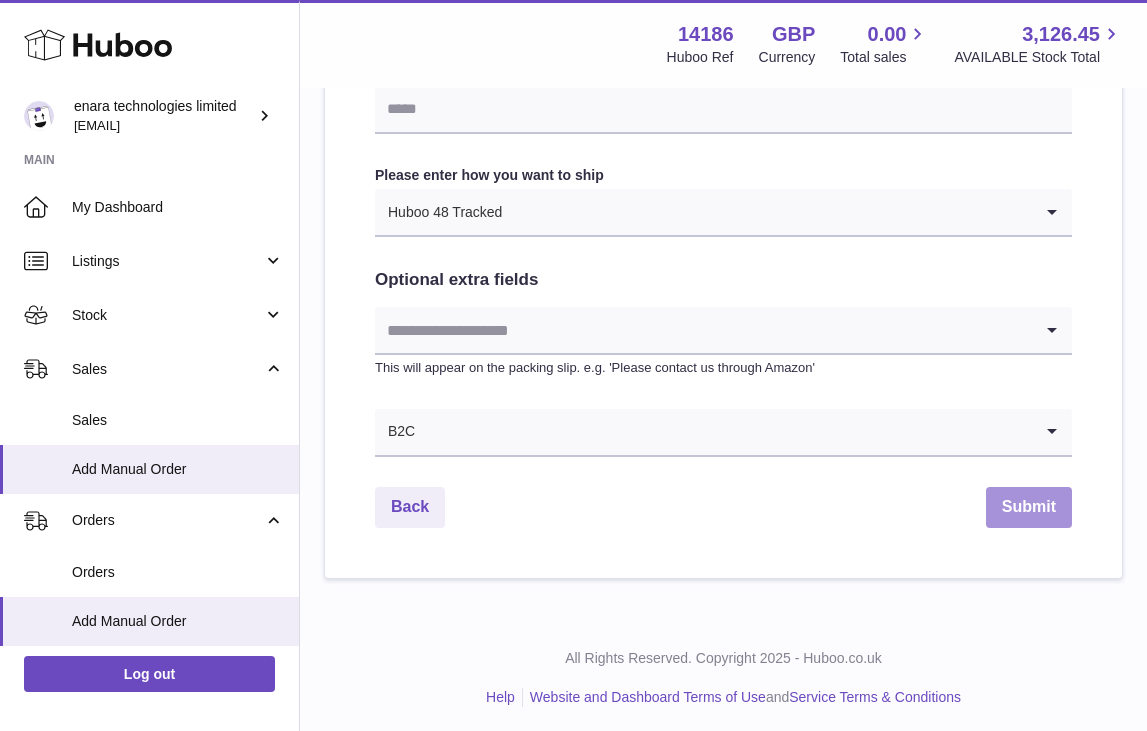 scroll, scrollTop: 1010, scrollLeft: 0, axis: vertical 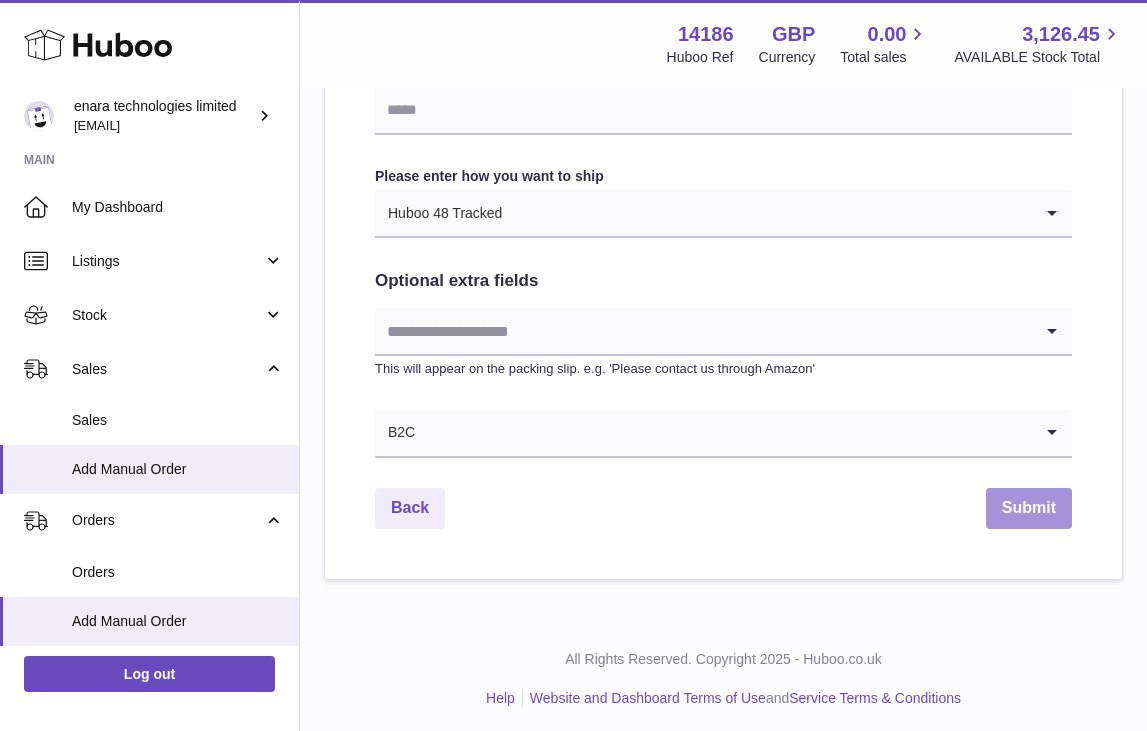 type on "**********" 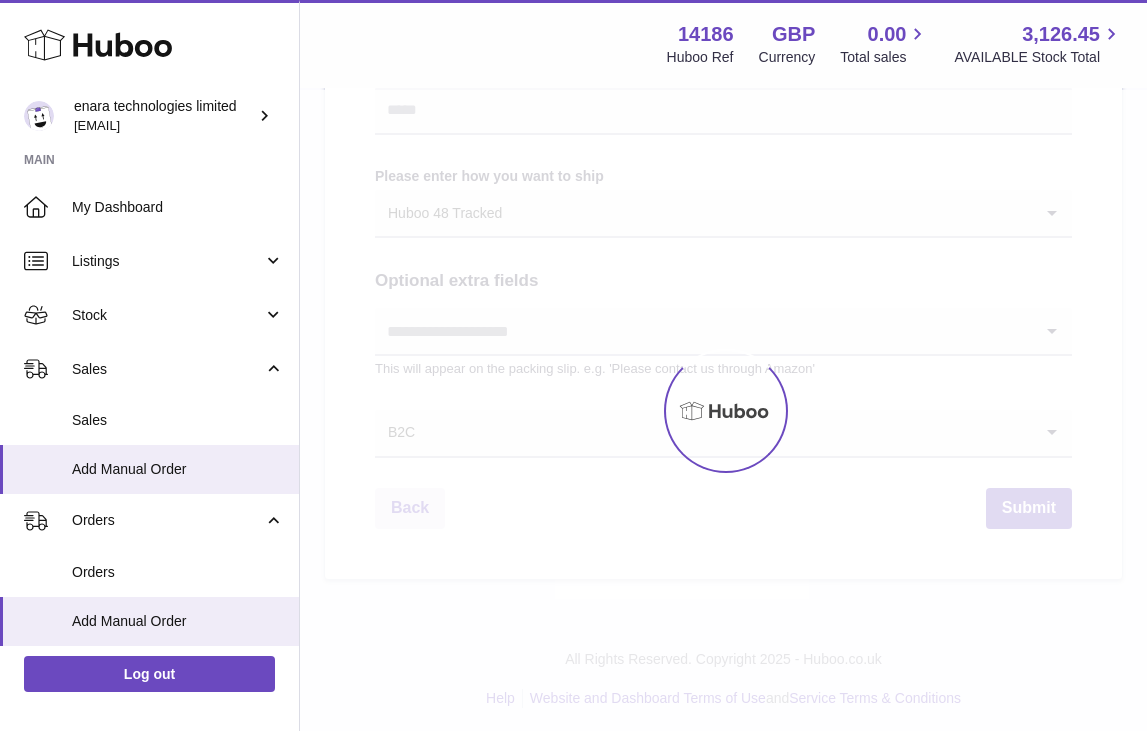 scroll, scrollTop: 0, scrollLeft: 0, axis: both 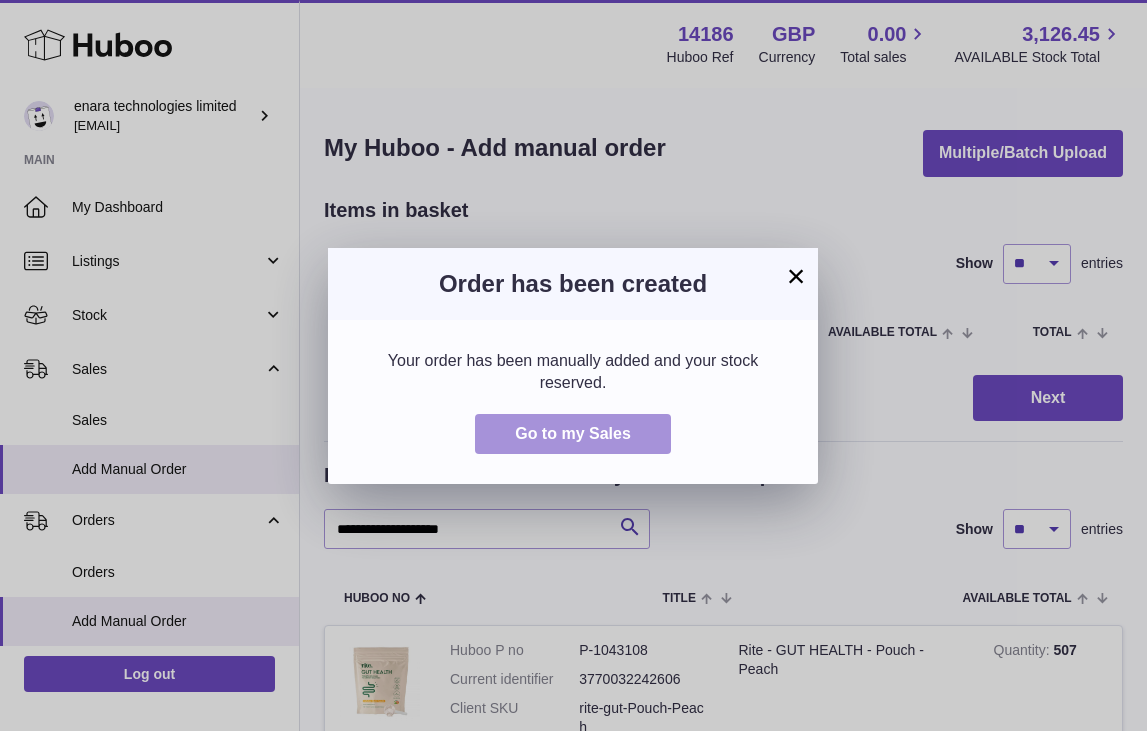 click on "Go to my Sales" at bounding box center [573, 433] 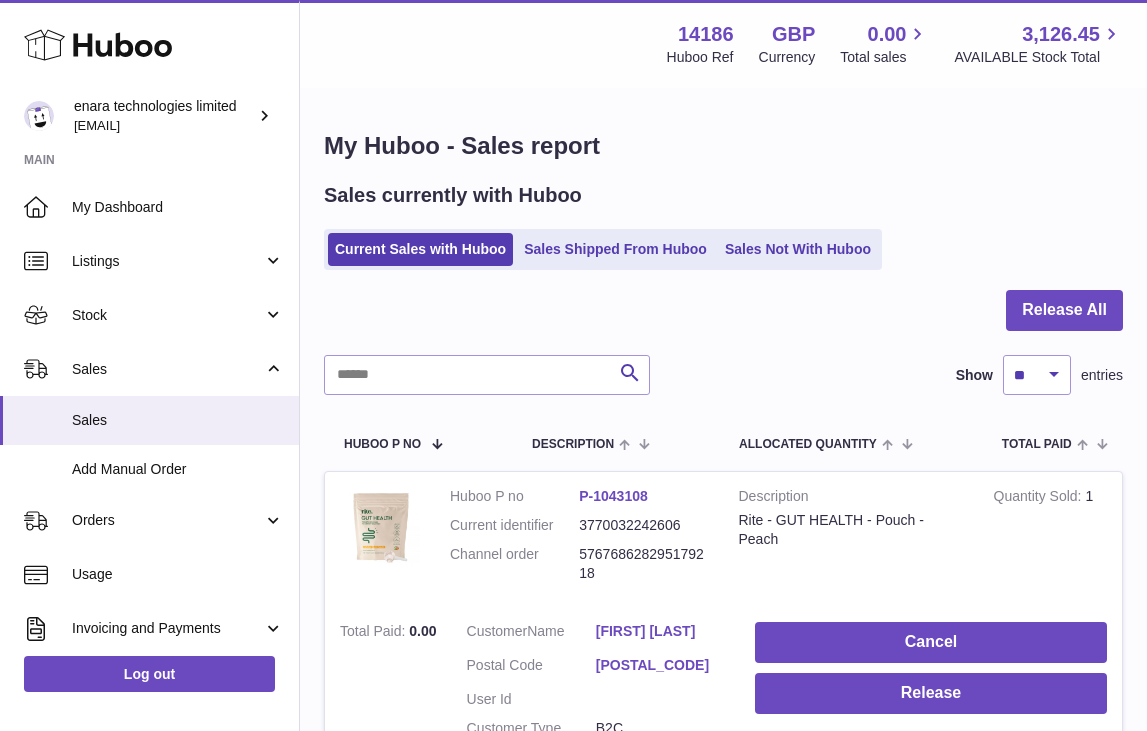 scroll, scrollTop: 0, scrollLeft: 0, axis: both 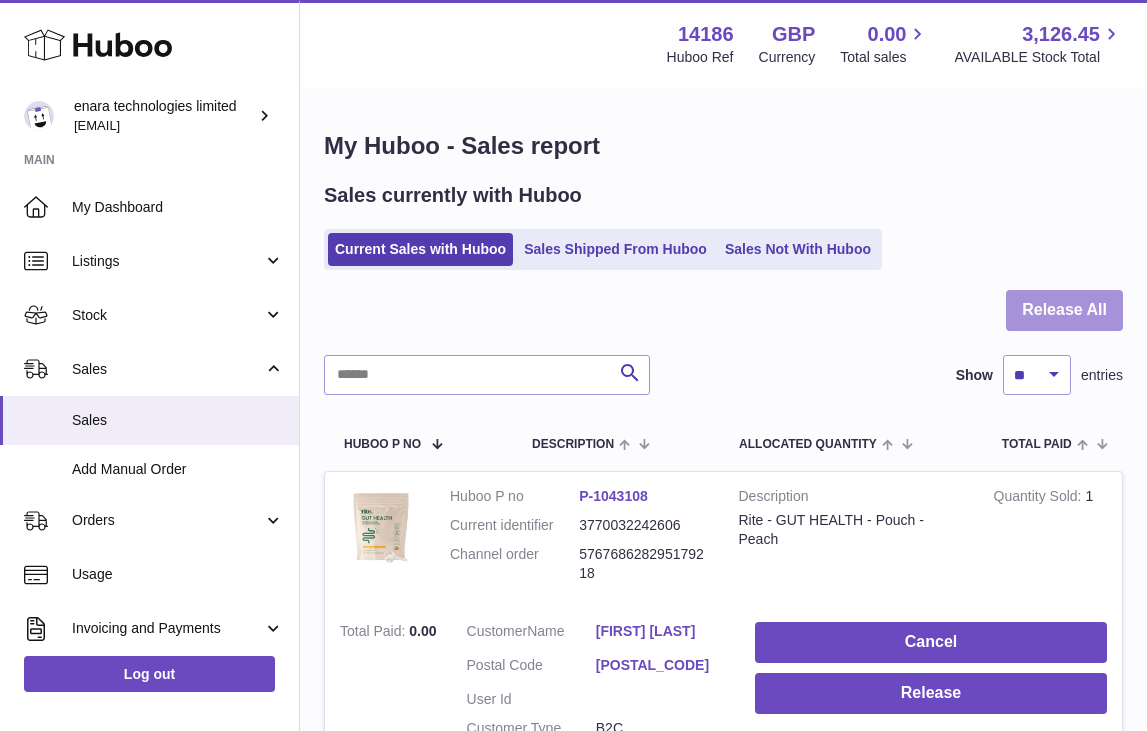click on "Release All" at bounding box center [1064, 310] 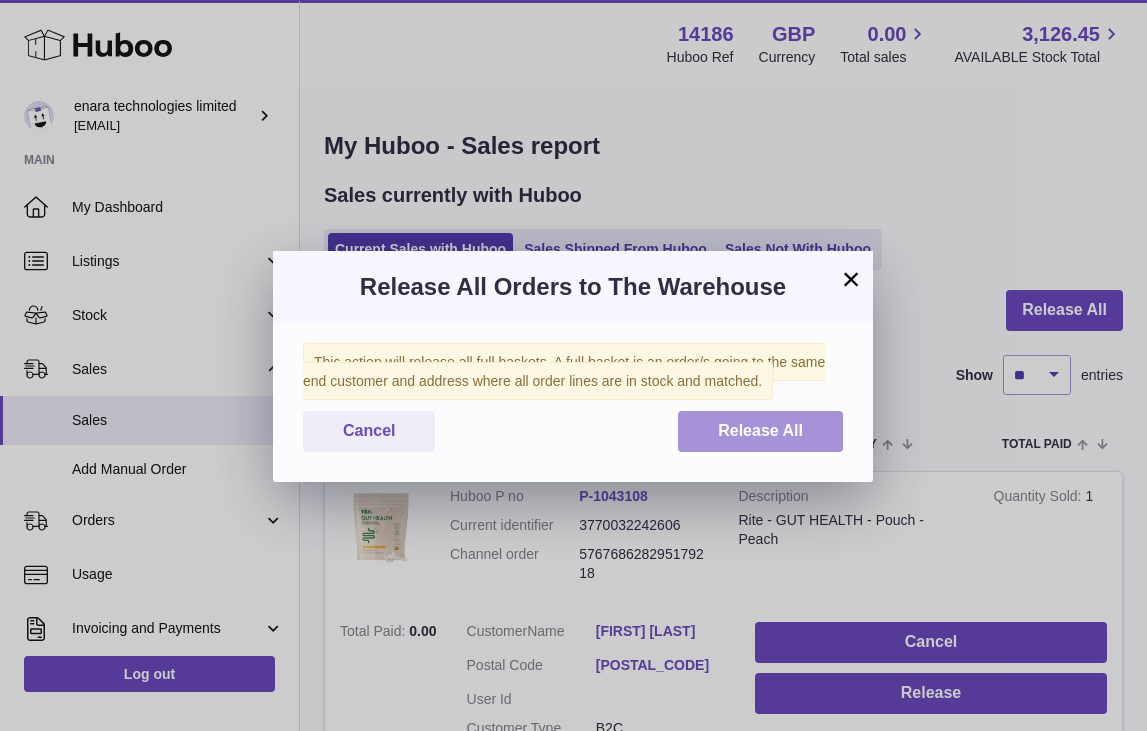click on "Release All" at bounding box center (760, 431) 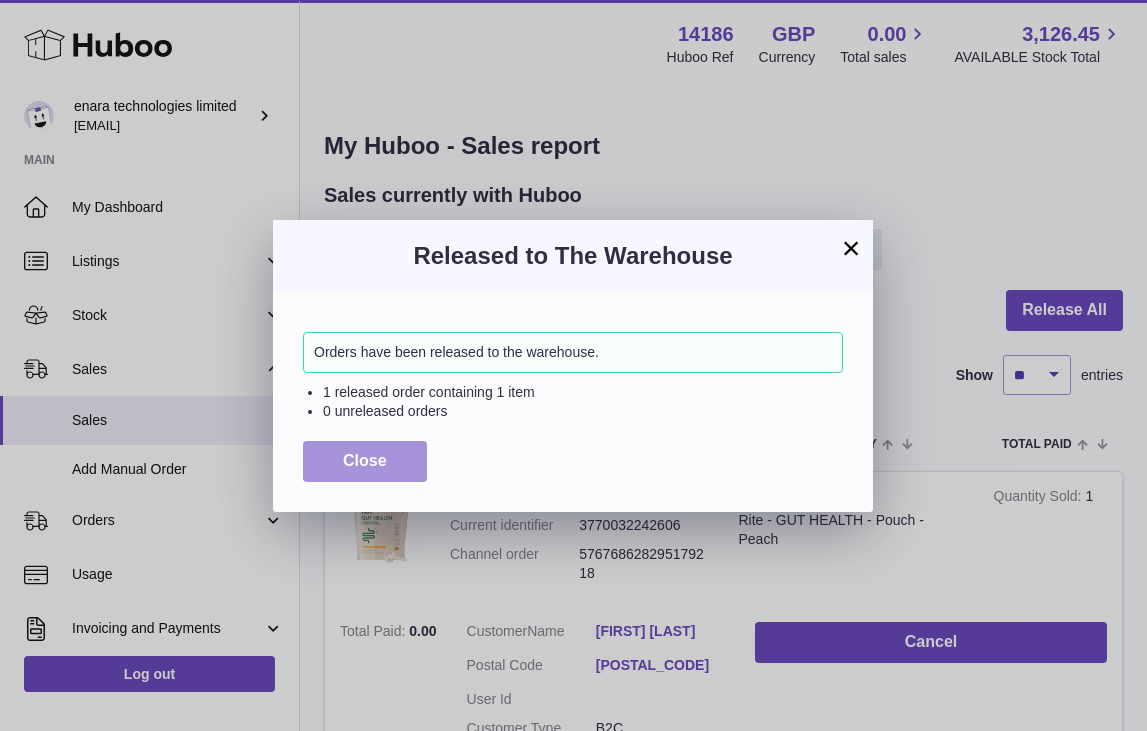 click on "Close" at bounding box center [365, 461] 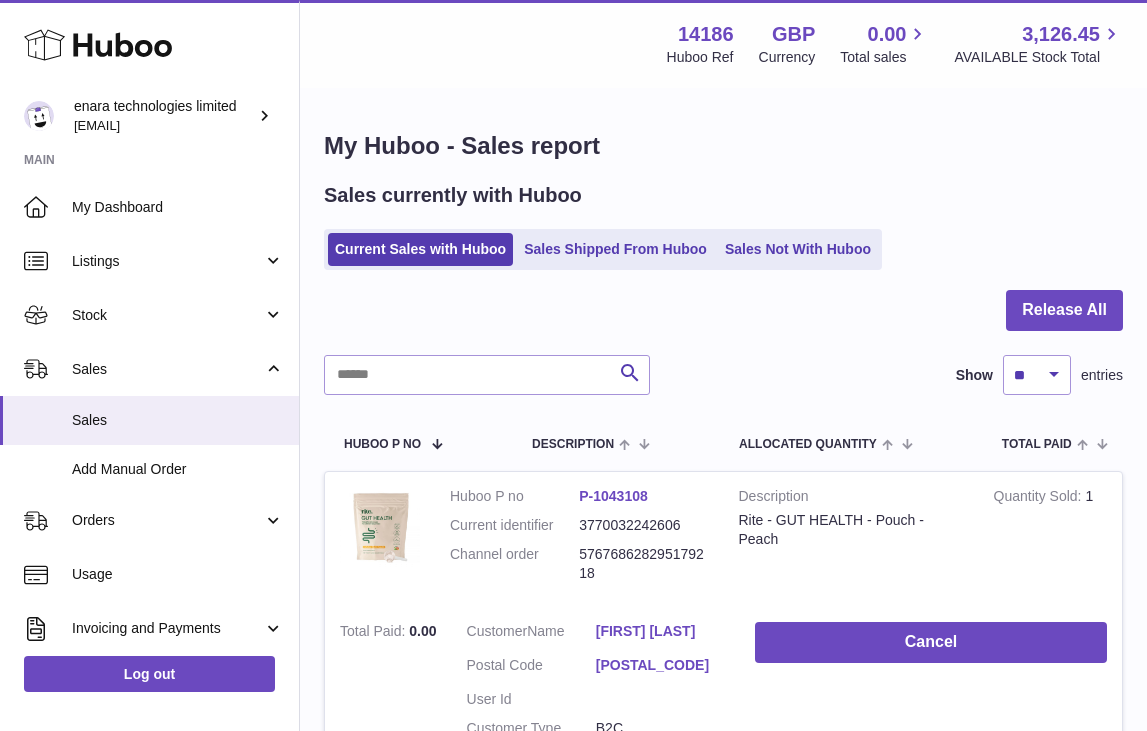 scroll, scrollTop: 0, scrollLeft: 0, axis: both 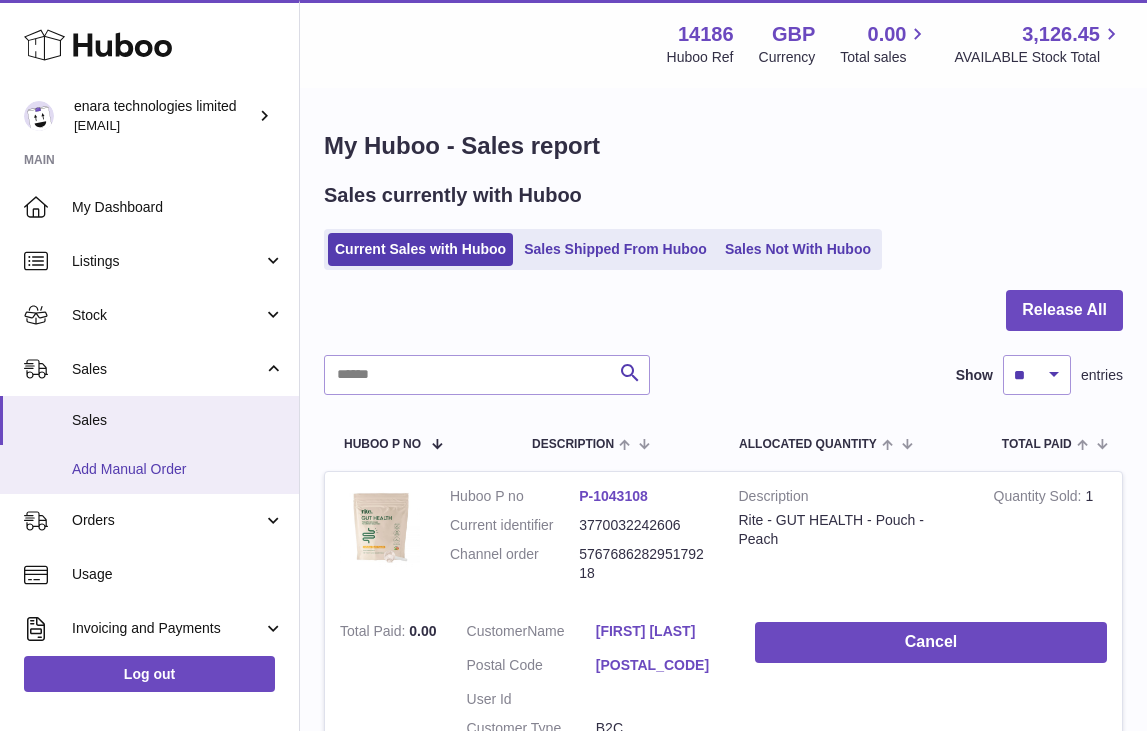 click on "Add Manual Order" at bounding box center [149, 469] 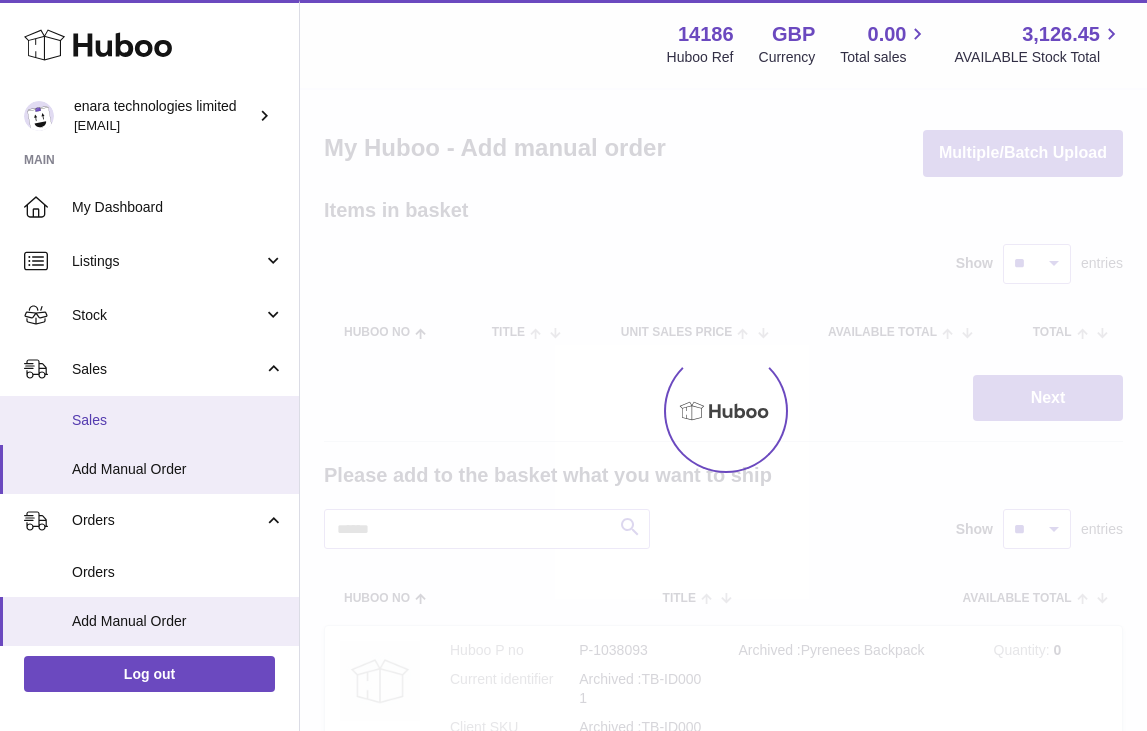 scroll, scrollTop: 0, scrollLeft: 0, axis: both 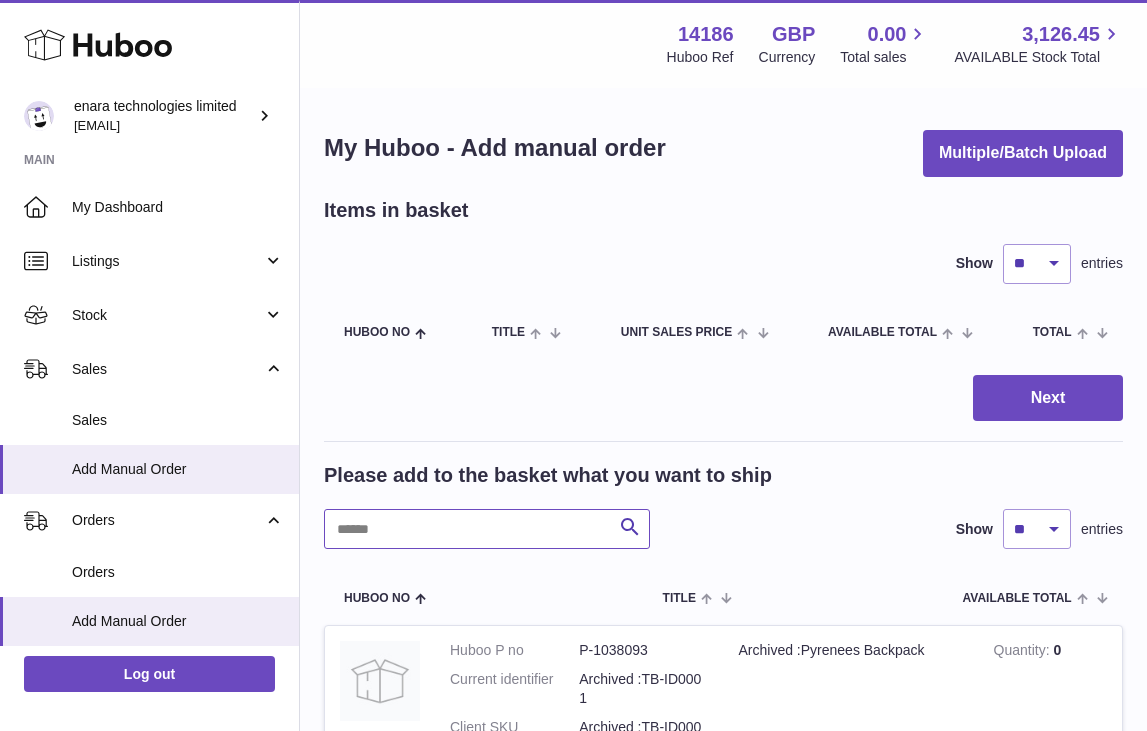 click at bounding box center [487, 529] 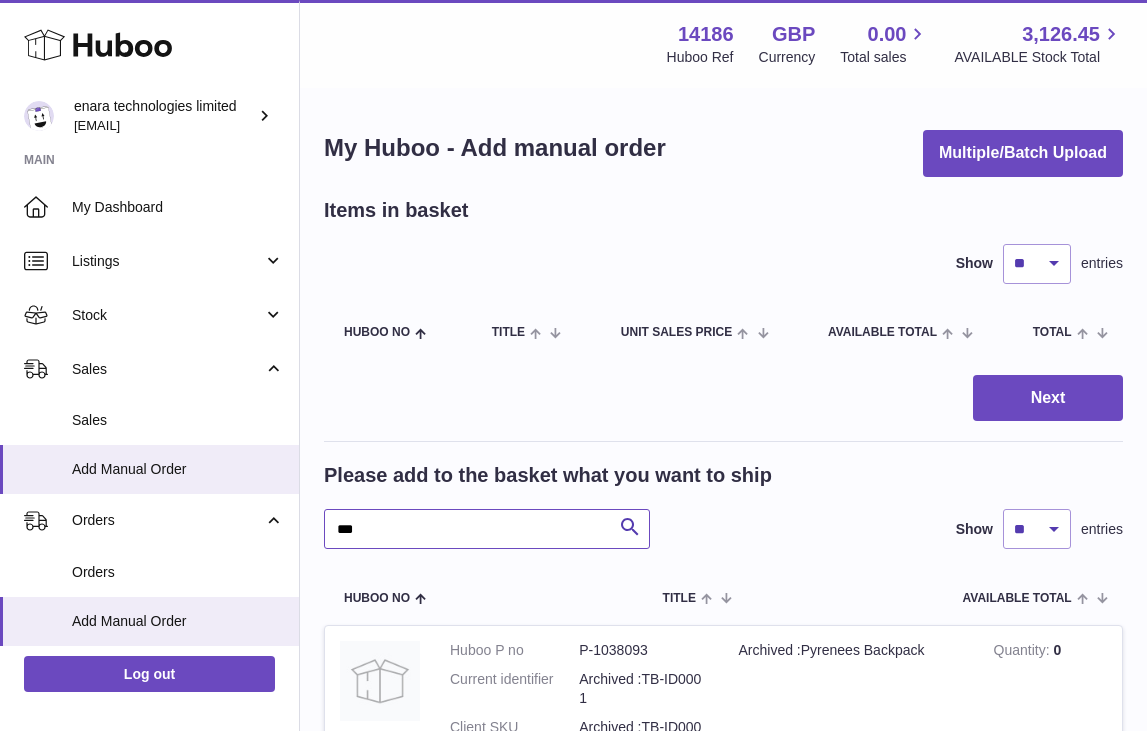 type on "***" 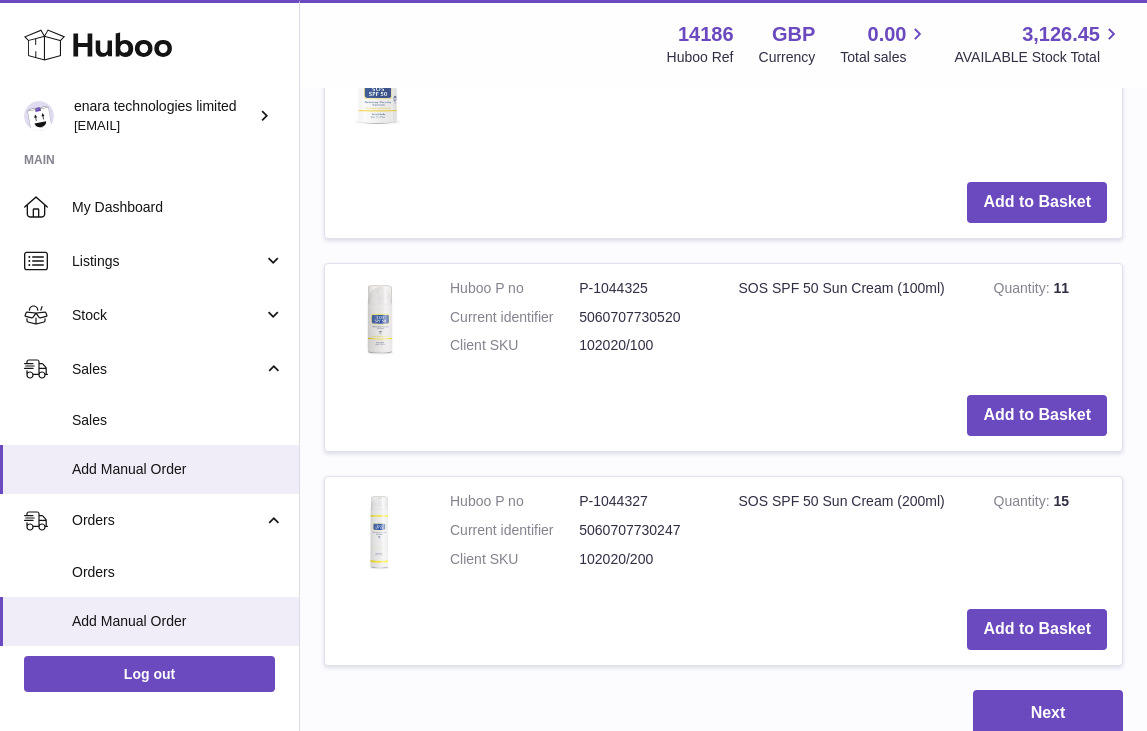 scroll, scrollTop: 853, scrollLeft: 0, axis: vertical 